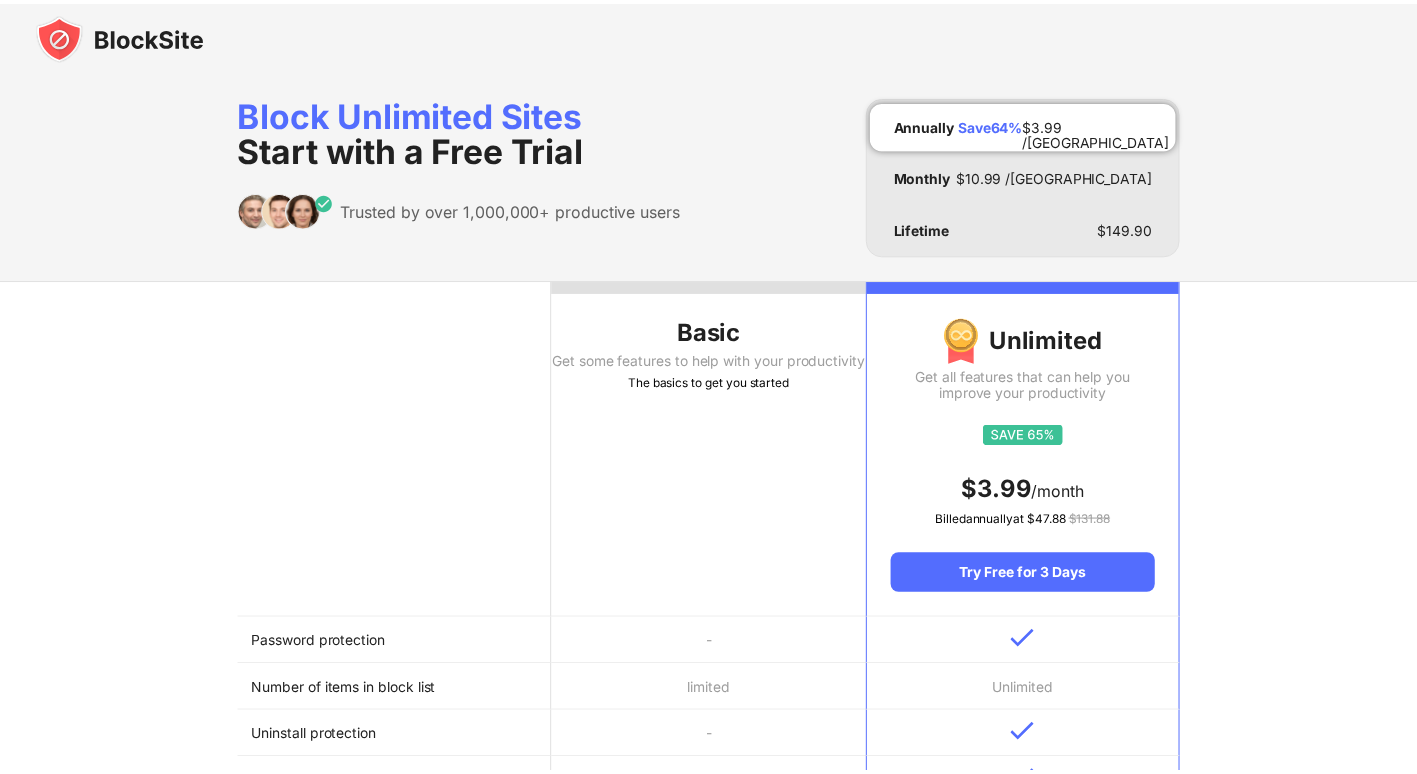 scroll, scrollTop: 0, scrollLeft: 0, axis: both 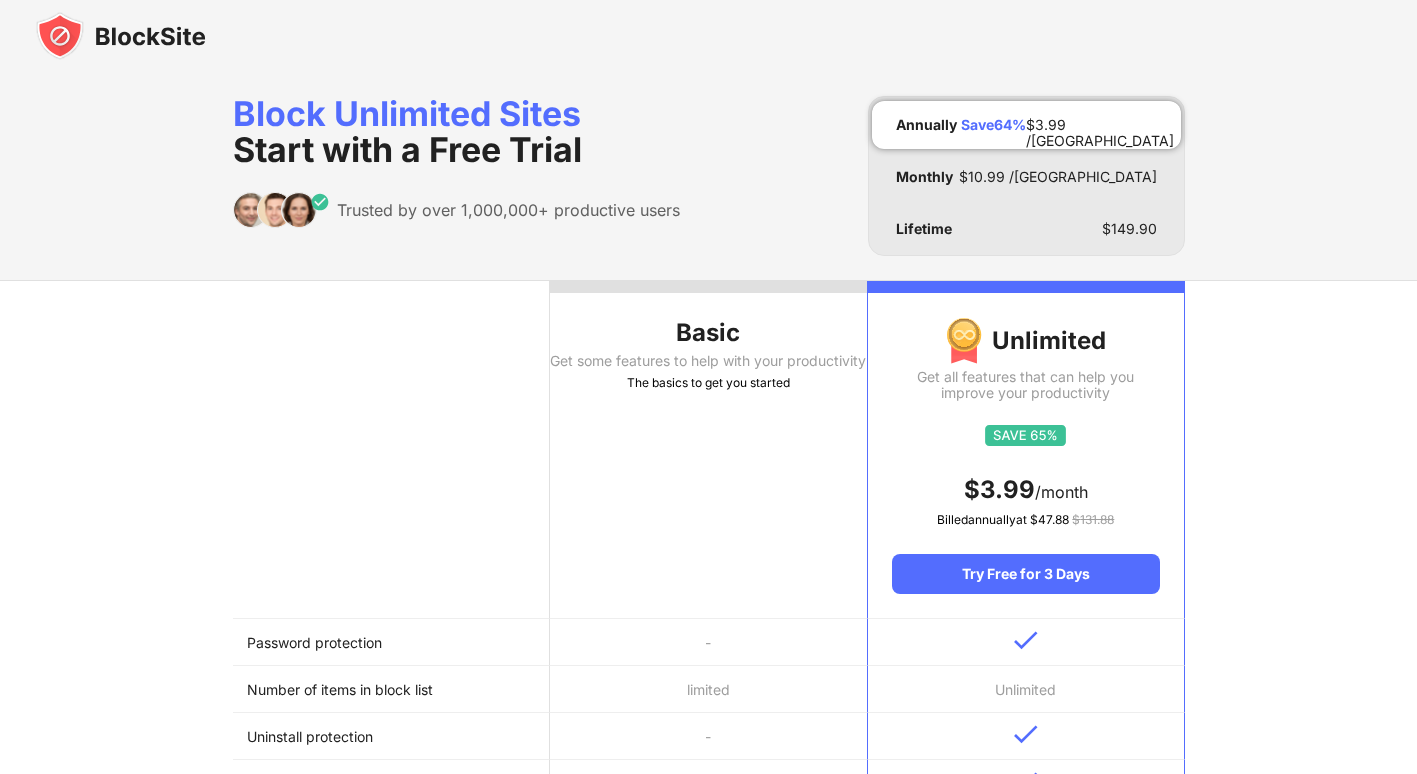 click at bounding box center (121, 36) 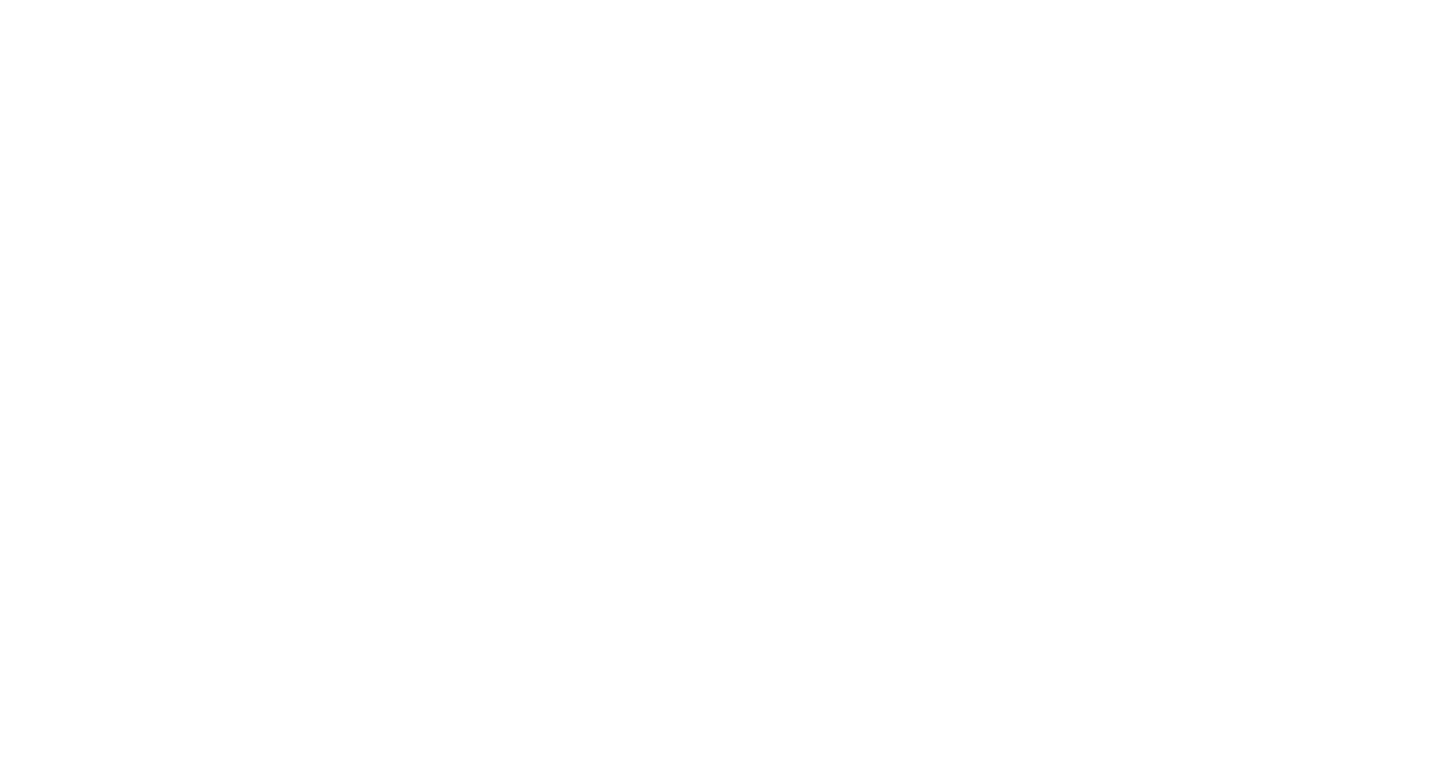 scroll, scrollTop: 0, scrollLeft: 0, axis: both 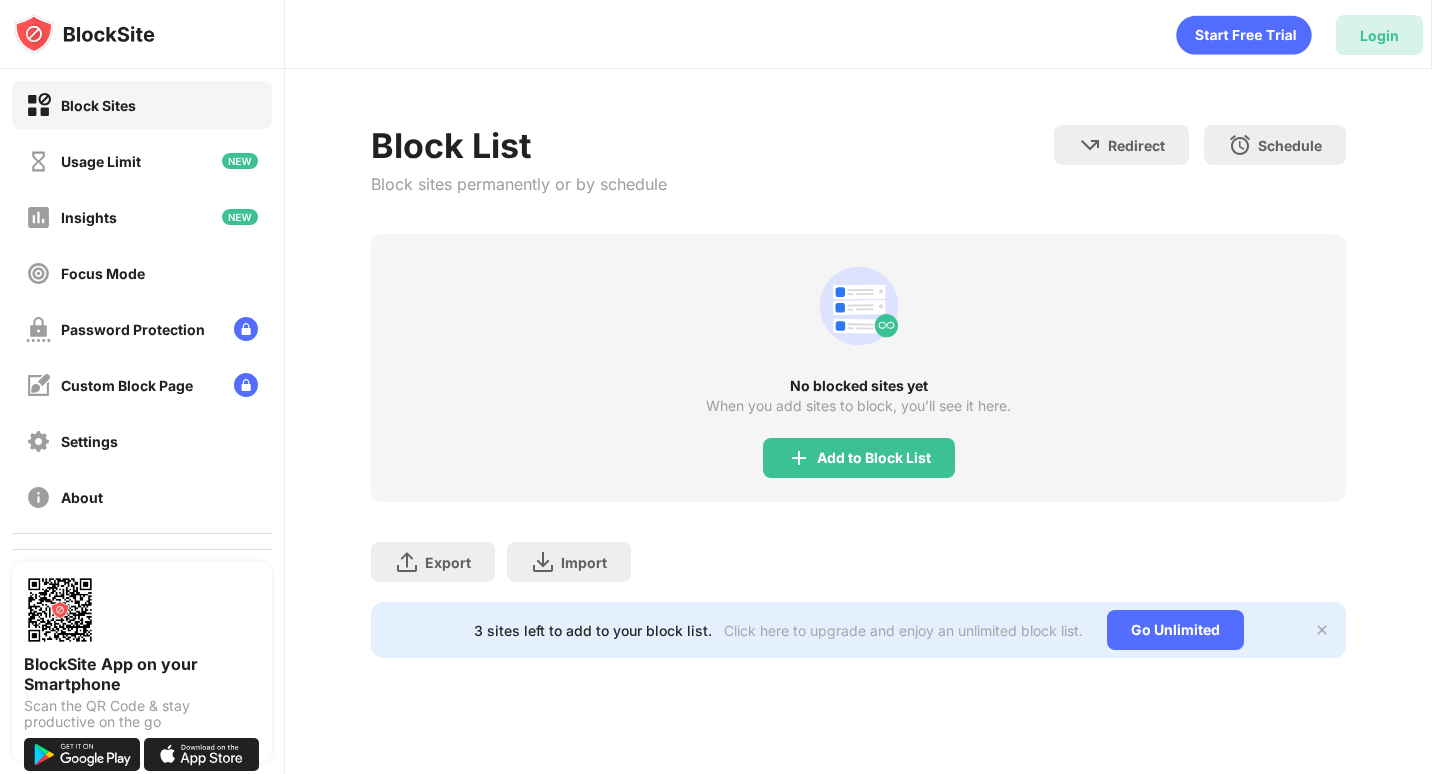 click on "Login" at bounding box center (1379, 35) 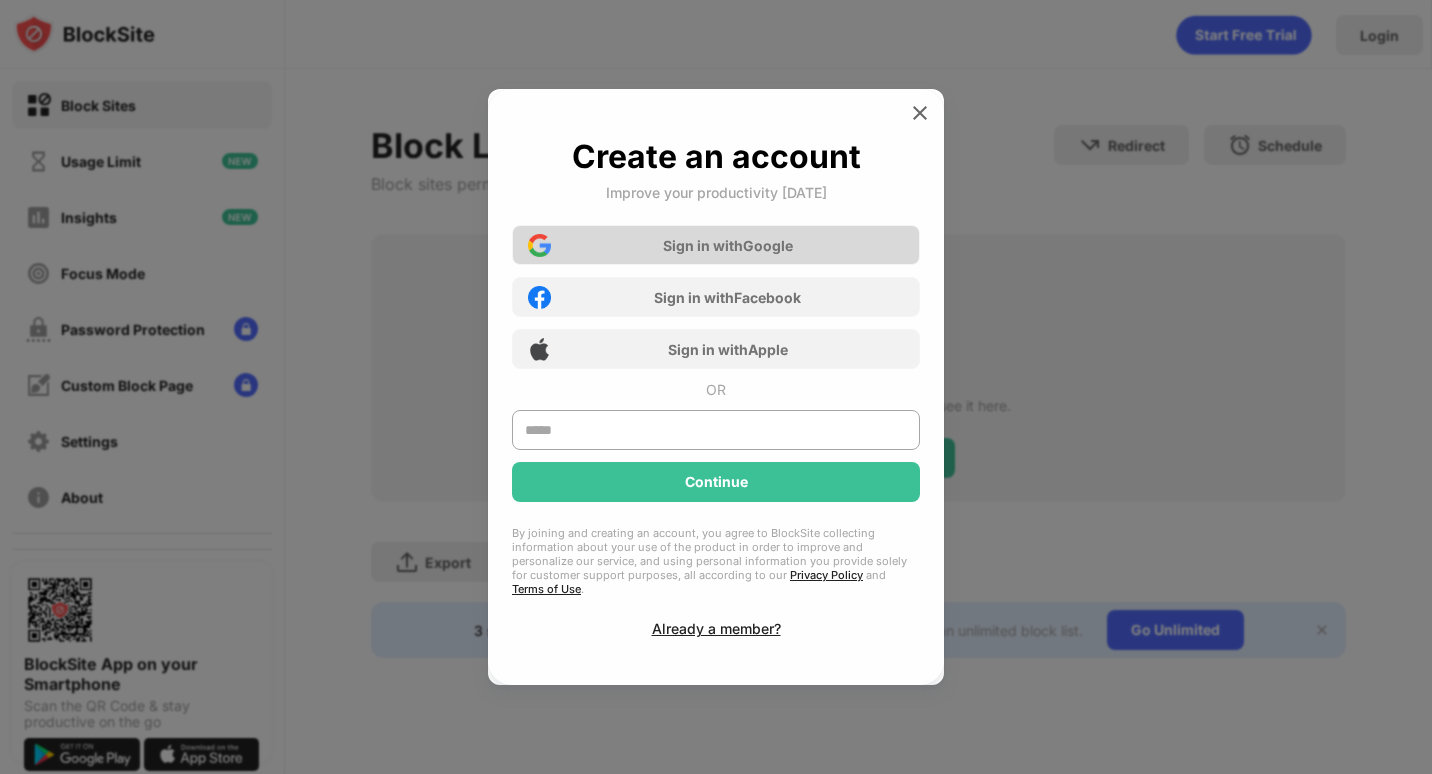drag, startPoint x: 887, startPoint y: 233, endPoint x: 875, endPoint y: 245, distance: 16.970562 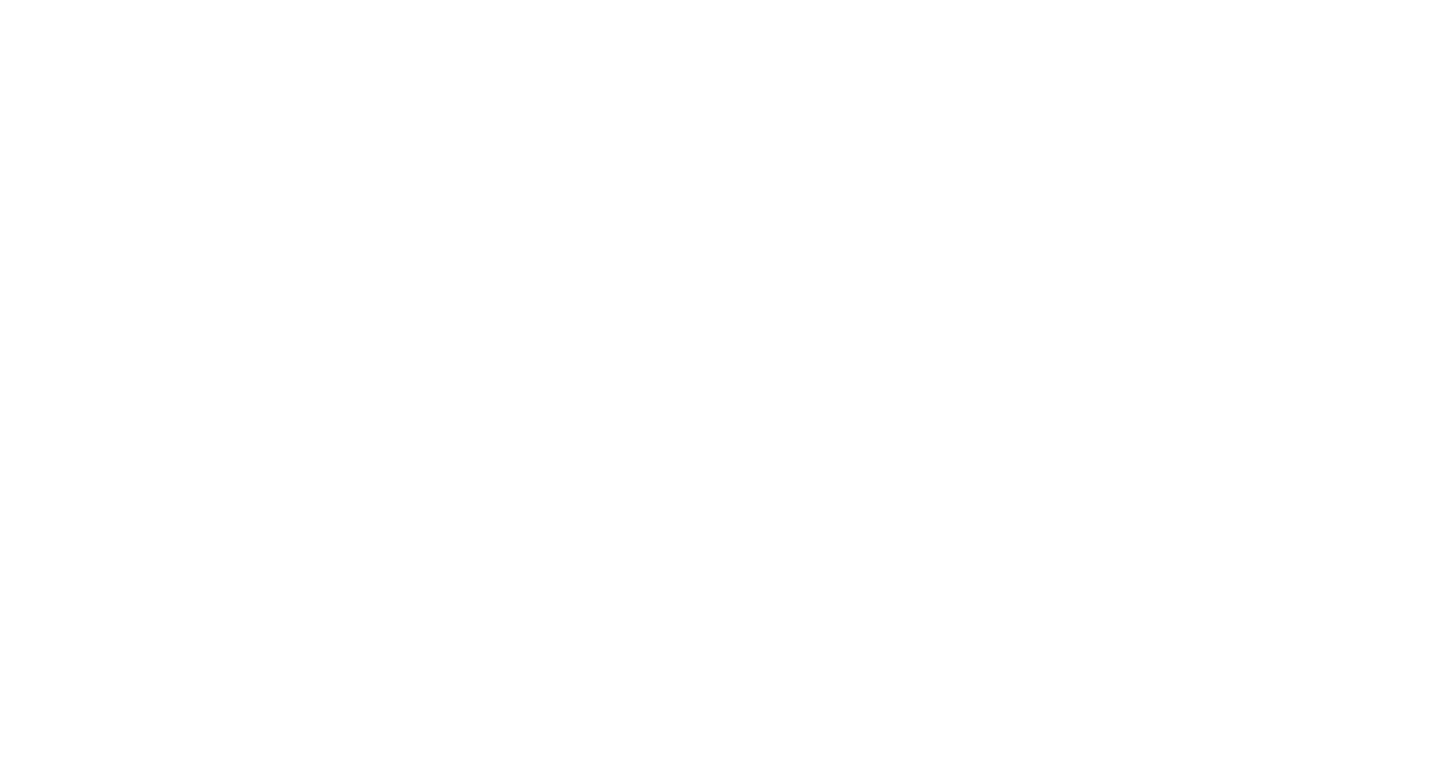 scroll, scrollTop: 0, scrollLeft: 0, axis: both 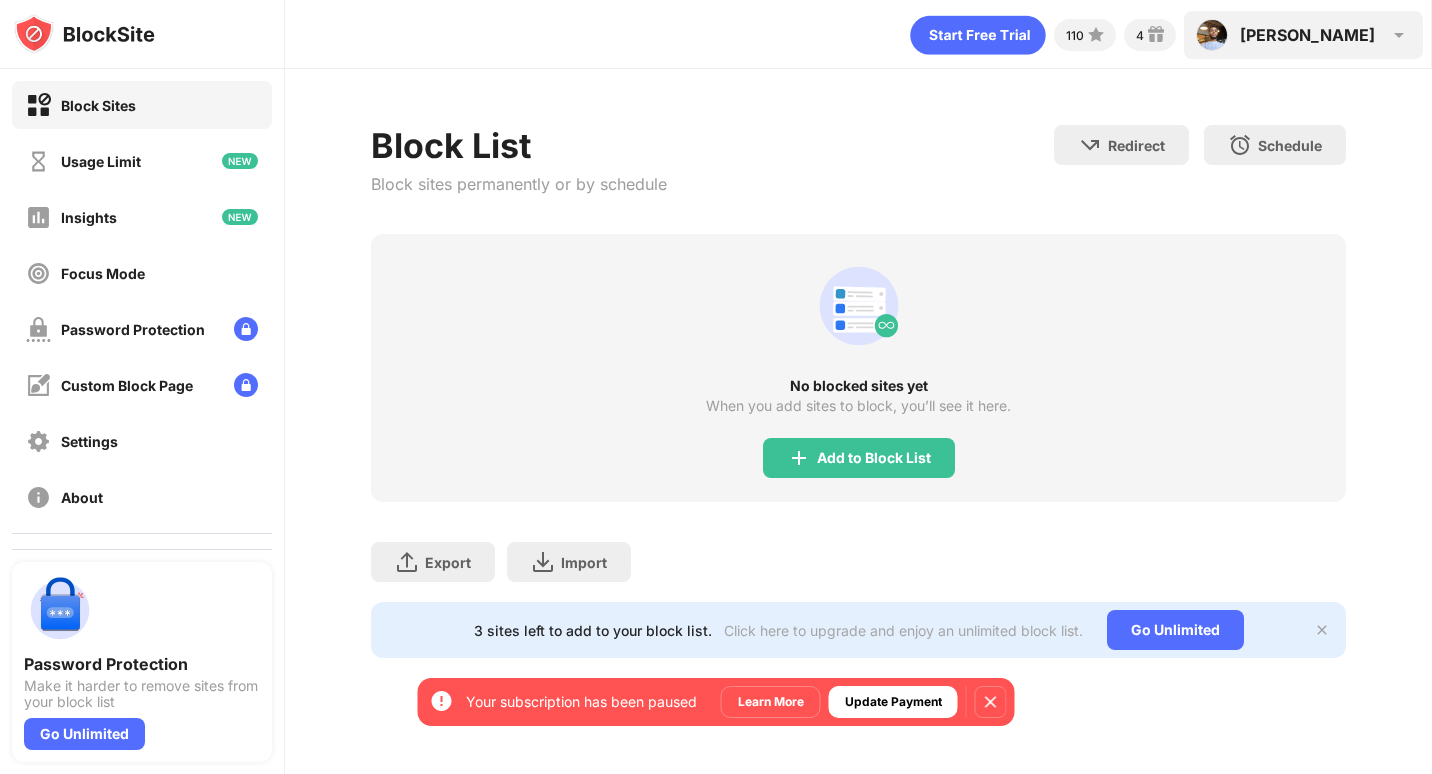 click on "عمار عمار بامطرف View Account Insights Premium Rewards Settings Support Log Out" at bounding box center (1303, 35) 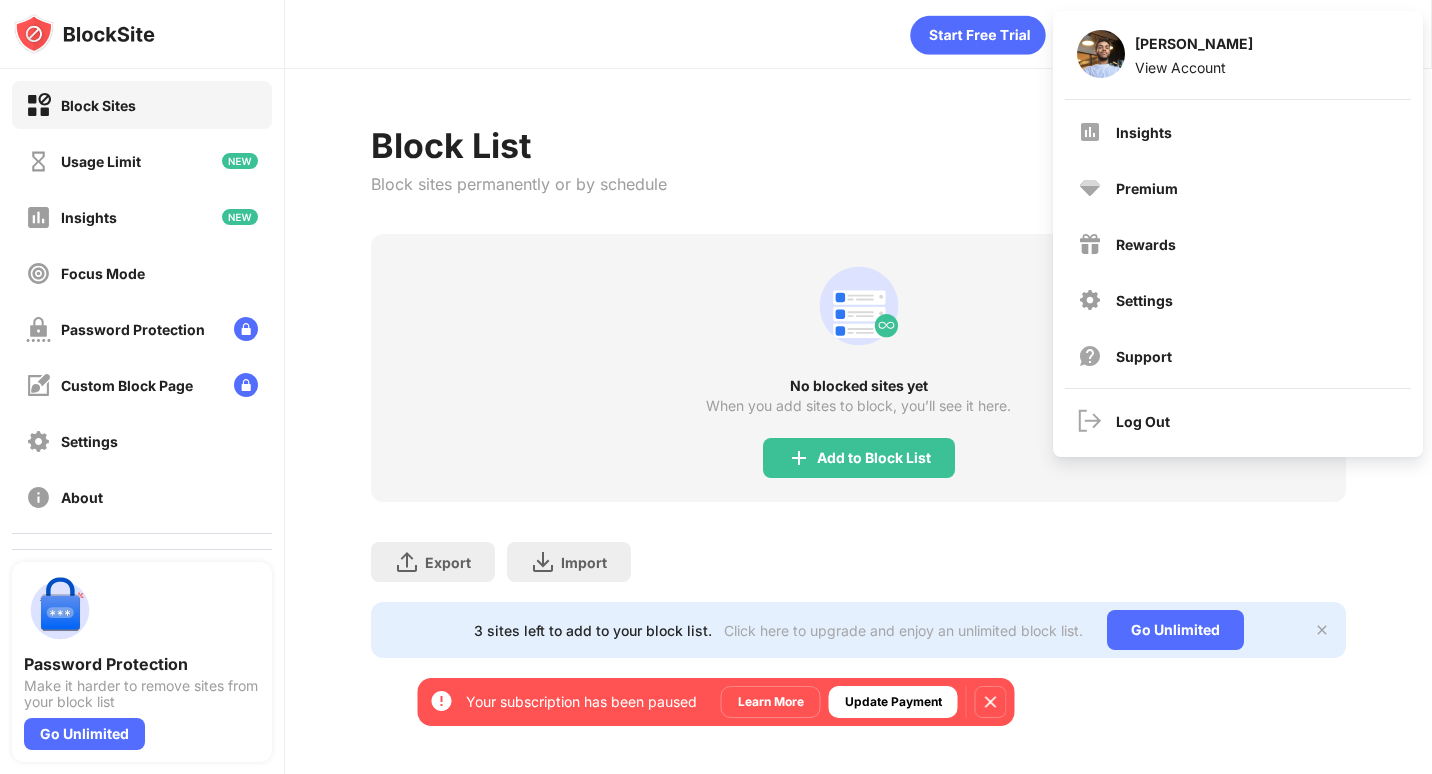 click on "Block List Block sites permanently or by schedule Redirect Choose a site to be redirected to when blocking is active Schedule Select which days and timeframes the block list will be active" at bounding box center (858, 179) 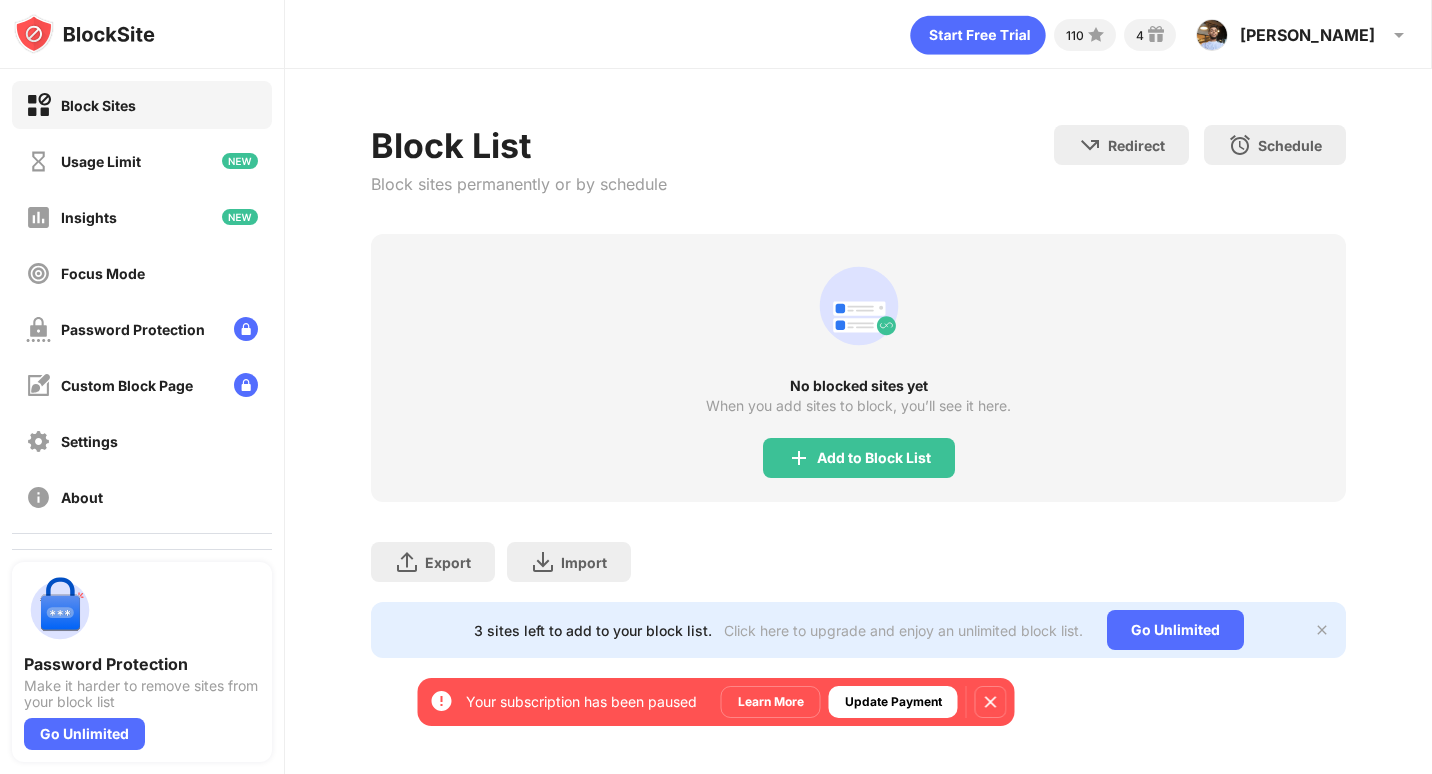 click on "Block List Block sites permanently or by schedule Redirect Choose a site to be redirected to when blocking is active Schedule Select which days and timeframes the block list will be active" at bounding box center (858, 179) 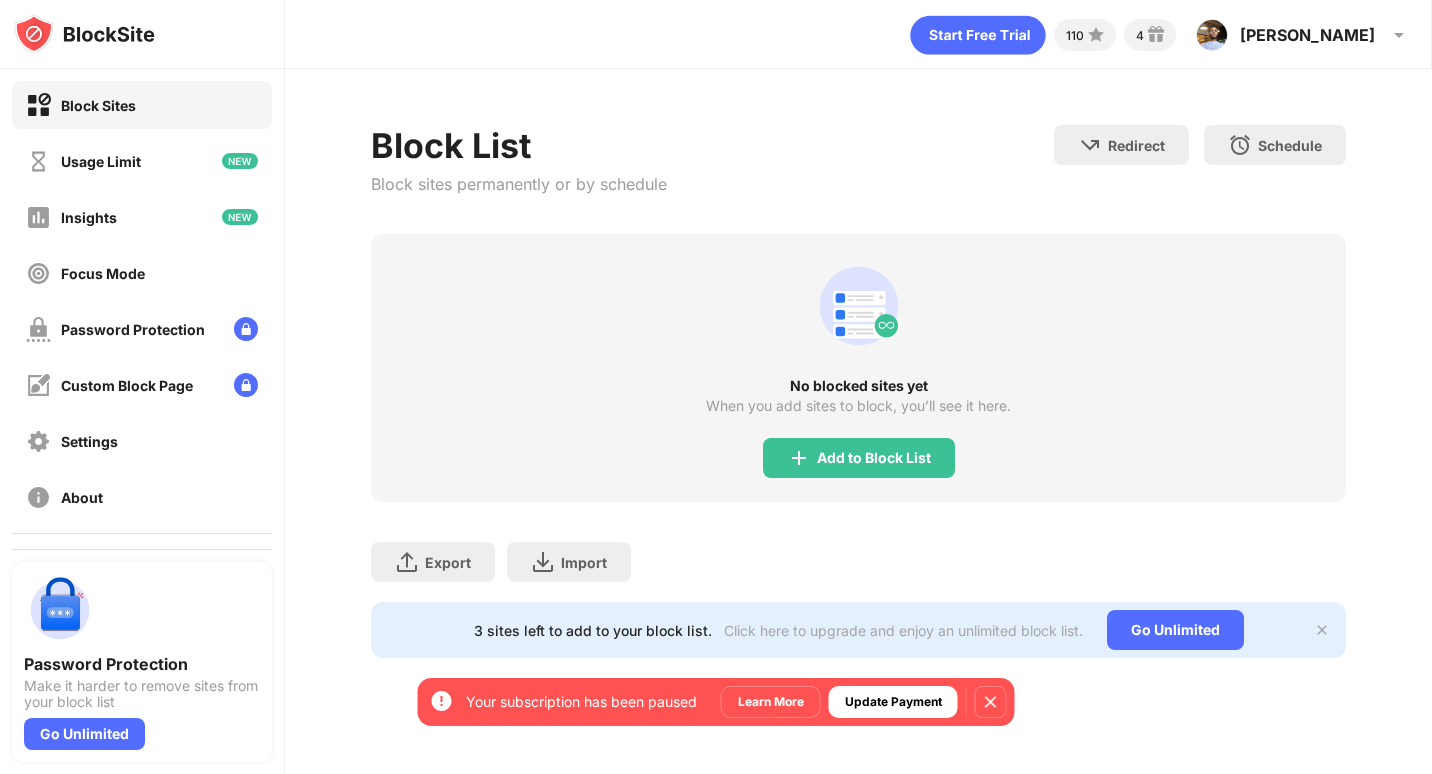 click 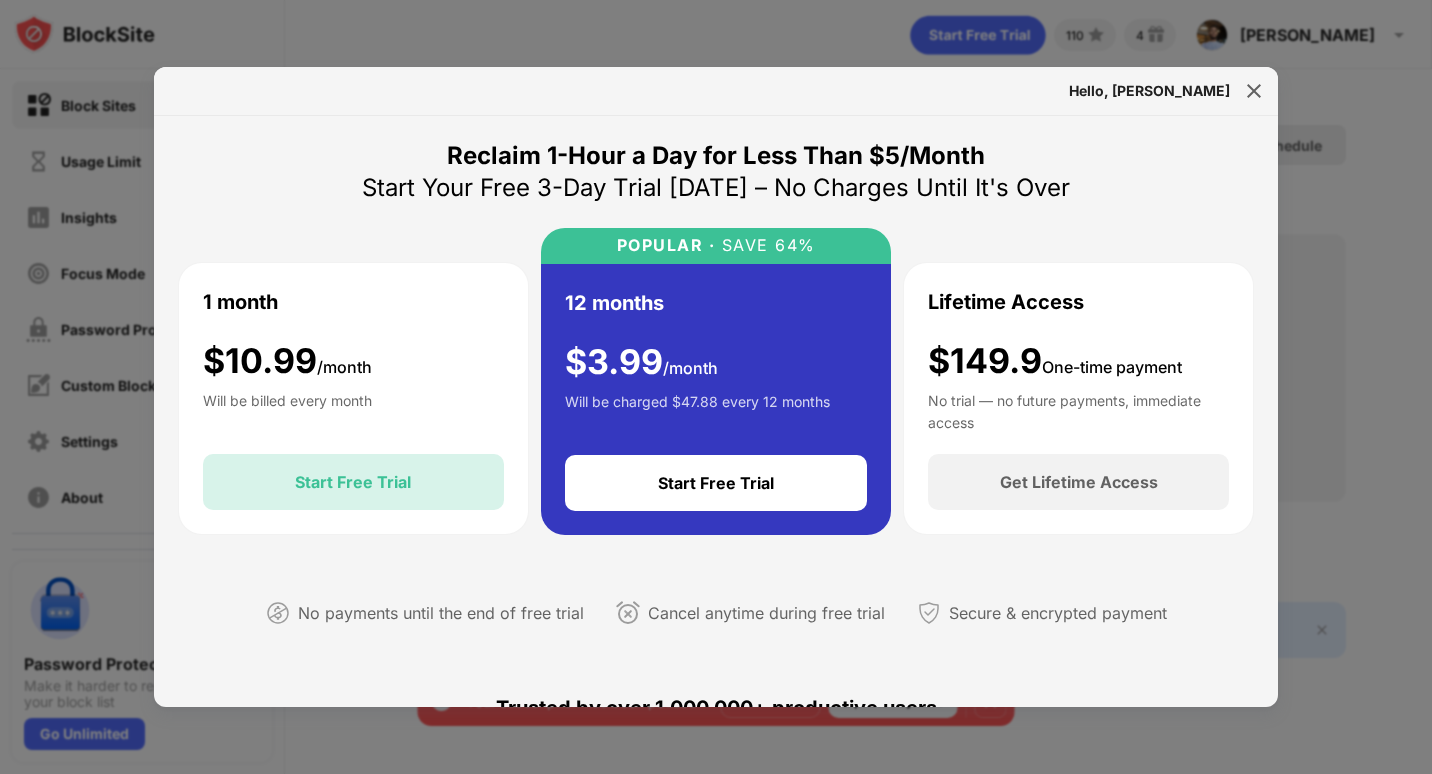 click on "Start Free Trial" at bounding box center (353, 482) 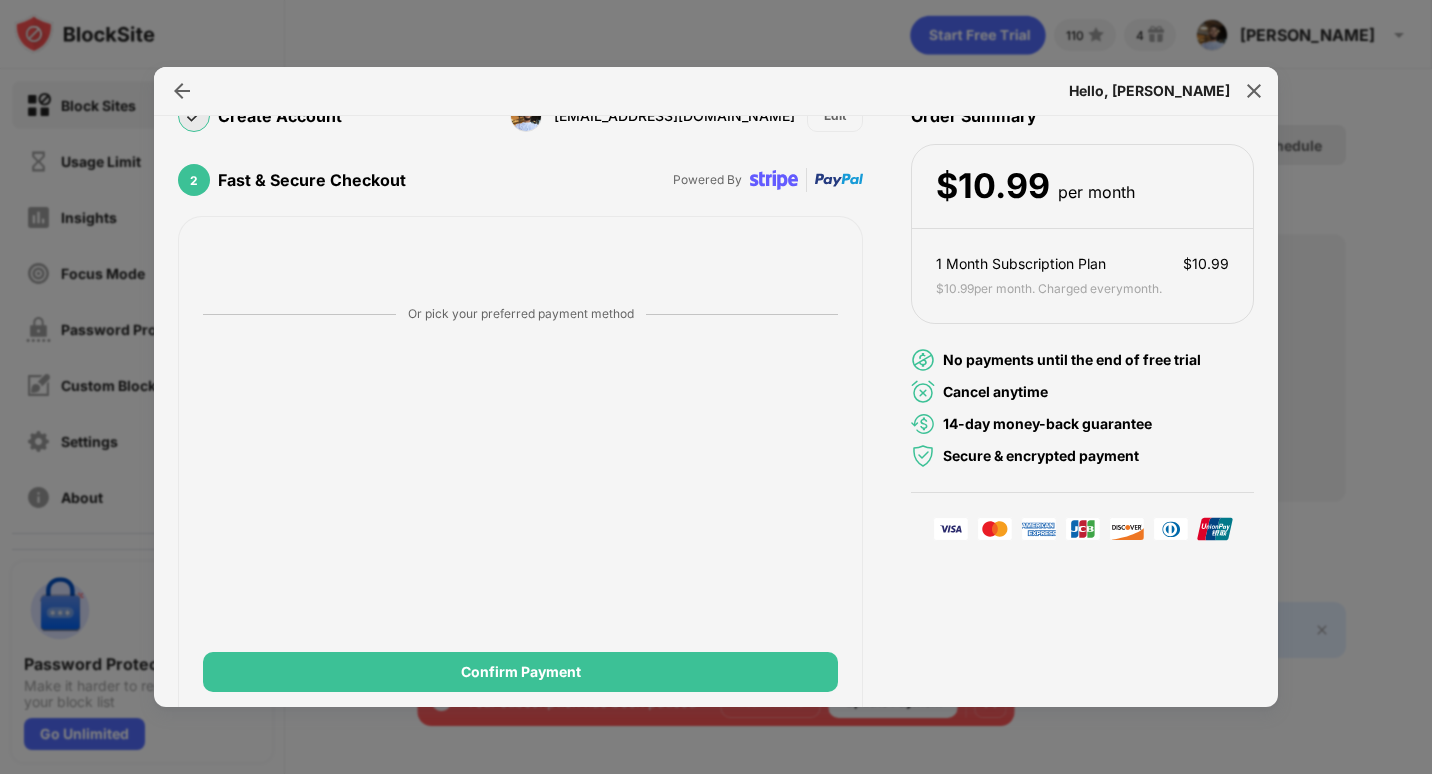 scroll, scrollTop: 189, scrollLeft: 0, axis: vertical 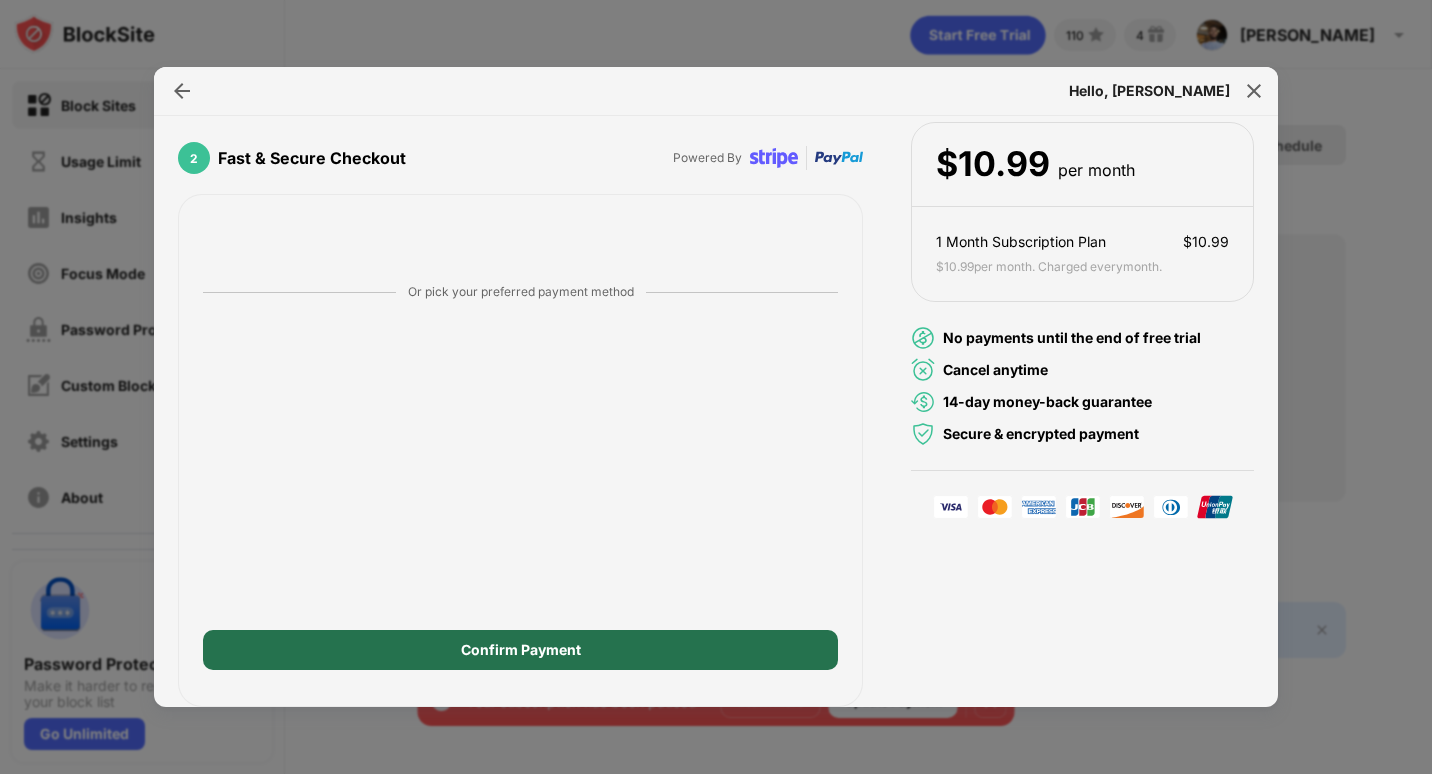click on "Confirm Payment" at bounding box center (520, 650) 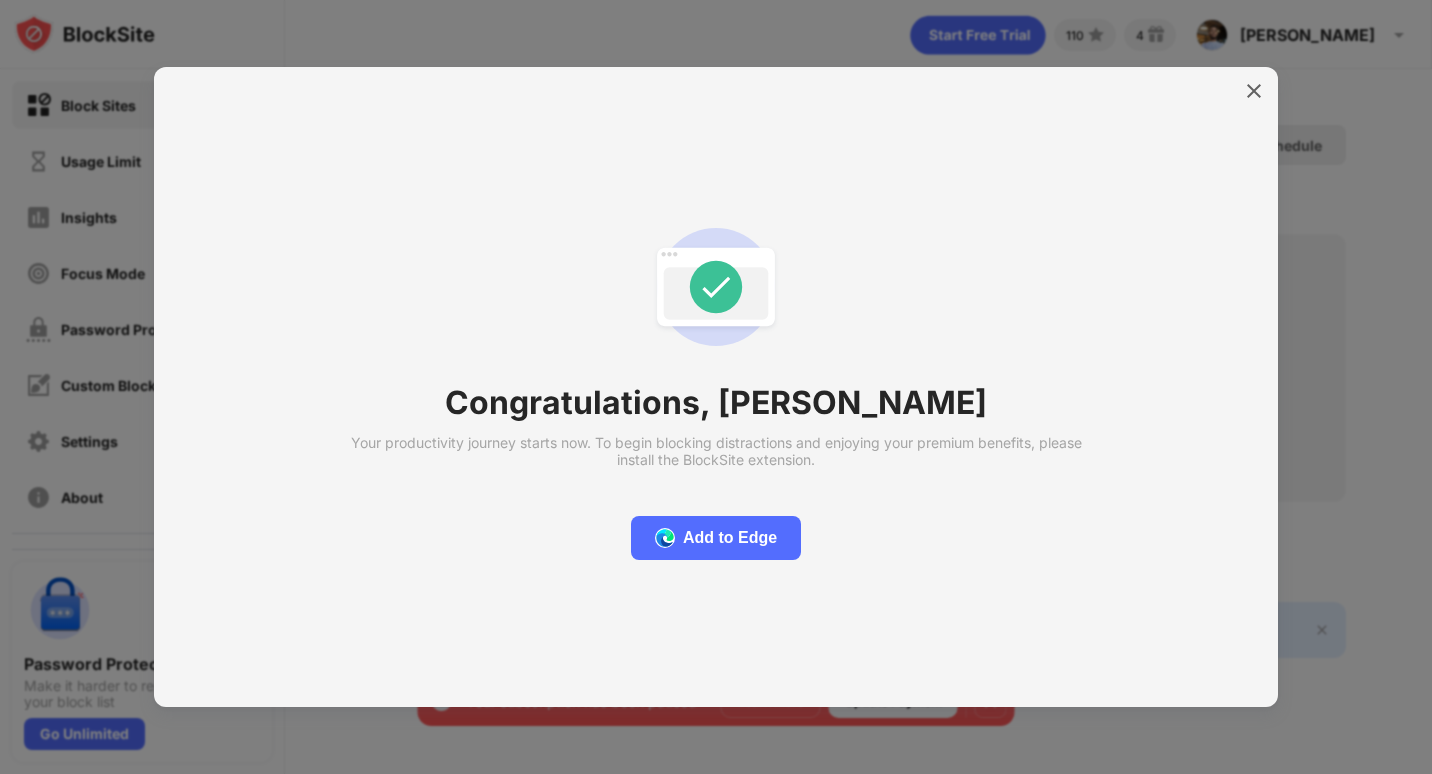 scroll, scrollTop: 0, scrollLeft: 0, axis: both 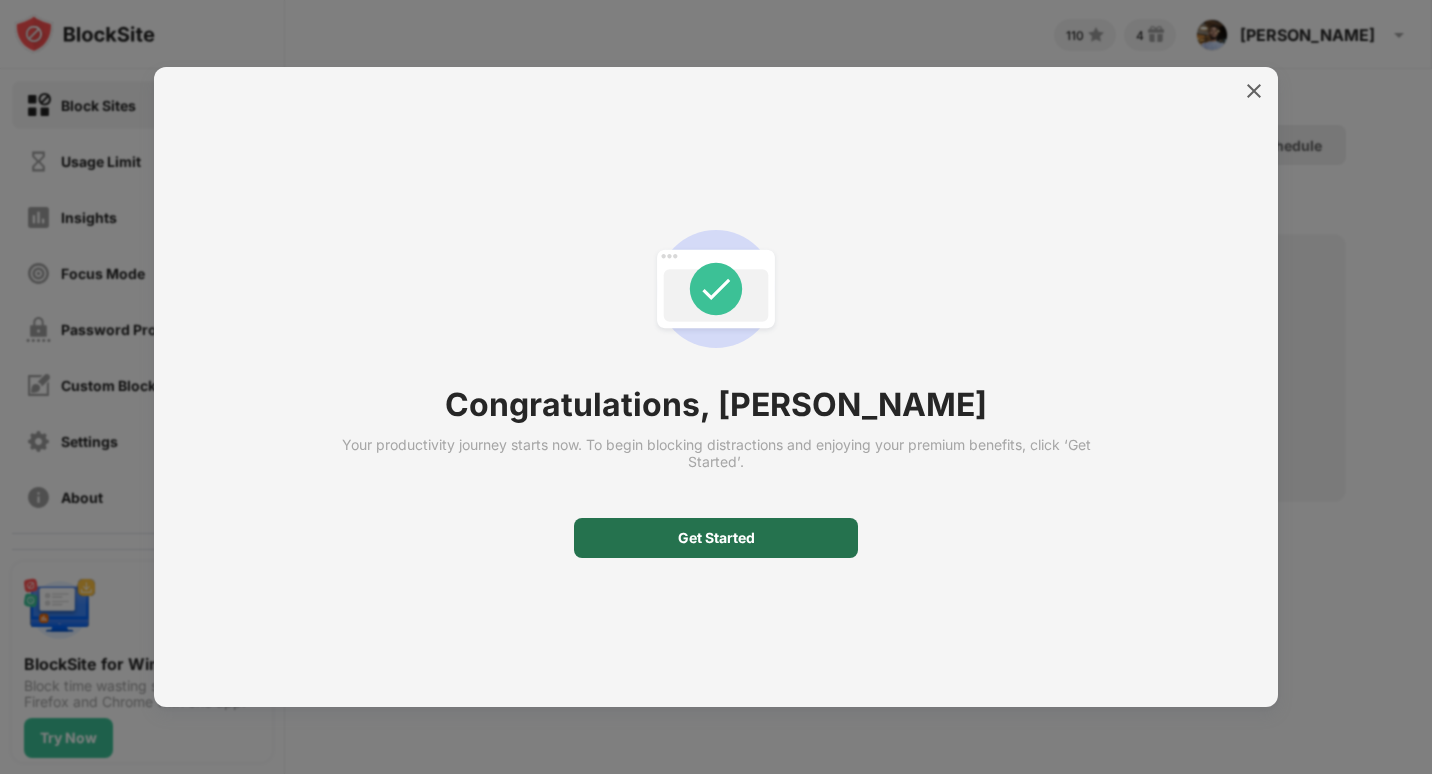click on "Get Started" at bounding box center (716, 538) 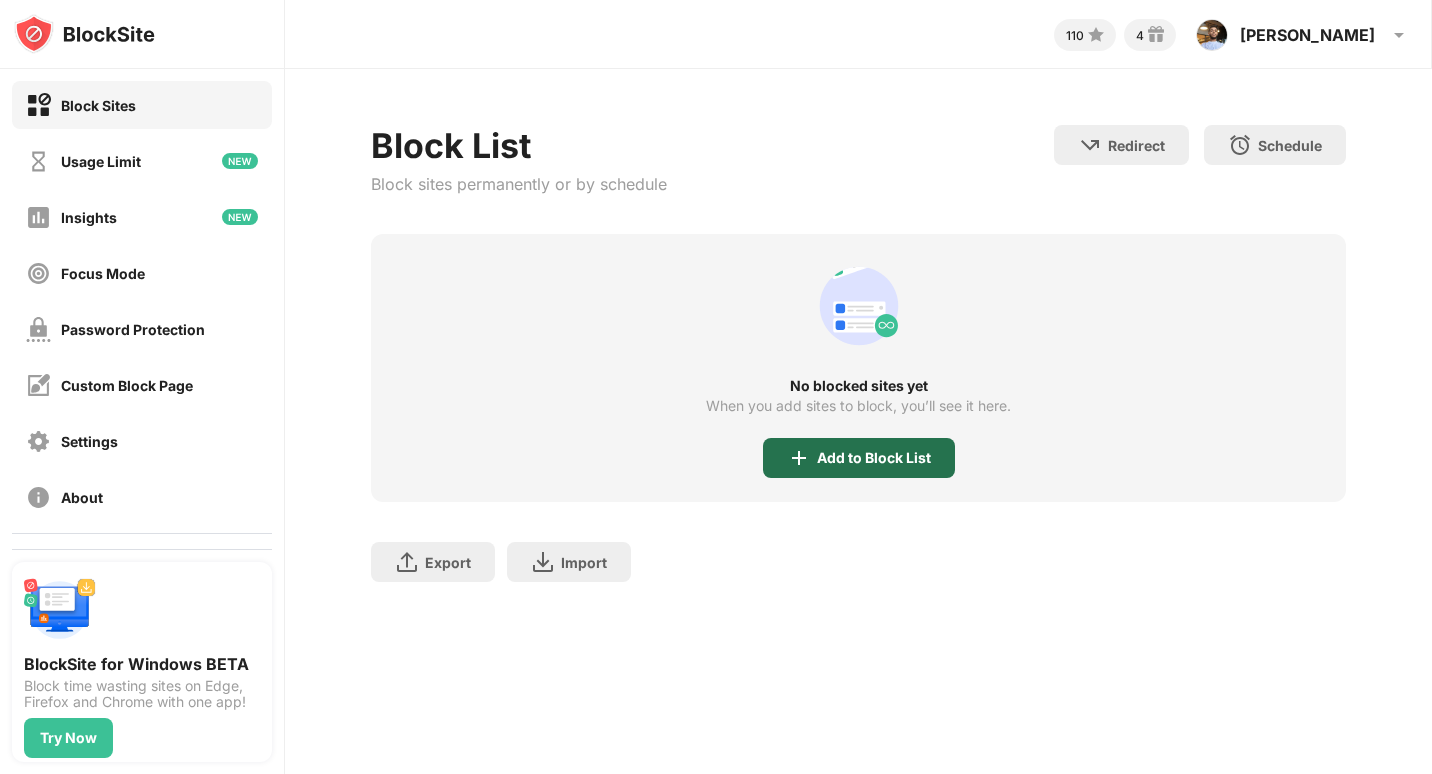 click on "Add to Block List" at bounding box center (874, 458) 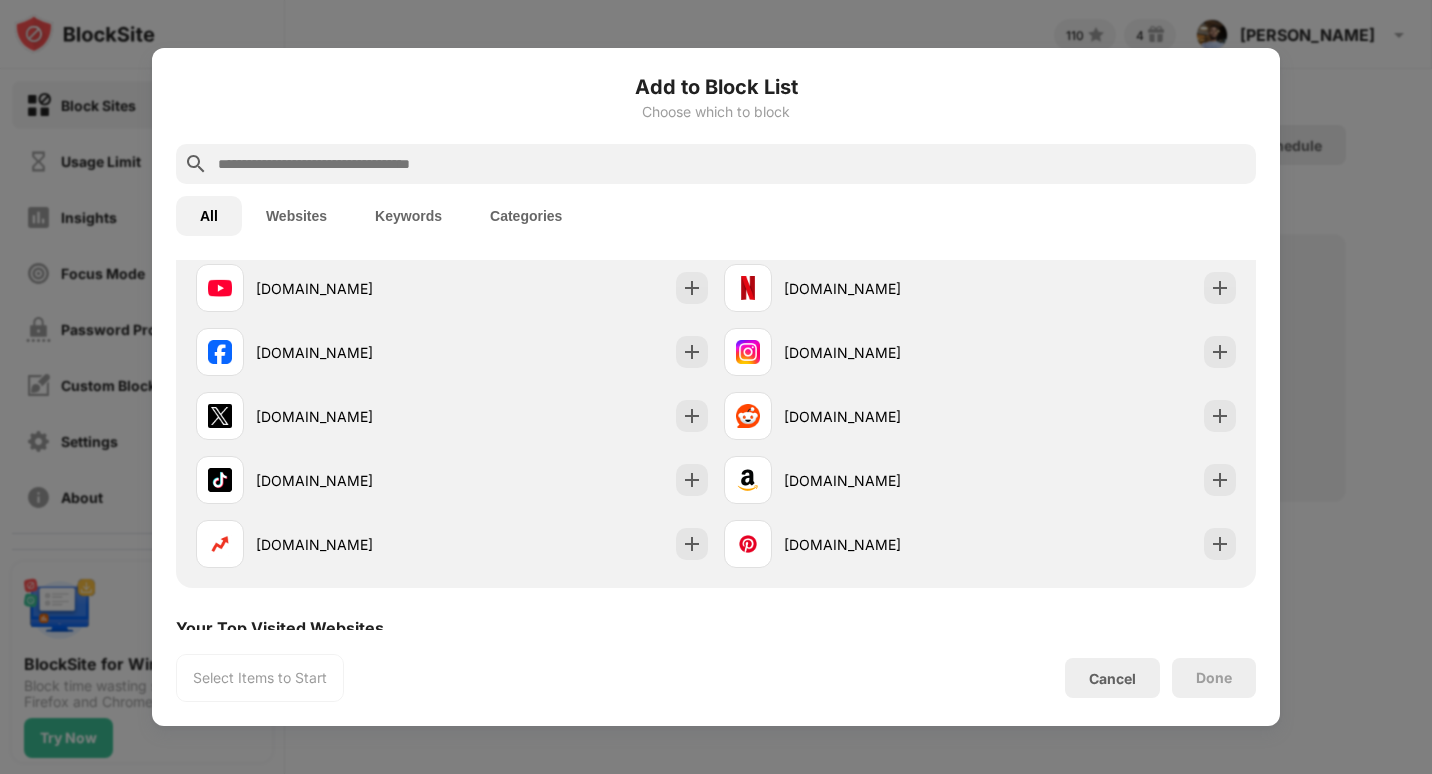 scroll, scrollTop: 357, scrollLeft: 0, axis: vertical 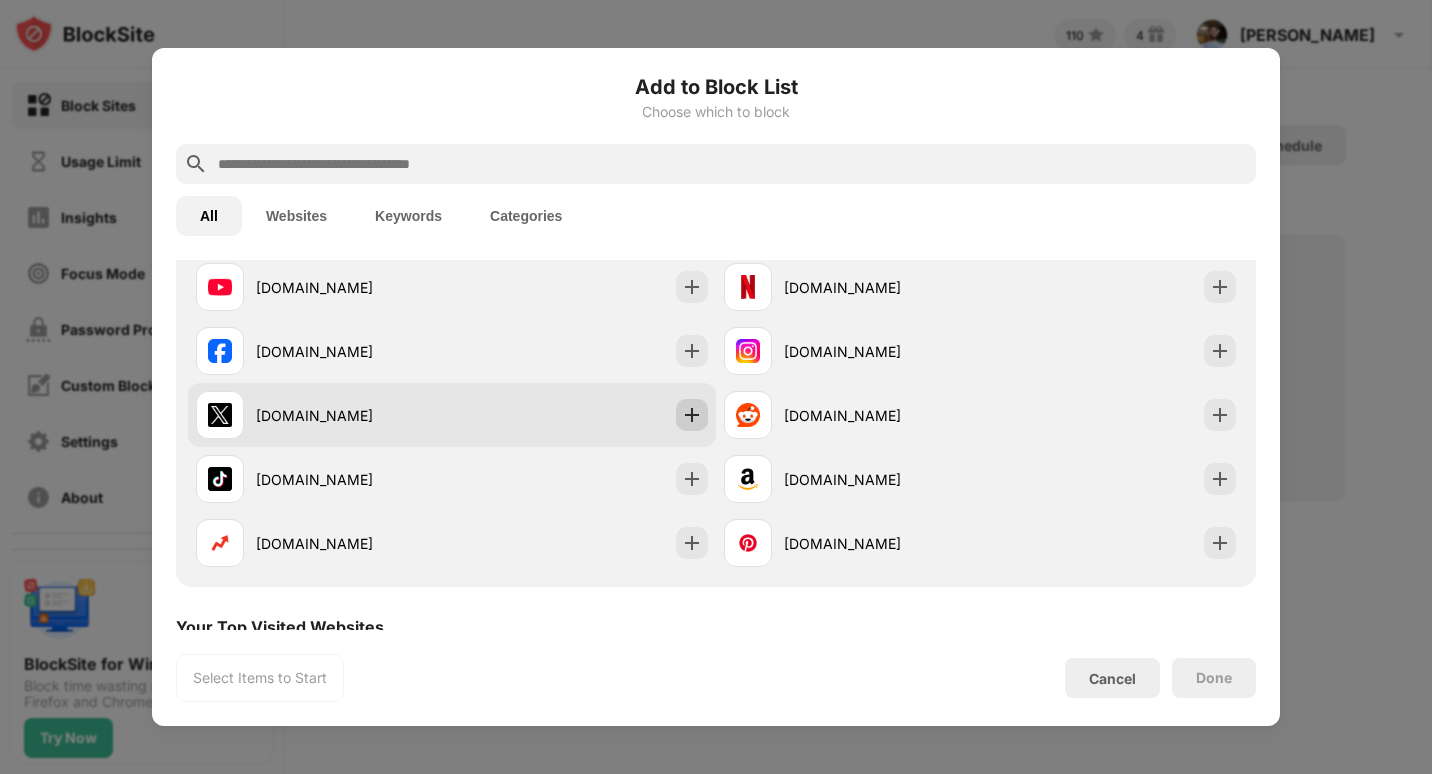 click at bounding box center [692, 415] 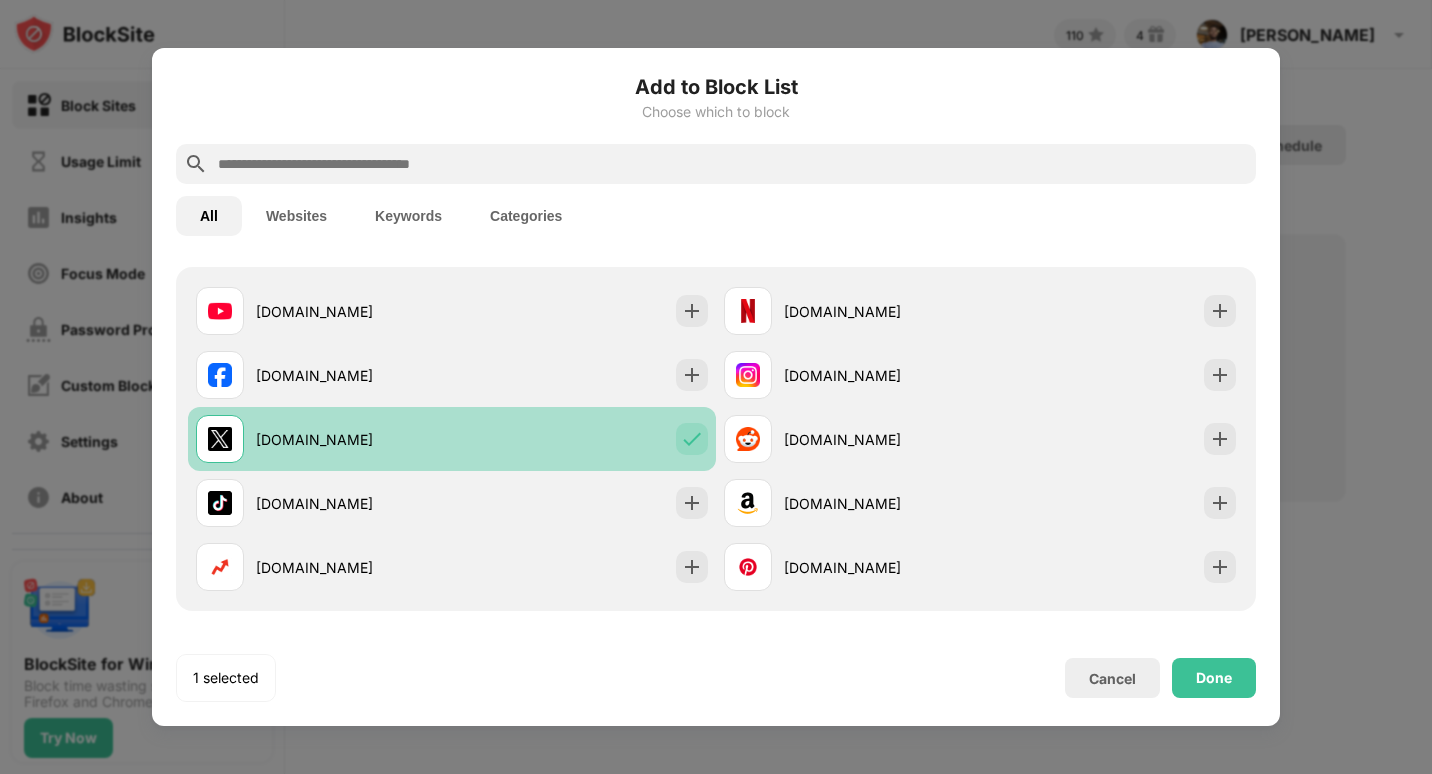 scroll, scrollTop: 334, scrollLeft: 0, axis: vertical 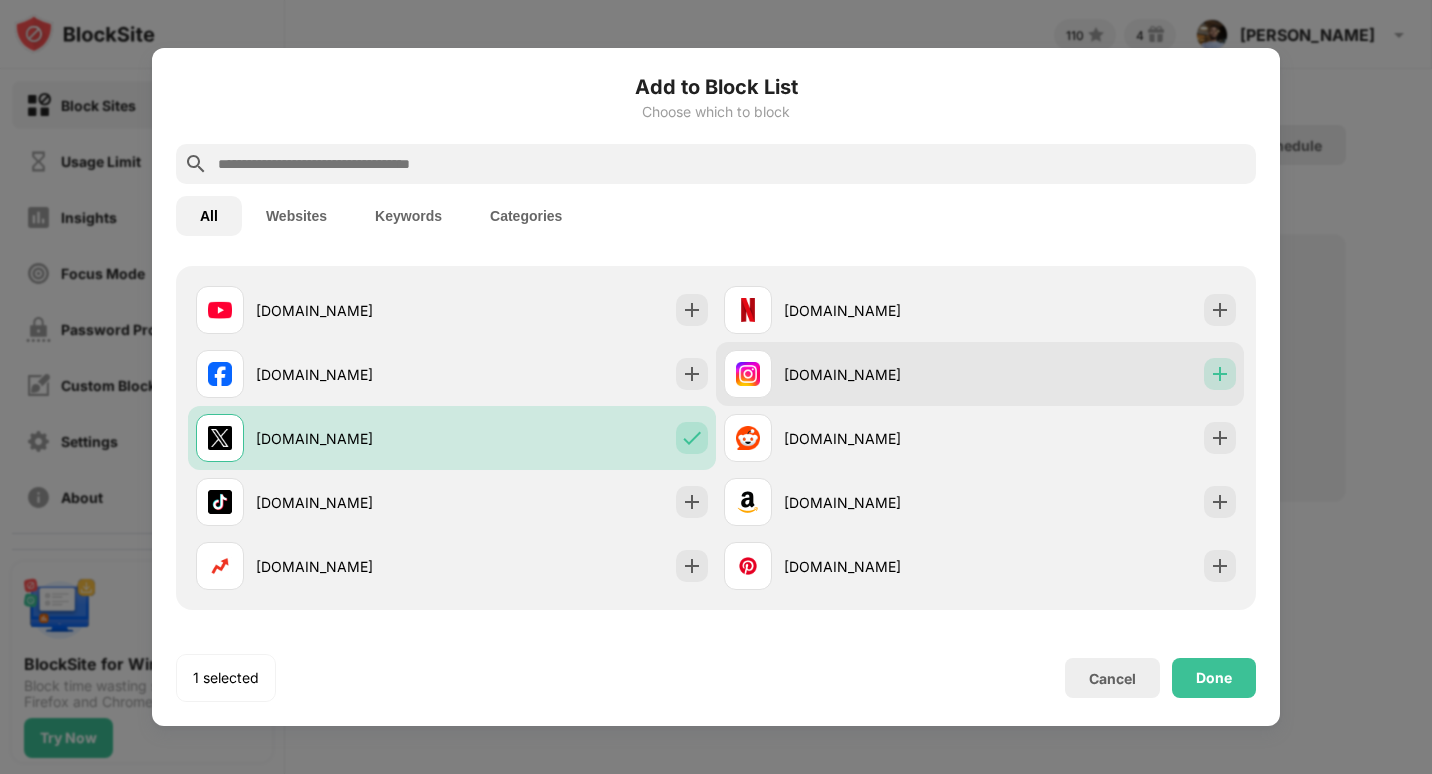 click at bounding box center (1220, 374) 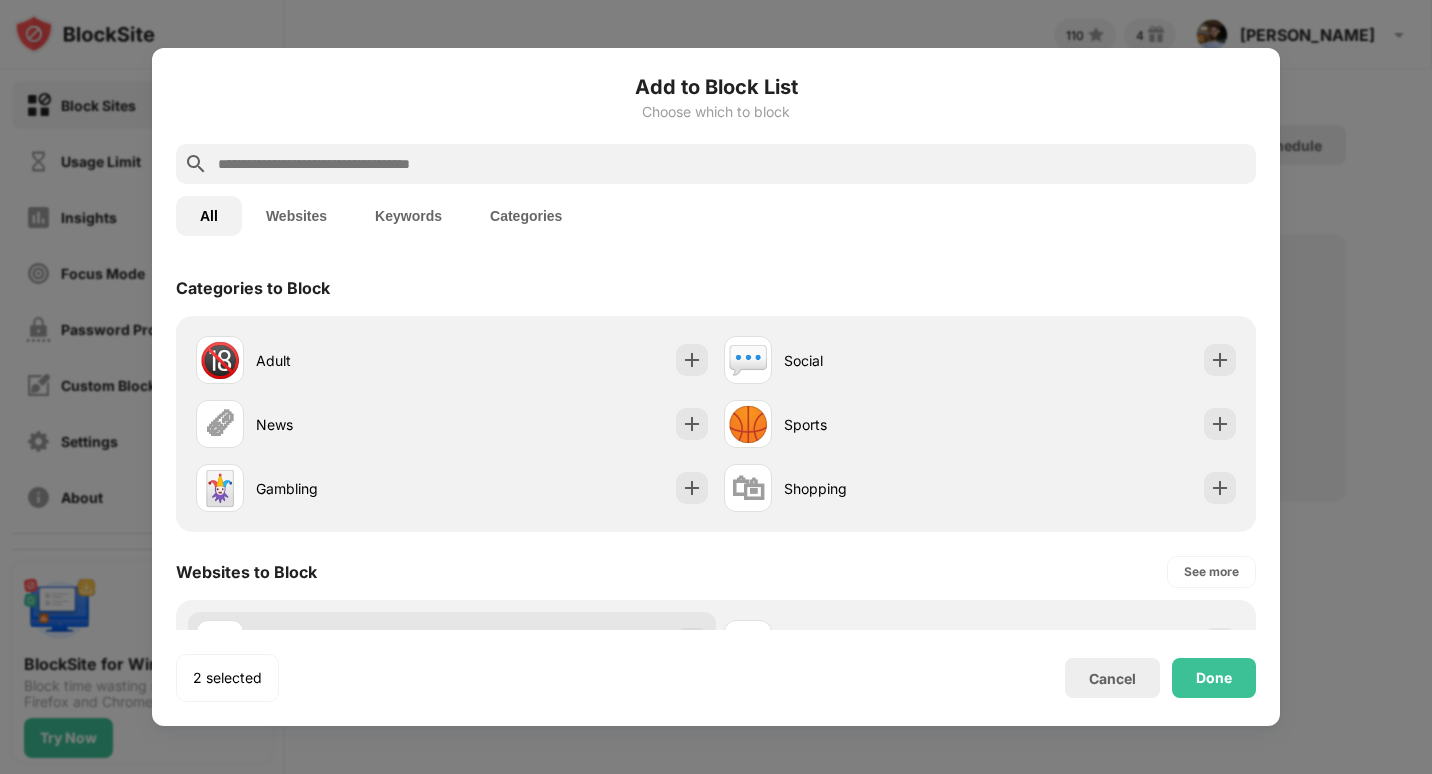 scroll, scrollTop: 0, scrollLeft: 0, axis: both 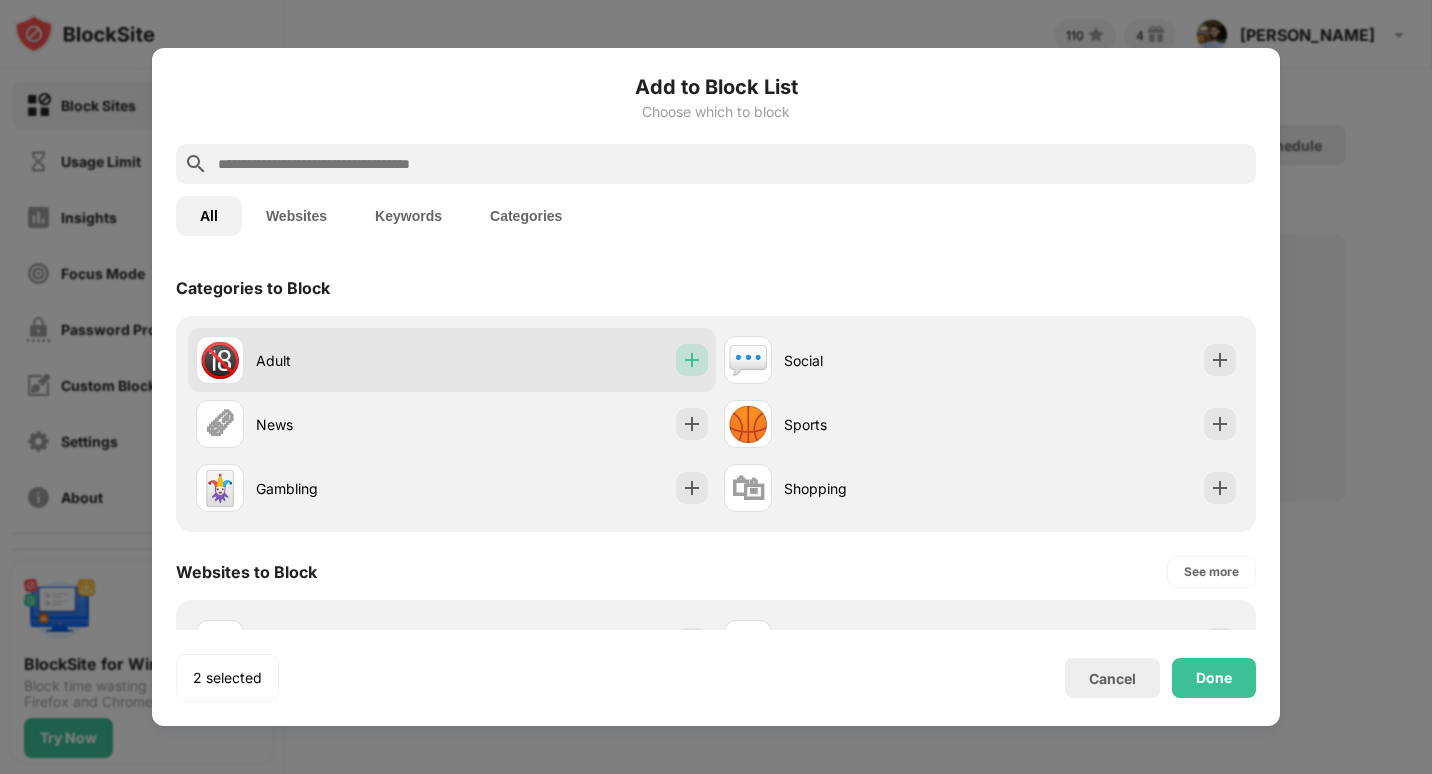 click at bounding box center (692, 360) 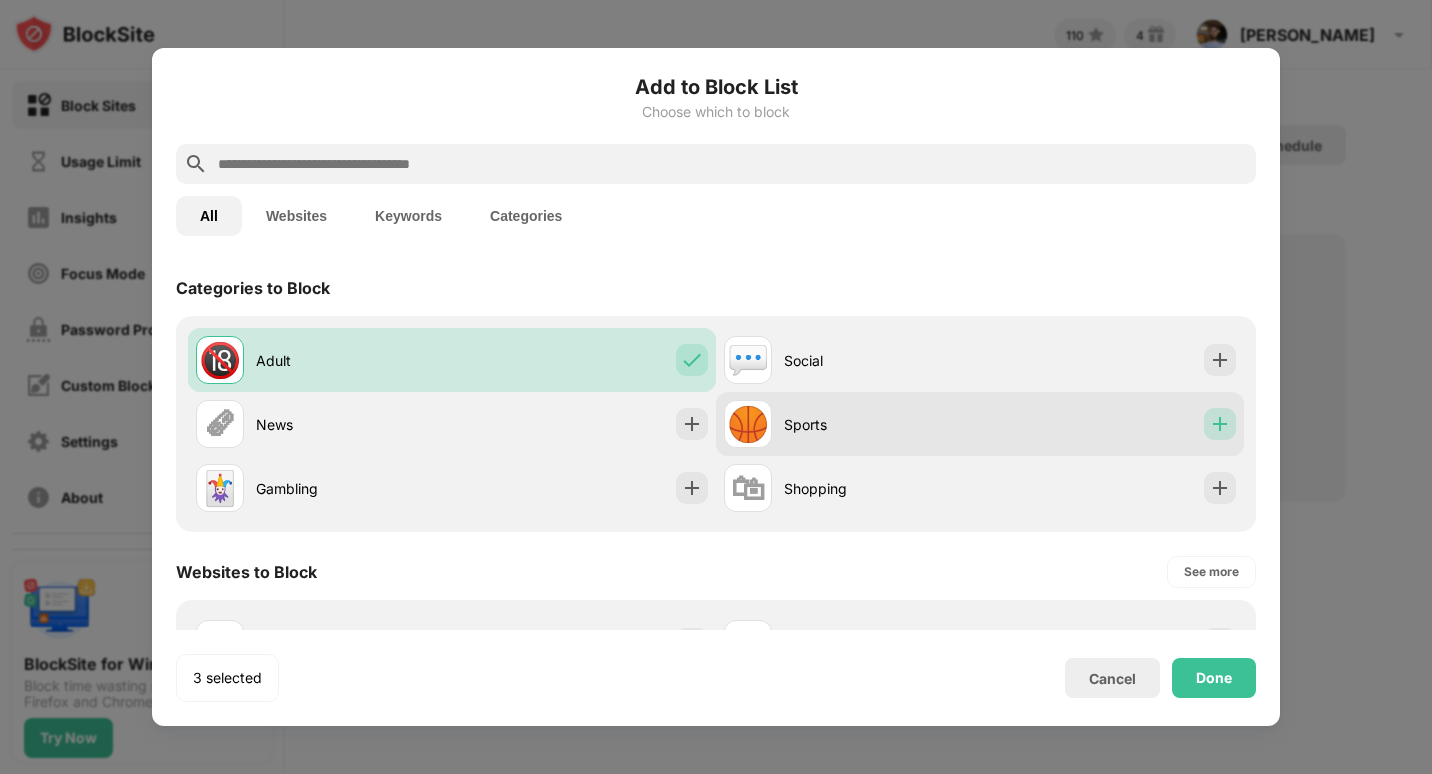 click at bounding box center (1220, 424) 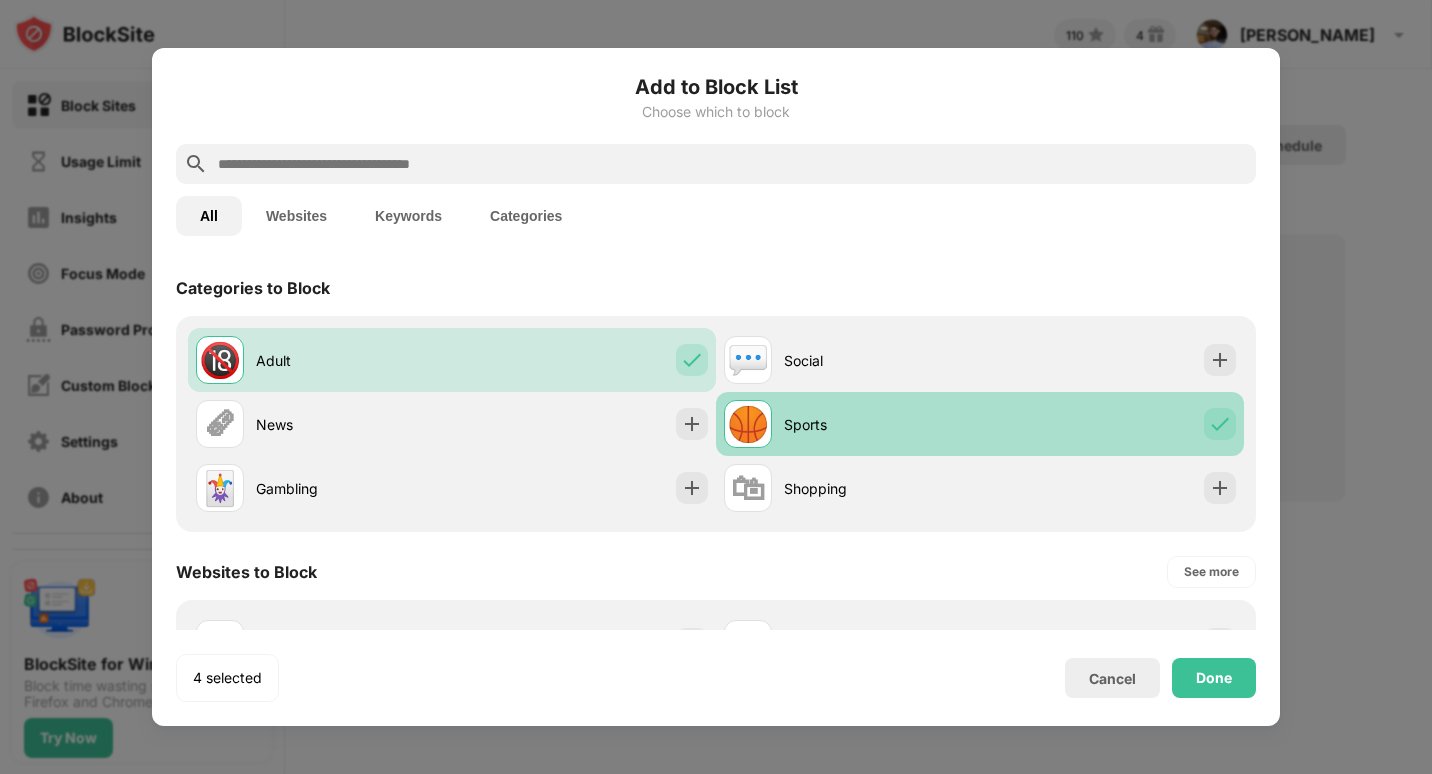 click at bounding box center [1220, 424] 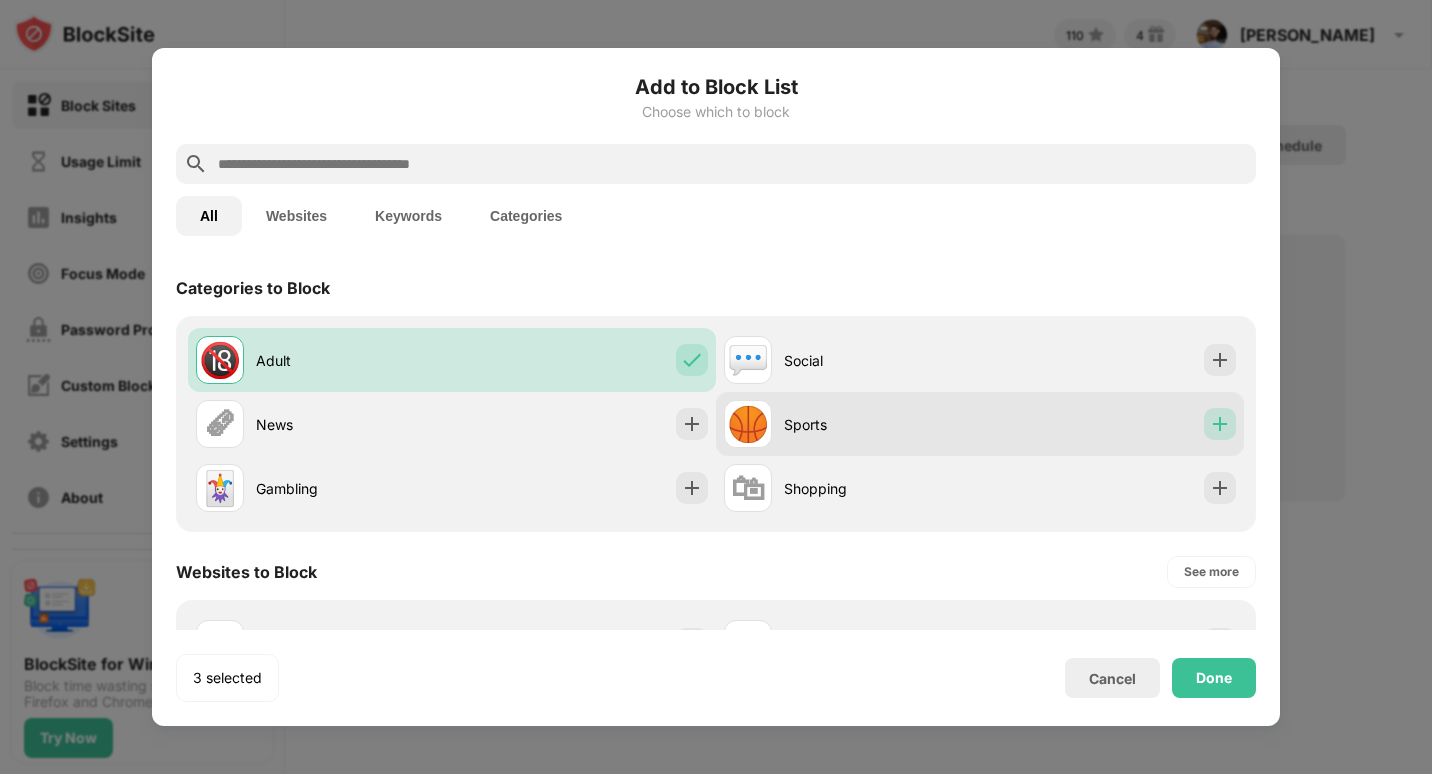 click at bounding box center [1220, 424] 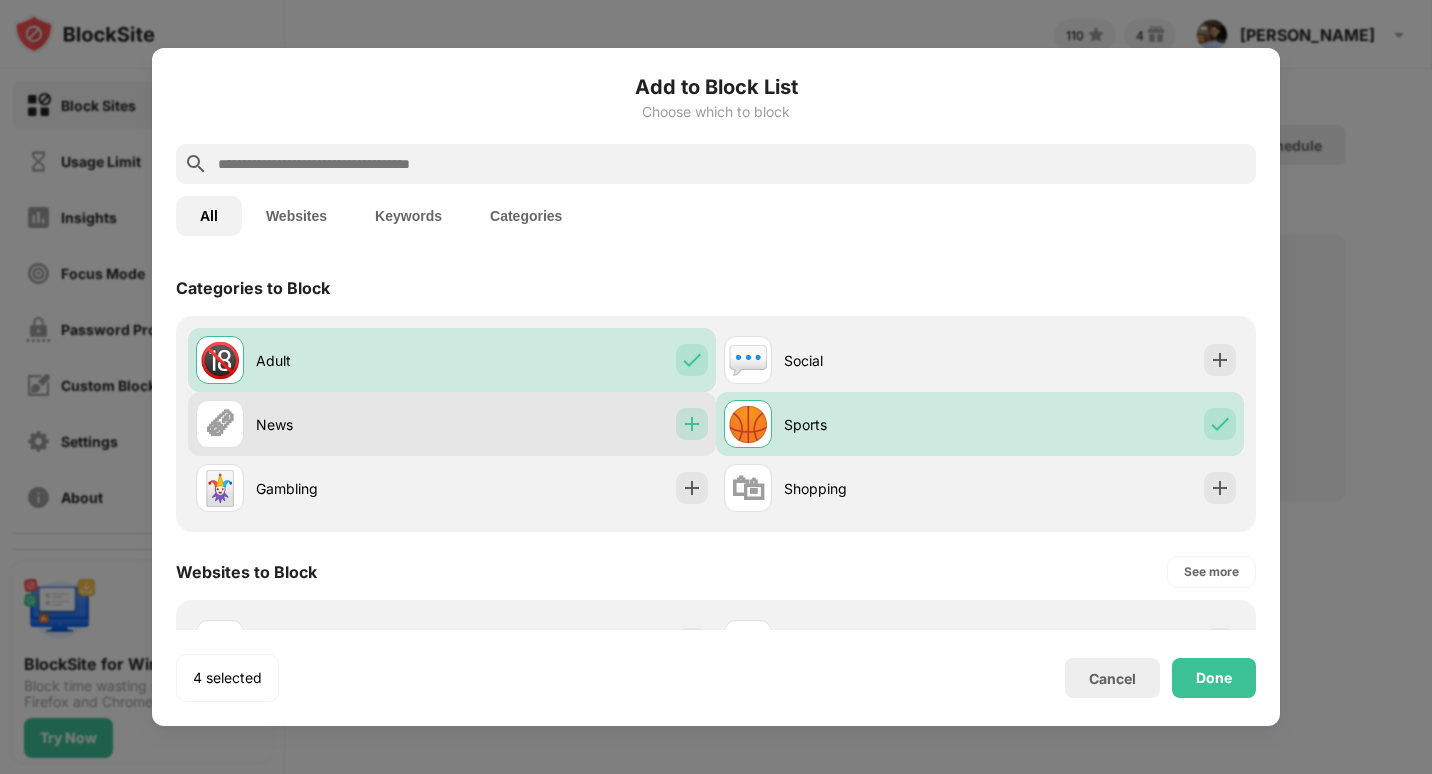 click at bounding box center [692, 424] 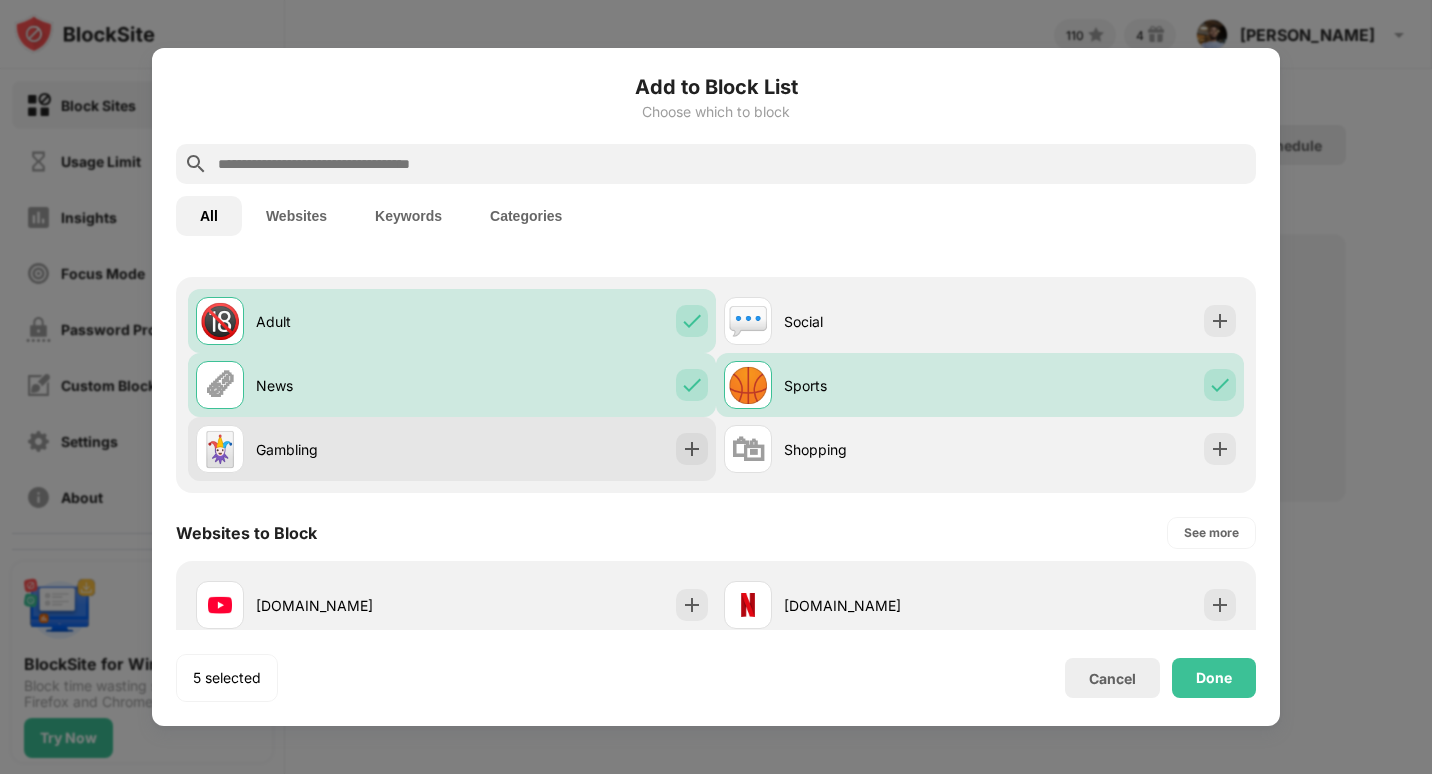 scroll, scrollTop: 40, scrollLeft: 0, axis: vertical 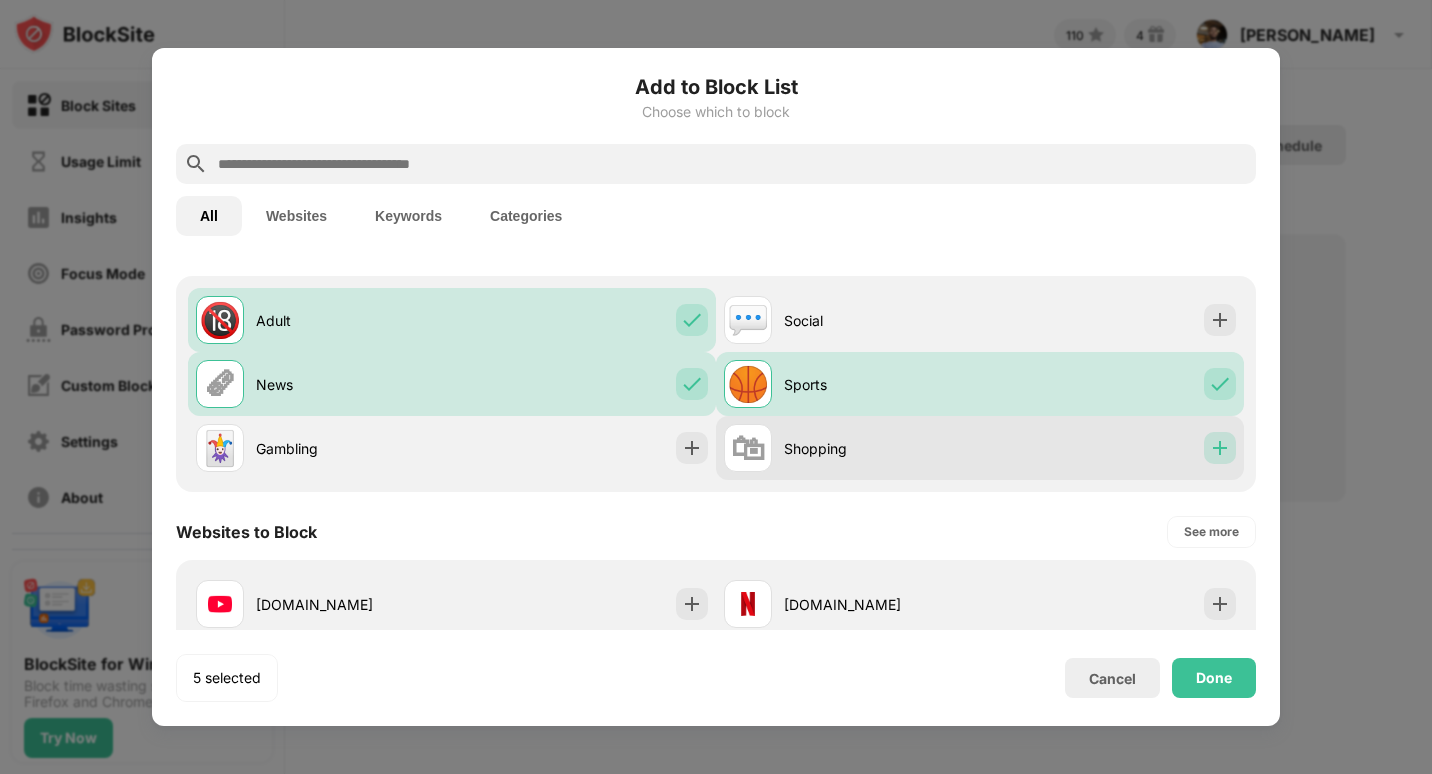 click at bounding box center [1220, 448] 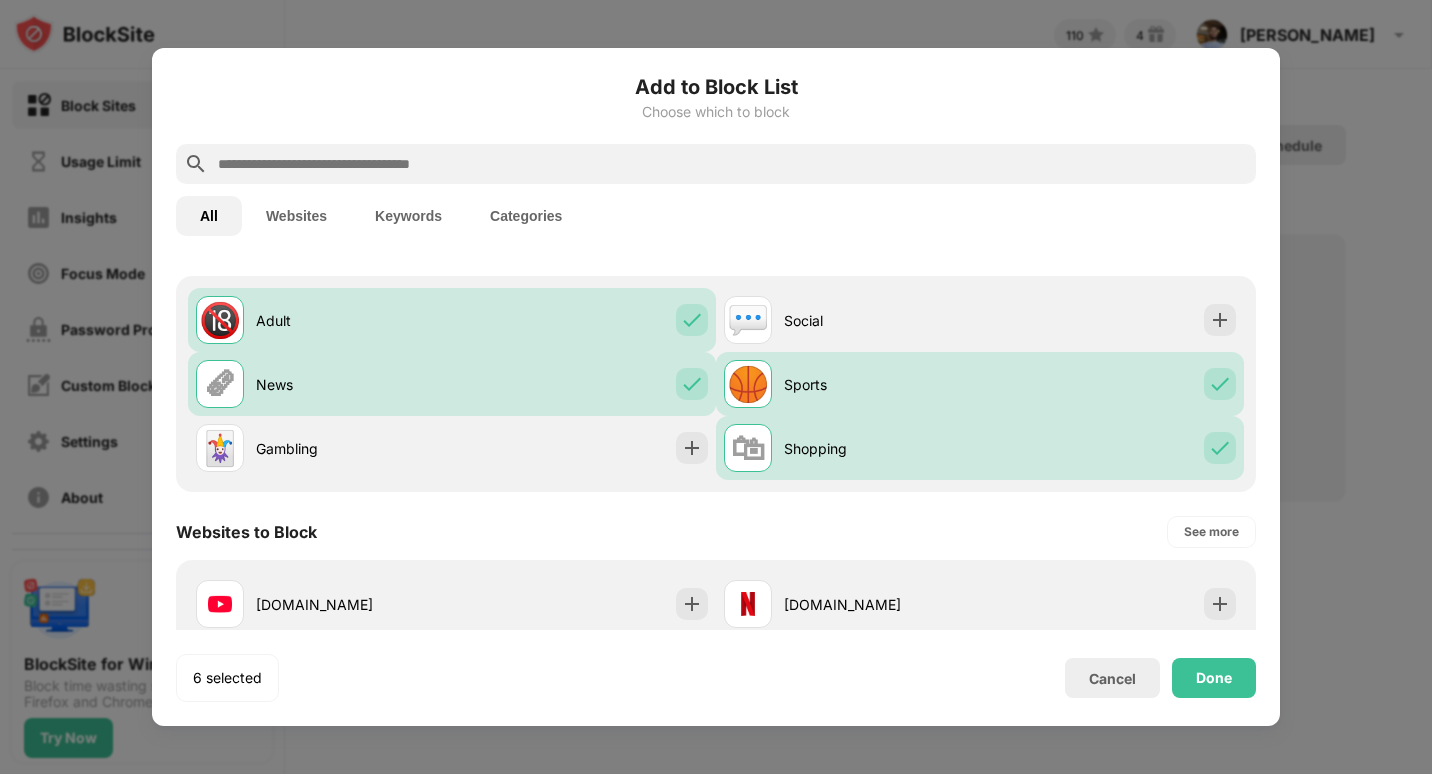 scroll, scrollTop: 183, scrollLeft: 0, axis: vertical 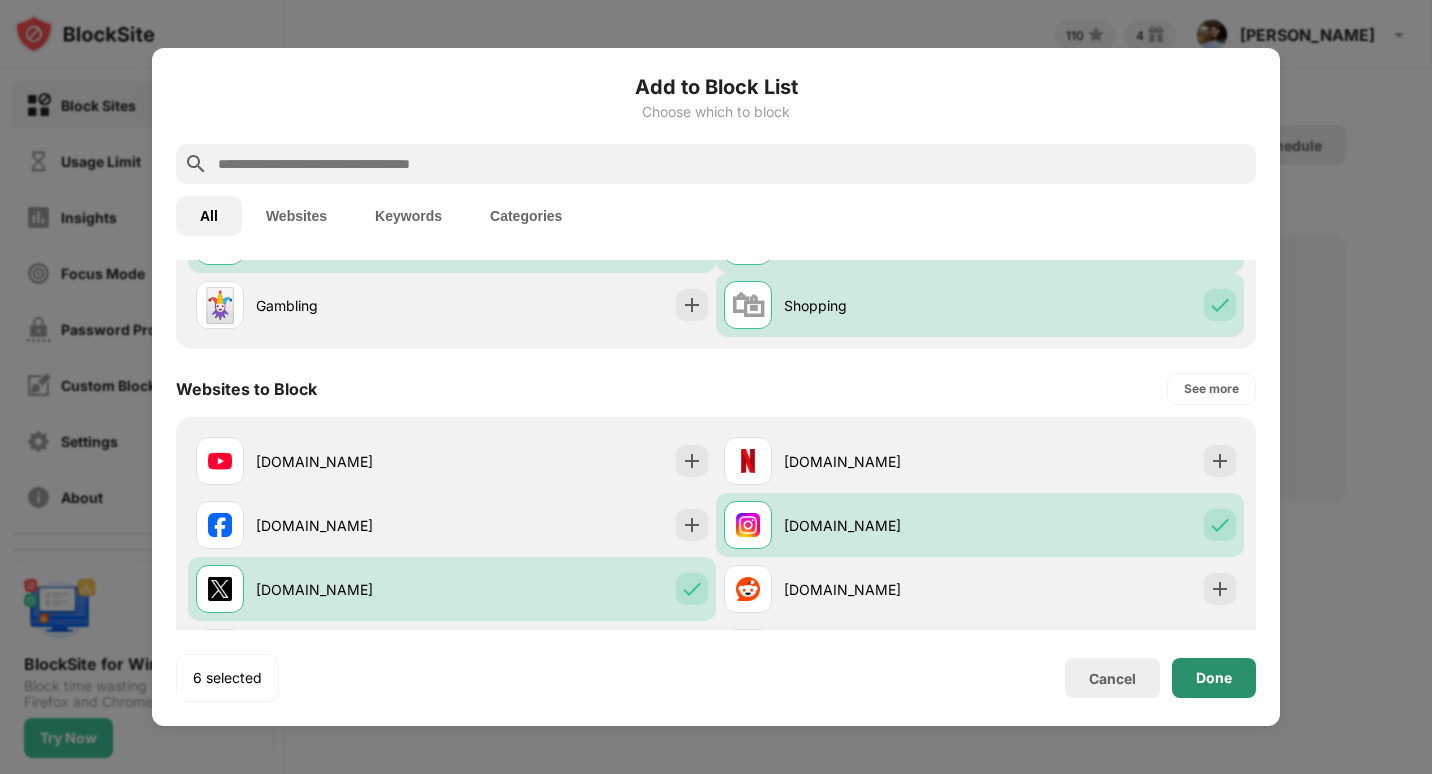 click on "Done" at bounding box center (1214, 678) 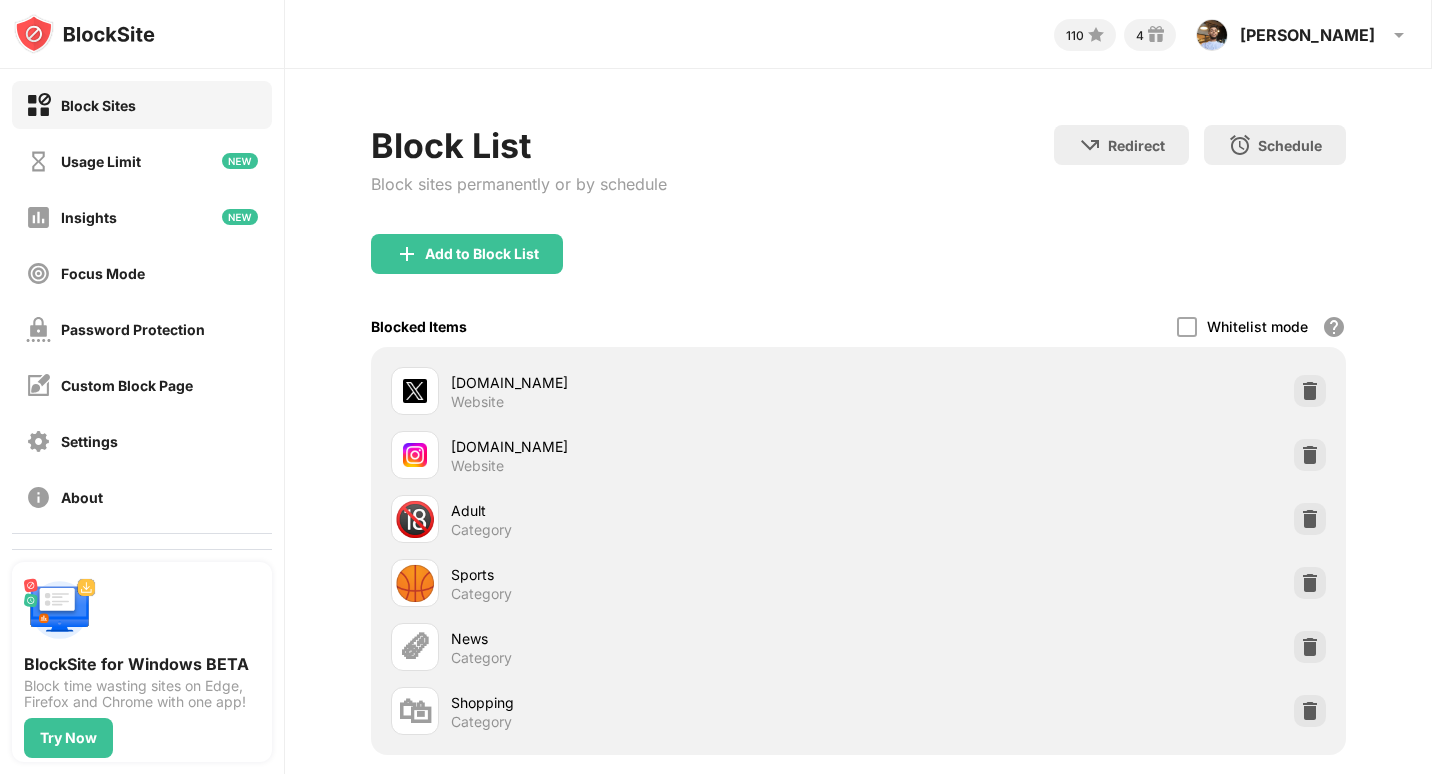 scroll, scrollTop: 215, scrollLeft: 0, axis: vertical 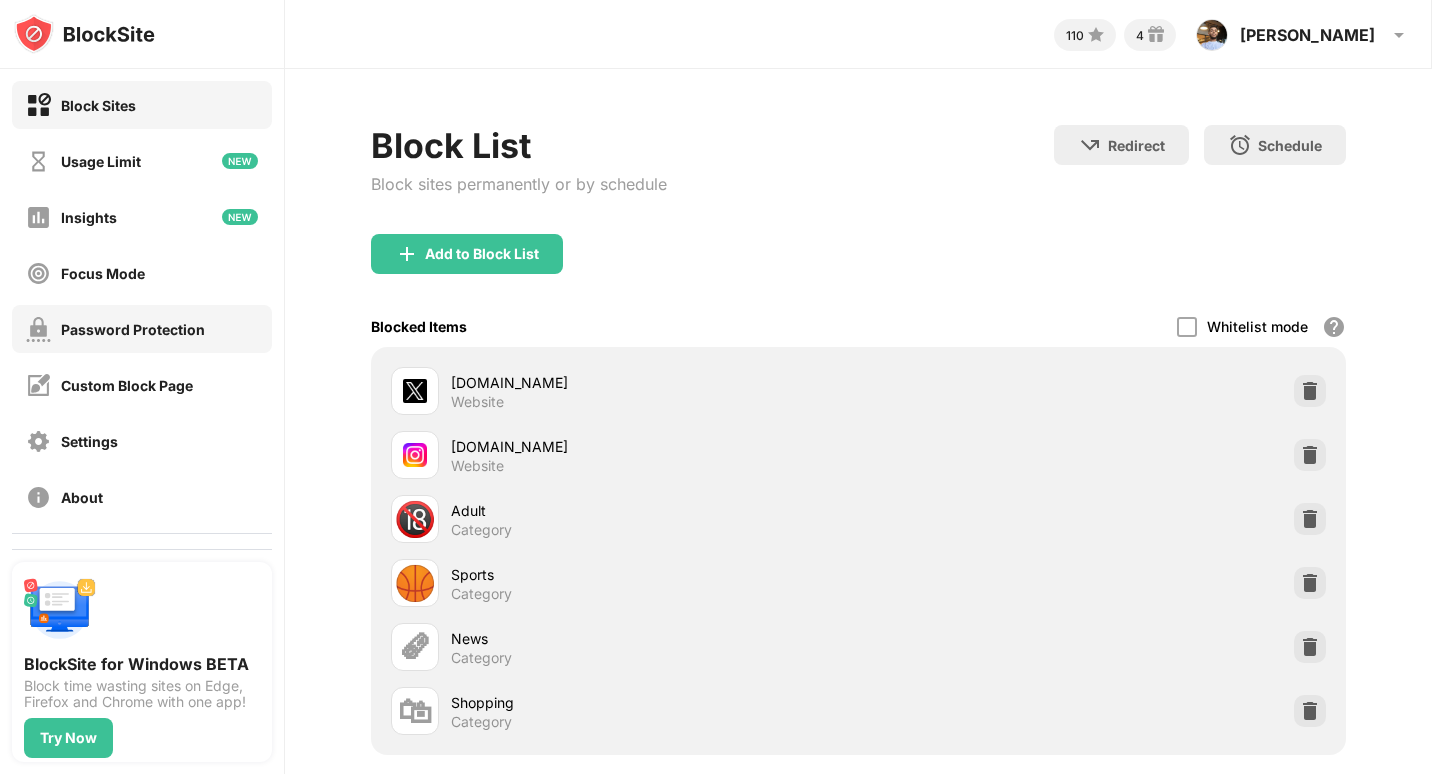 click on "Password Protection" at bounding box center (142, 329) 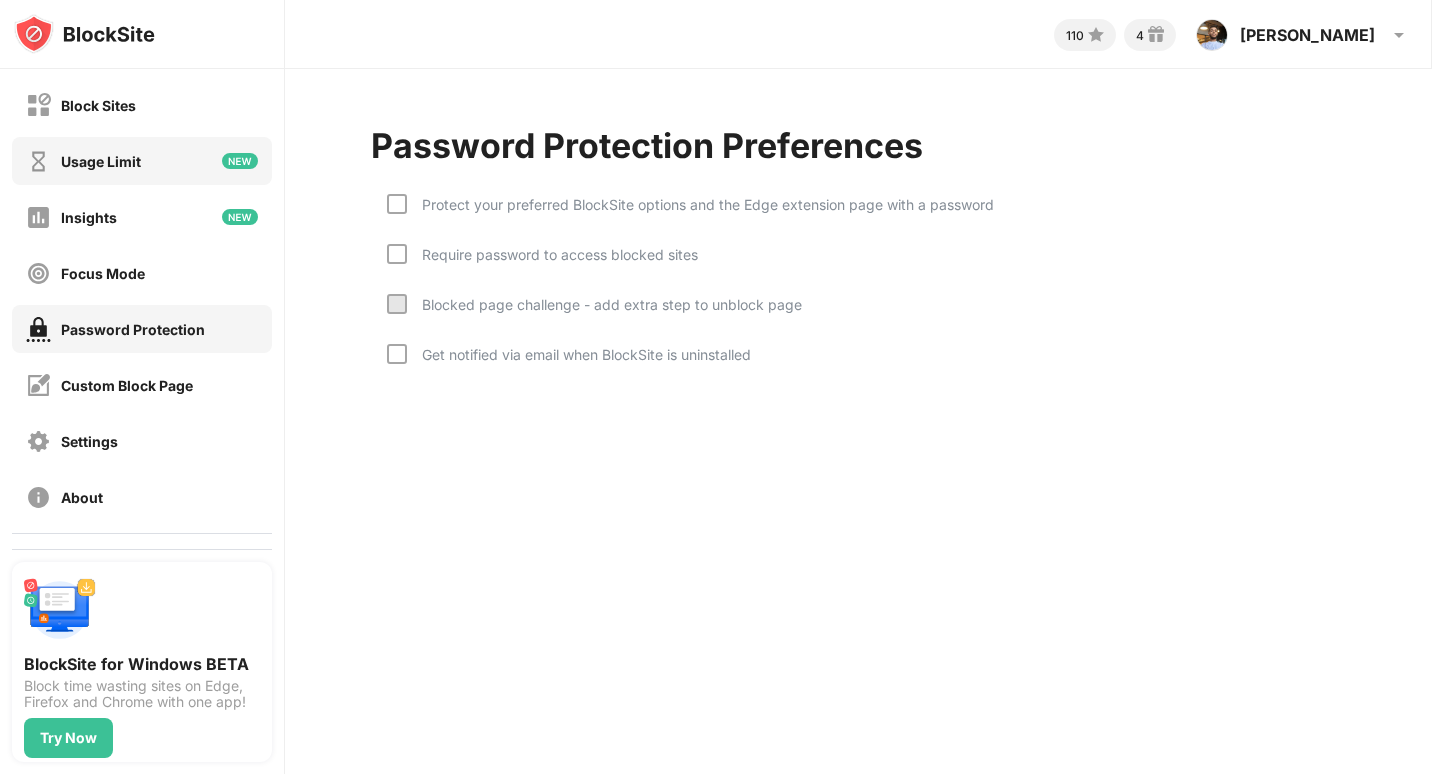 click on "Usage Limit" at bounding box center [101, 161] 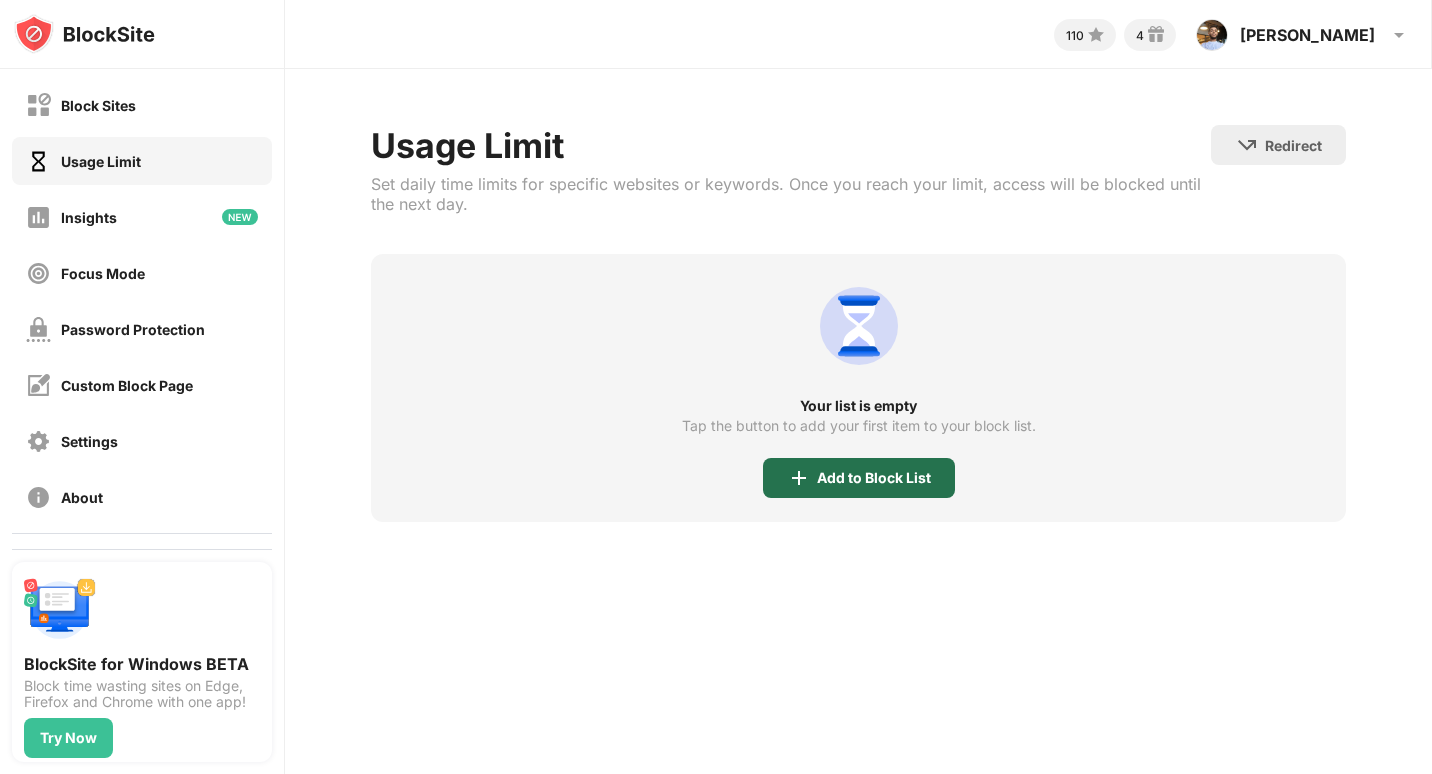 click on "Add to Block List" at bounding box center (859, 478) 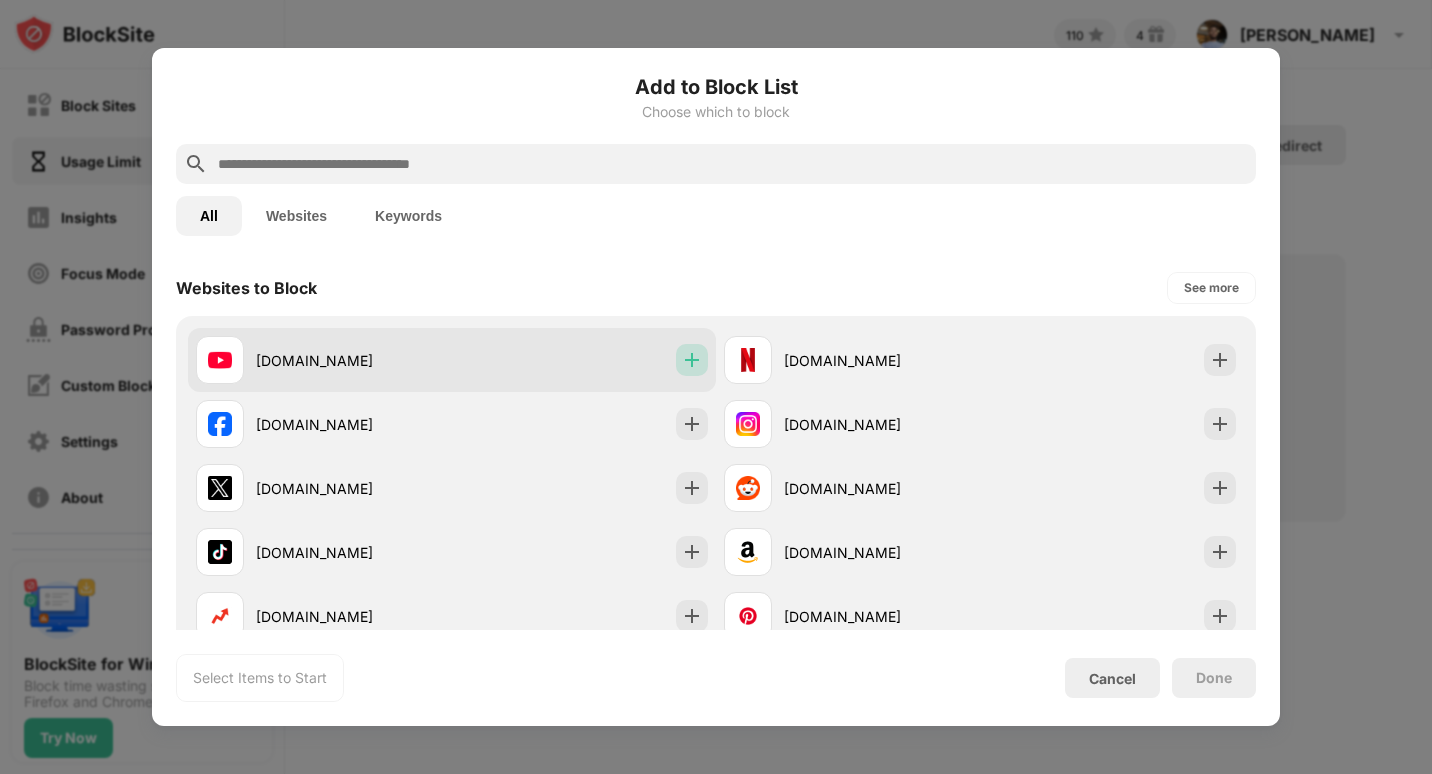 click at bounding box center [692, 360] 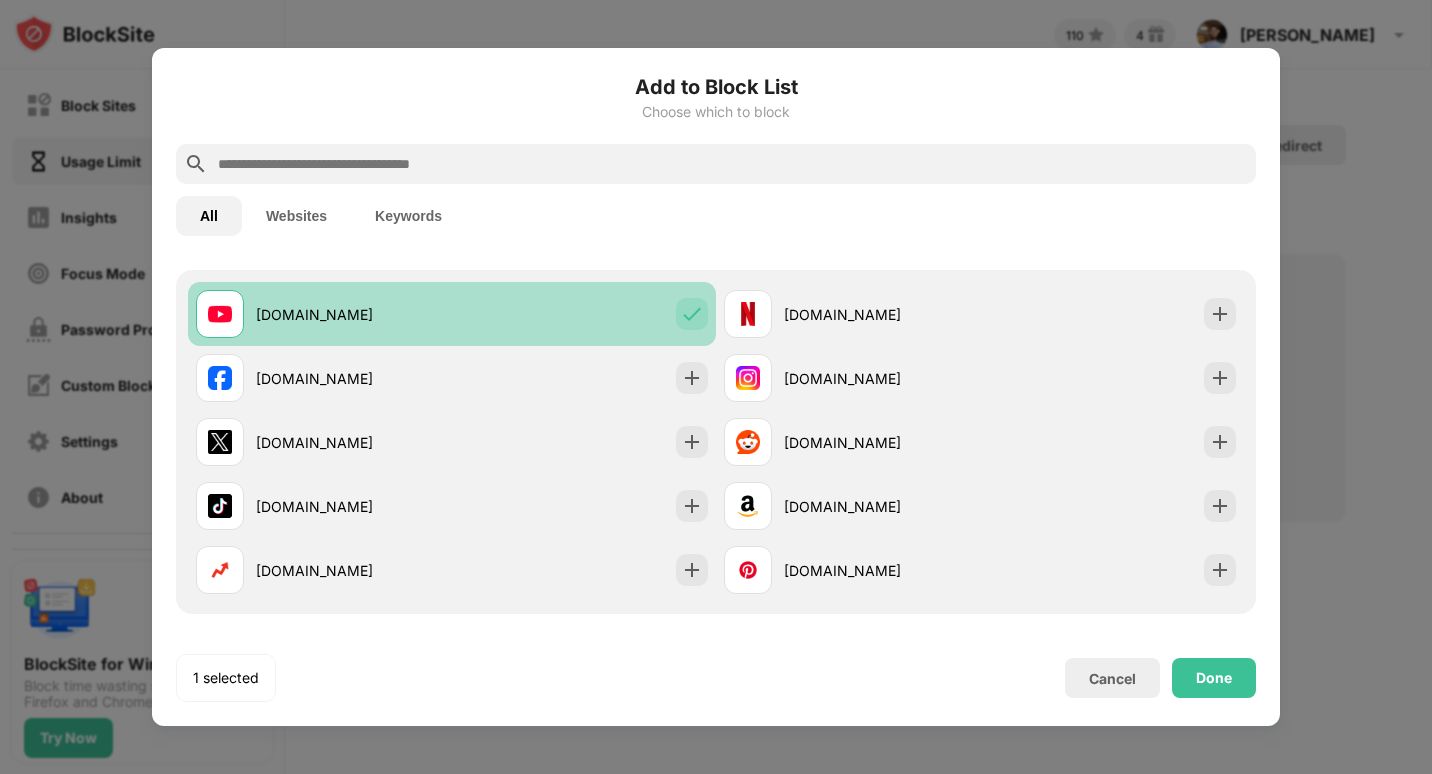 scroll, scrollTop: 0, scrollLeft: 0, axis: both 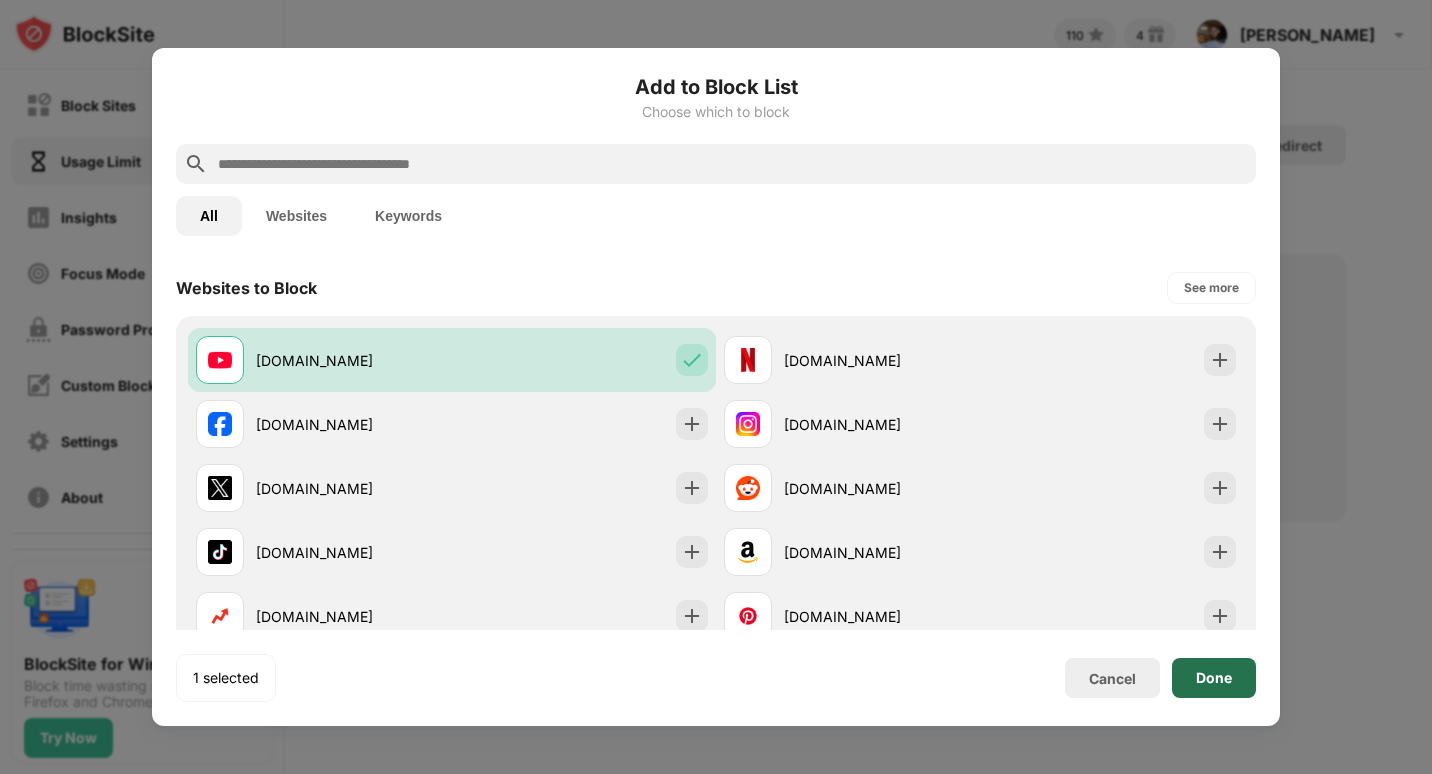 click on "Done" at bounding box center (1214, 678) 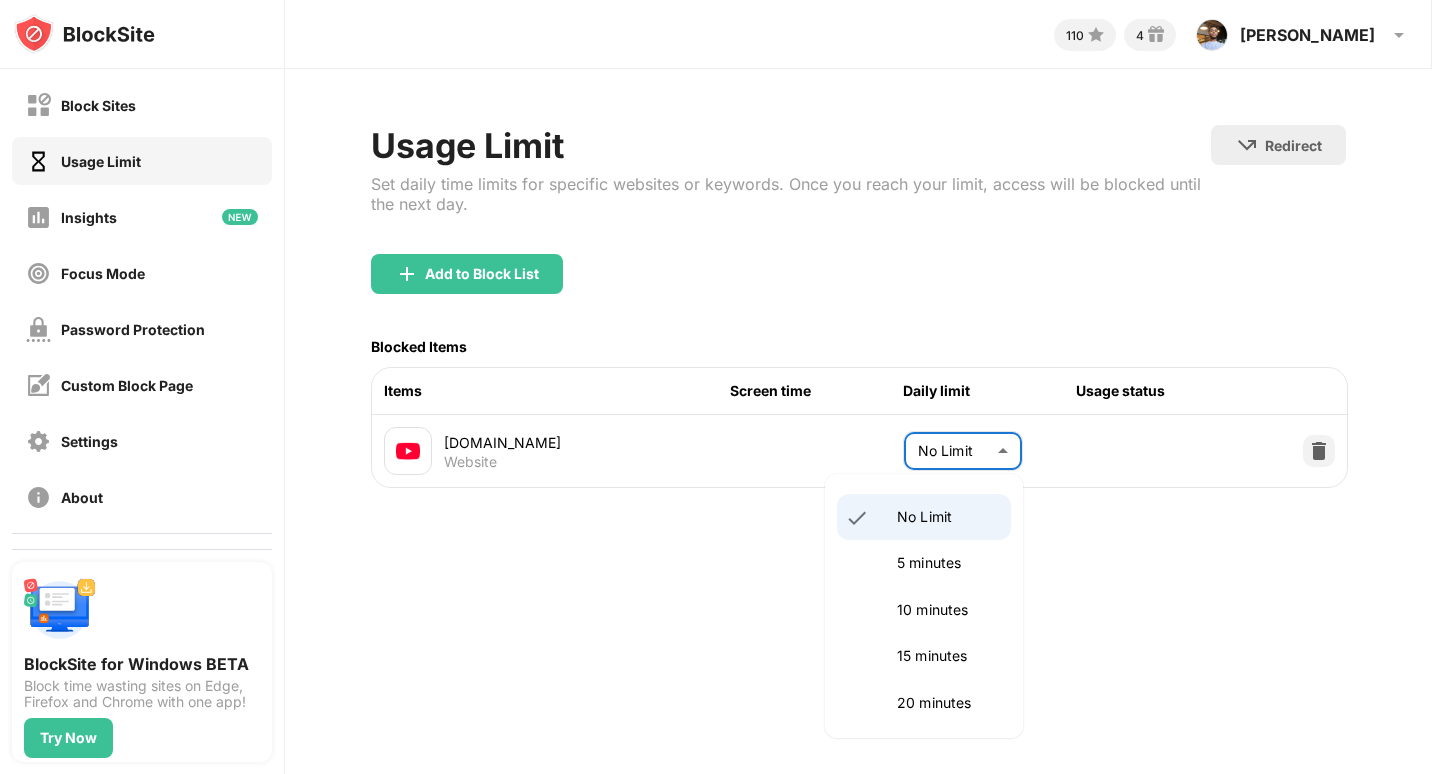 click on "Block Sites Usage Limit Insights Focus Mode Password Protection Custom Block Page Settings About Blocking Sync with other devices Disabled BlockSite for Windows BETA Block time wasting sites on Edge, Firefox and Chrome with one app! Try Now 110 4 عمار عمار بامطرف View Account Insights Rewards Settings Support Log Out Usage Limit Set daily time limits for specific websites or keywords. Once you reach your limit, access will be blocked until the next day. Redirect Choose a site to be redirected to when blocking is active Add to Block List Blocked Items Items Screen time Daily limit Usage status youtube.com Website No Limit ******** ​
No Limit 5 minutes 10 minutes 15 minutes 20 minutes 25 minutes 30 minutes 35 minutes 40 minutes 45 minutes 50 minutes 55 minutes 60 minutes 1.5 hours 2 hours 2.5 hours 3 hours 3.5 hours 4 hours 4.5 hours 5 hours 5.5 hours 6 hours 6.5 hours 7 hours 7.5 hours 8 hours 8.5 hours 9 hours 9.5 hours 10 hours 10.5 hours 11 hours 11.5 hours 12 hours 12.5 hours" at bounding box center (716, 387) 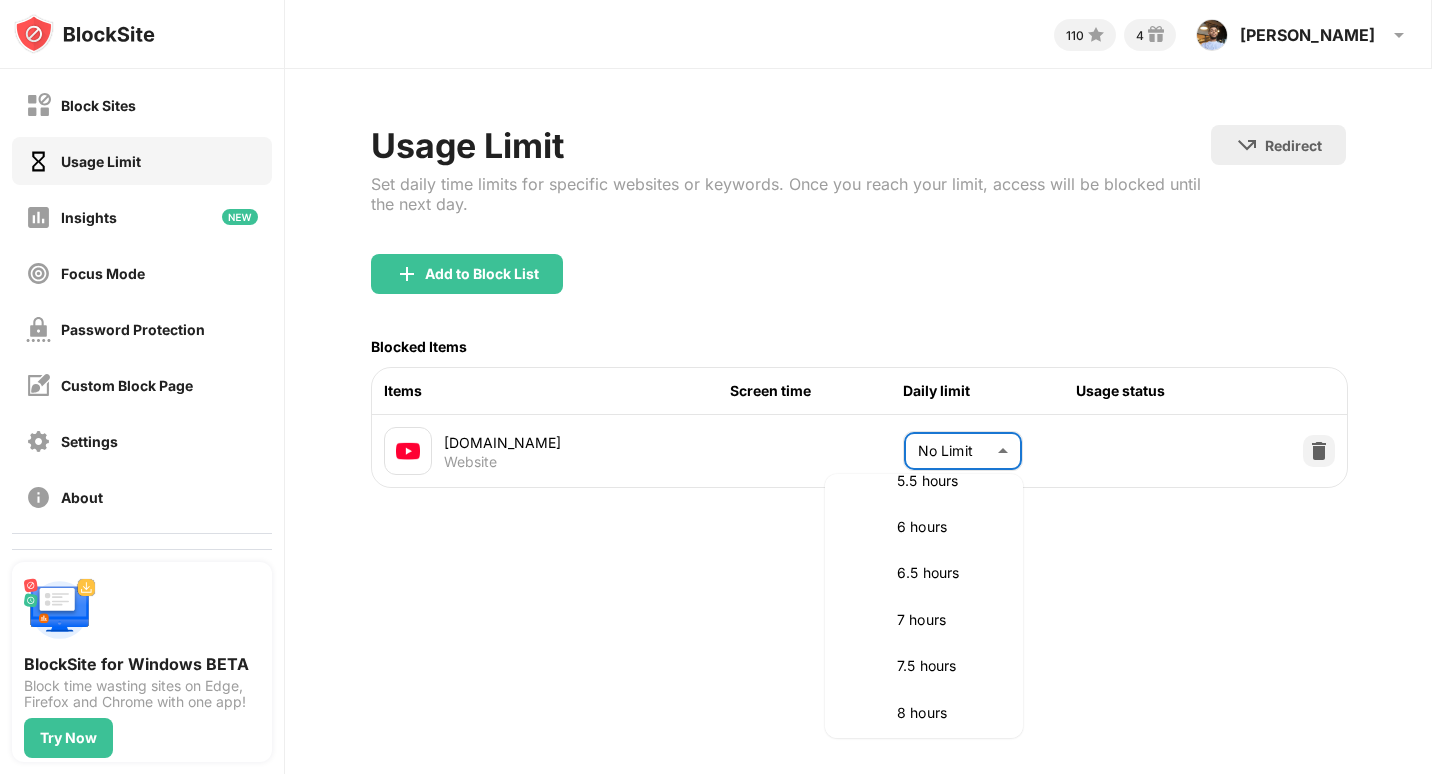 scroll, scrollTop: 1000, scrollLeft: 0, axis: vertical 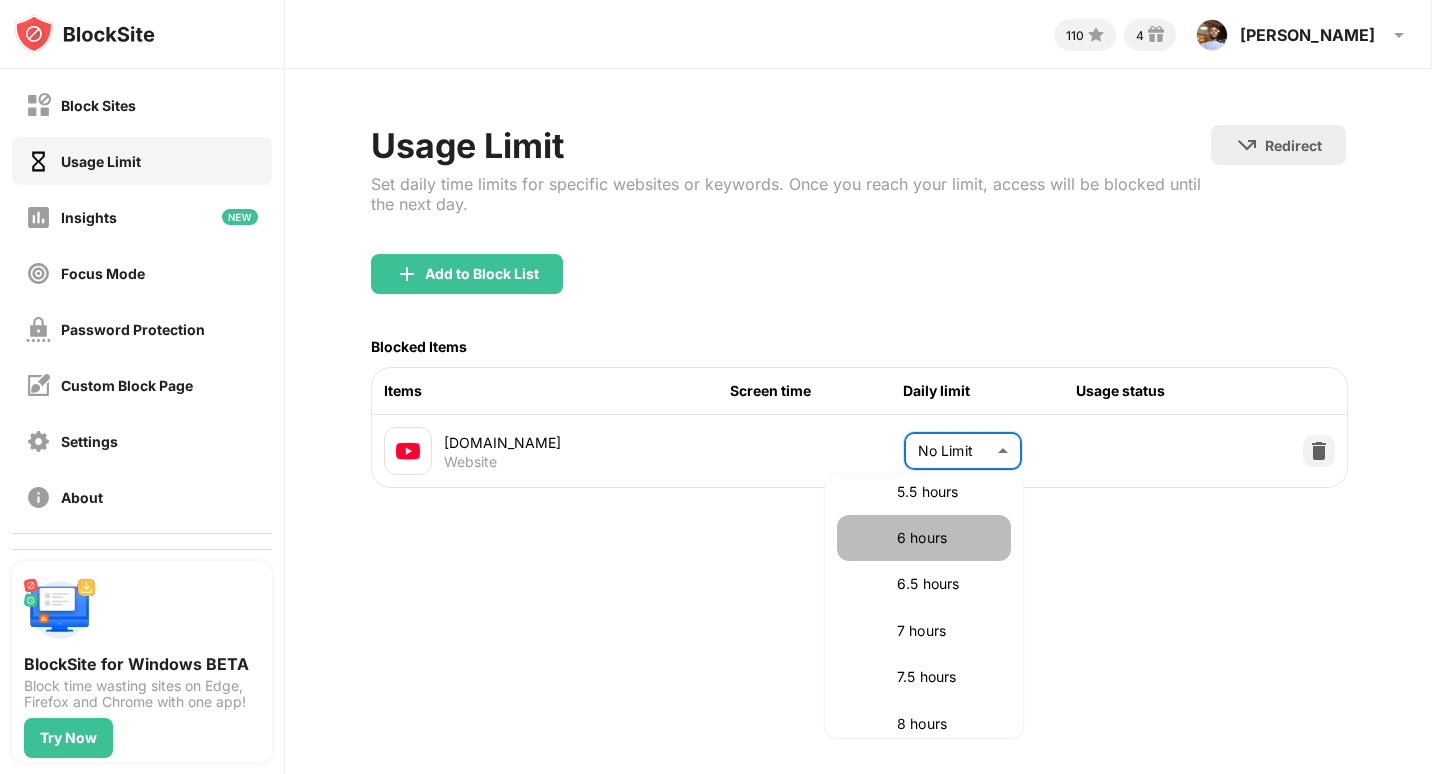 click on "6 hours" at bounding box center (948, 538) 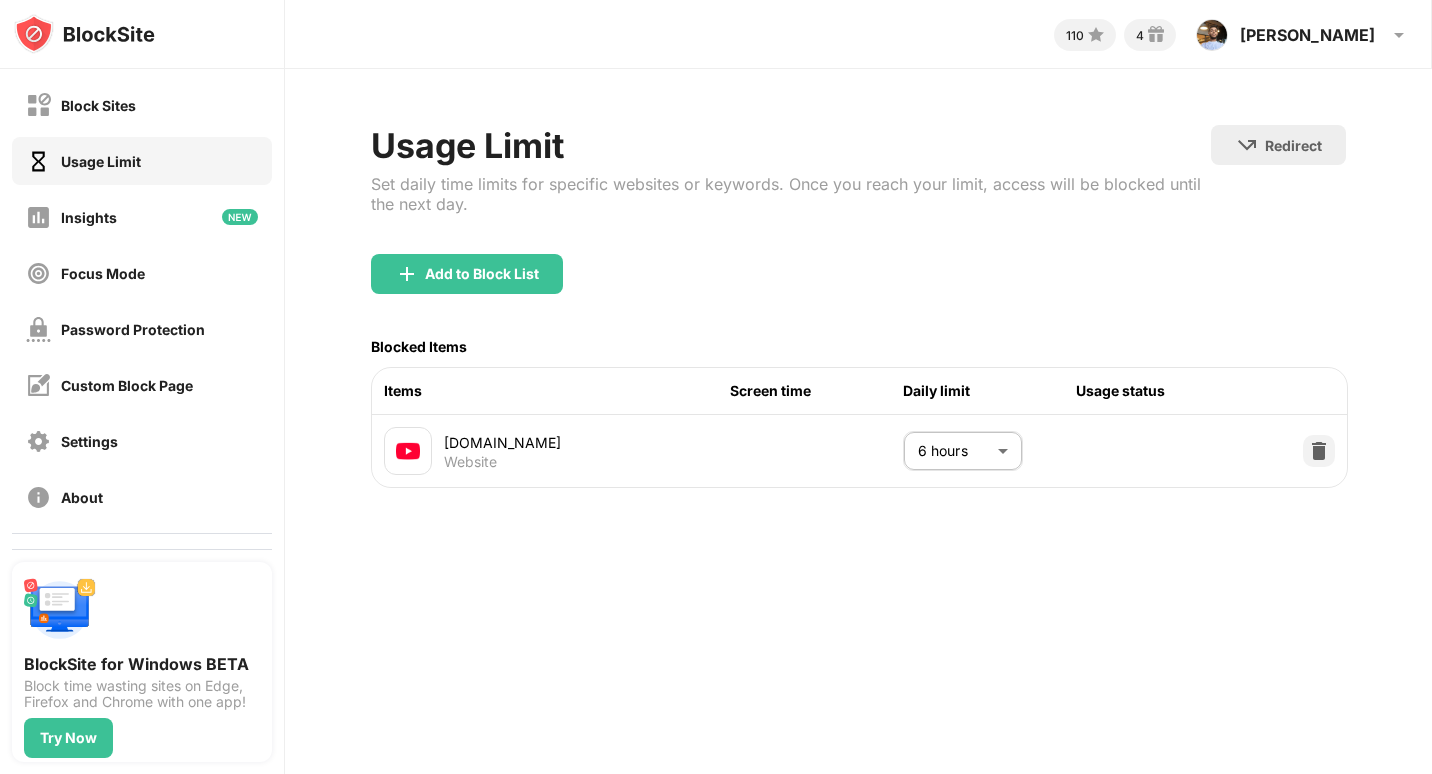 click on "youtube.com Website 6 hours *** ​" at bounding box center [859, 451] 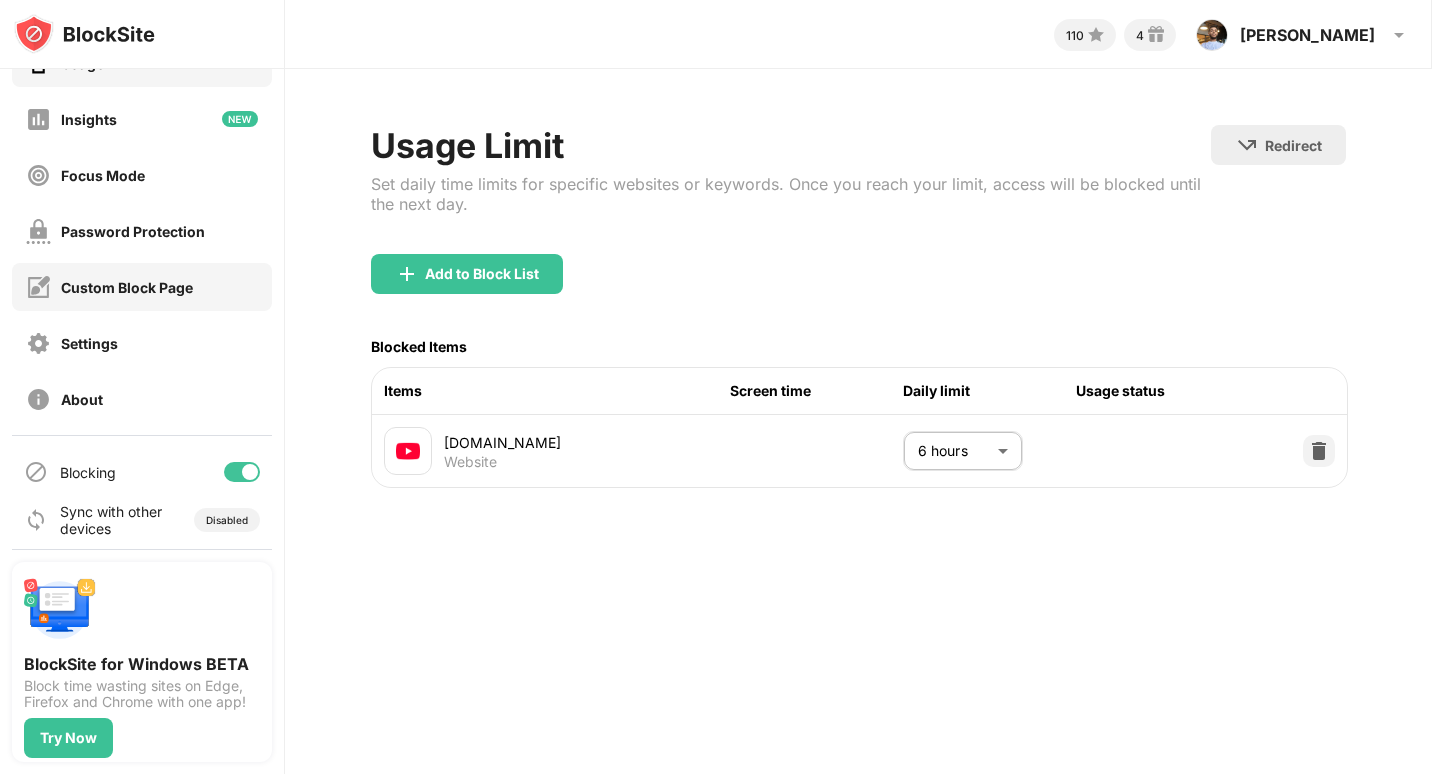 scroll, scrollTop: 105, scrollLeft: 0, axis: vertical 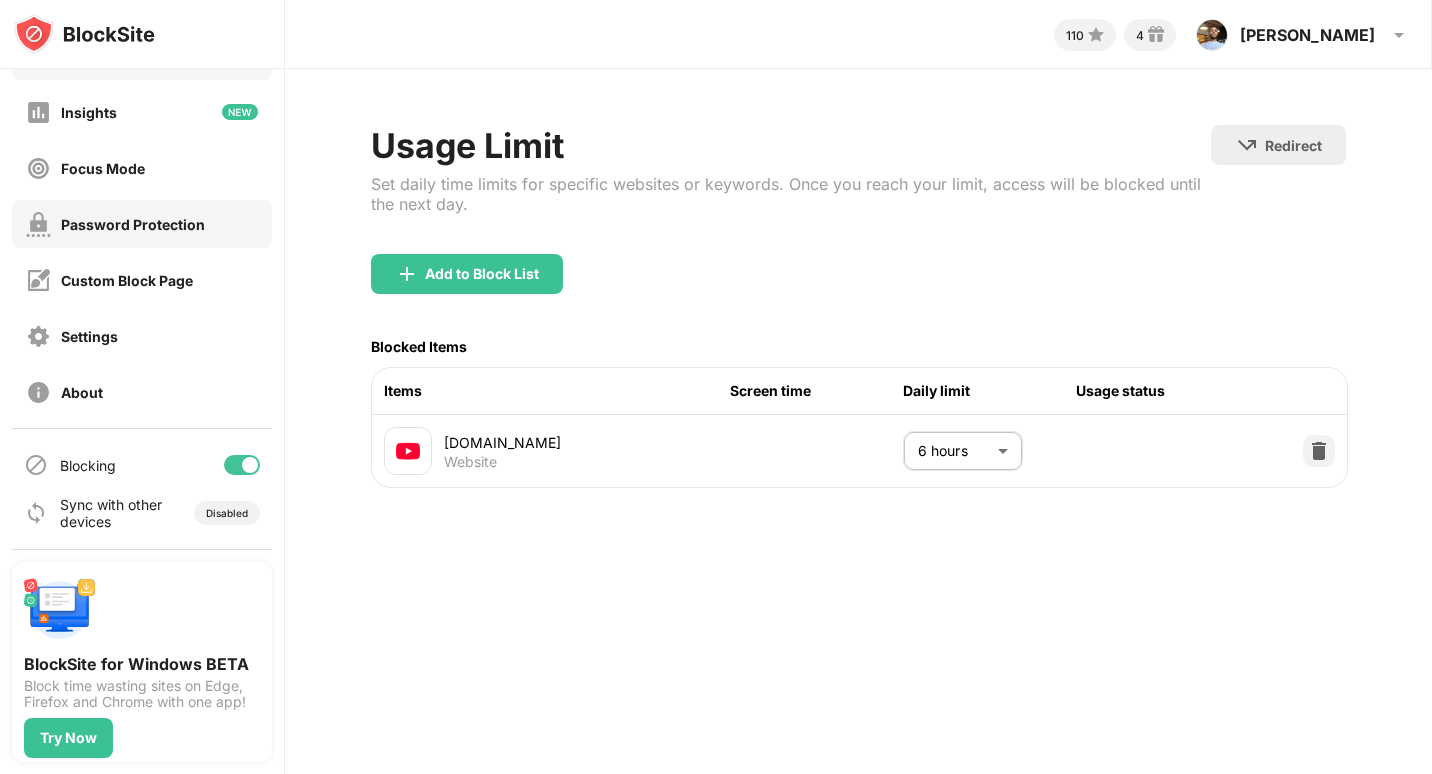 click on "Password Protection" at bounding box center [115, 224] 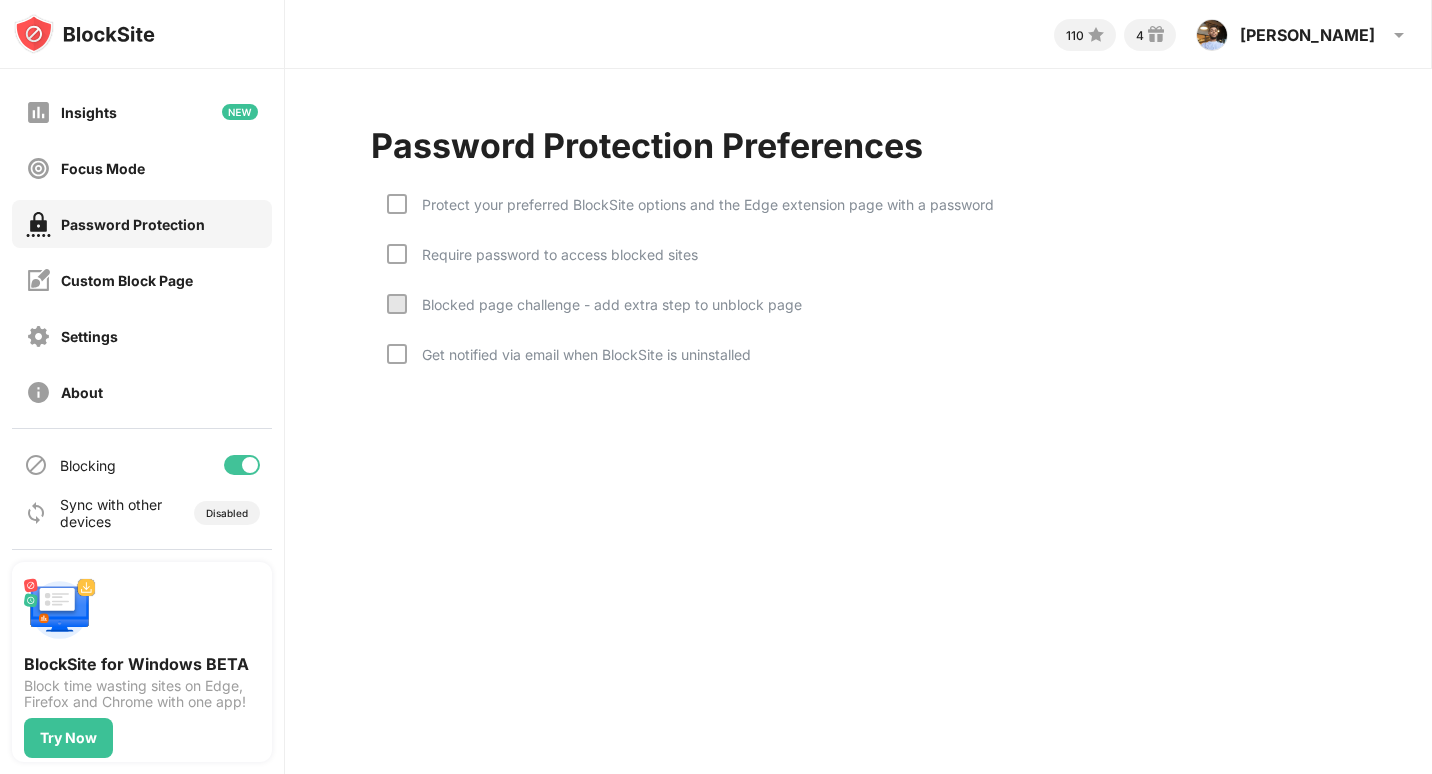 click on "Protect your preferred BlockSite options and the Edge extension page with a password" at bounding box center (690, 219) 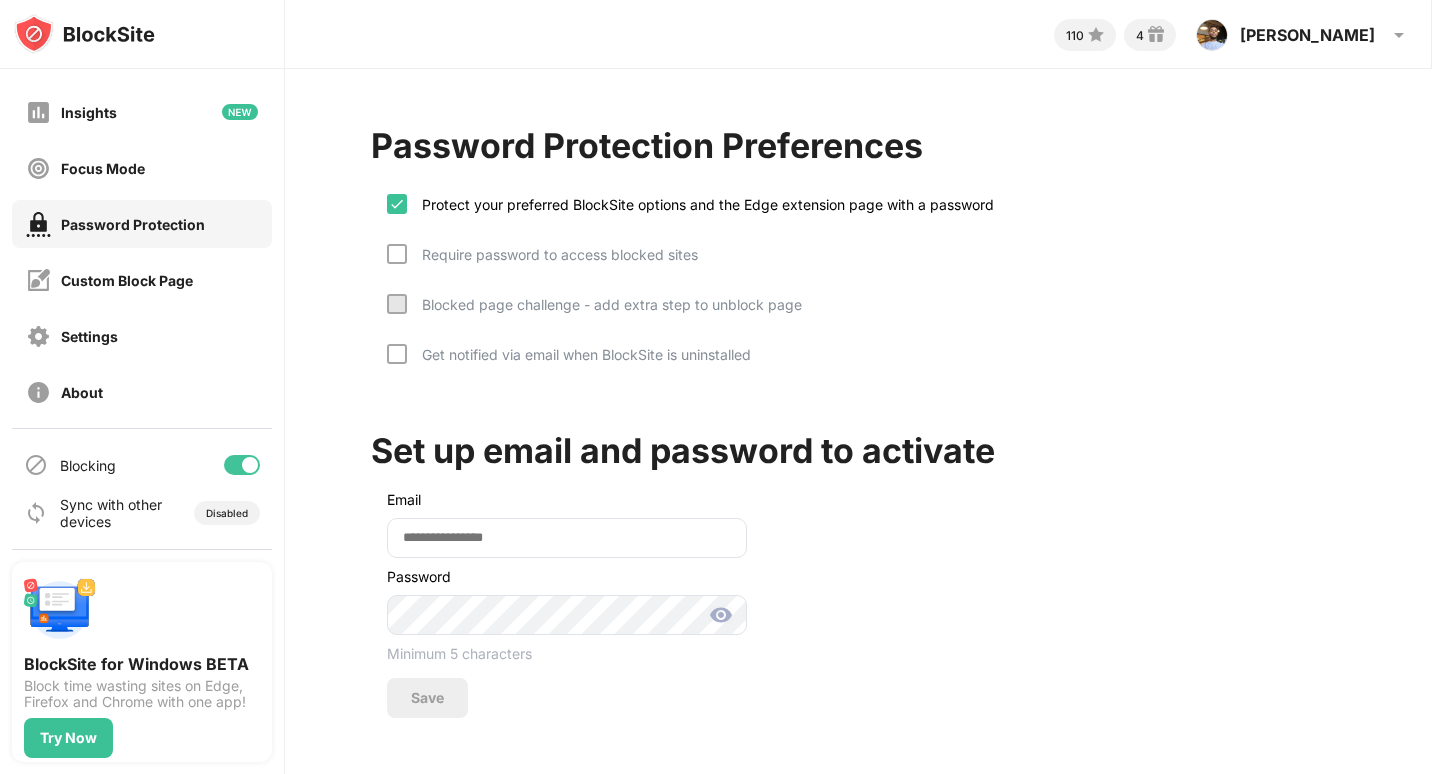 click on "Require password to access blocked sites" at bounding box center [542, 269] 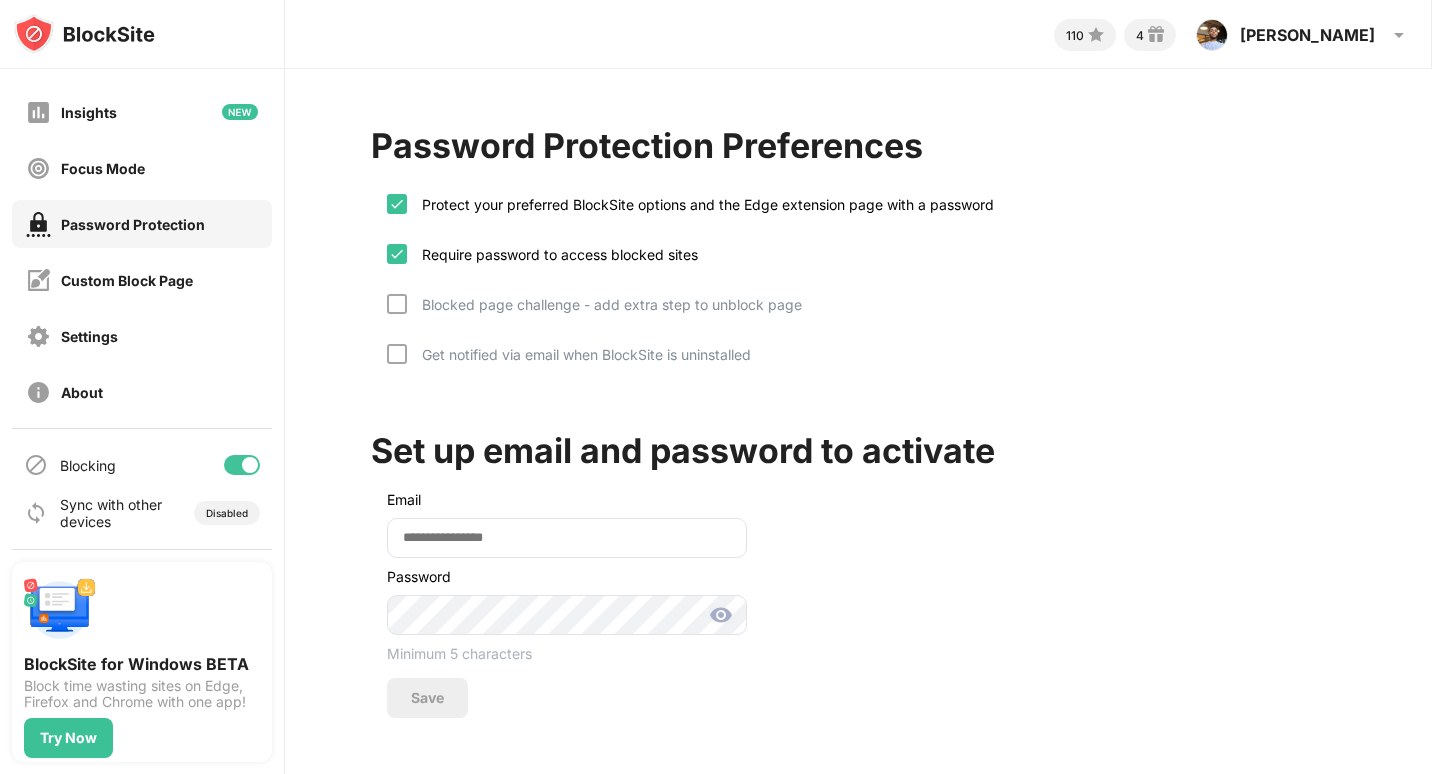 click on "Blocked page challenge - add extra step to unblock page" at bounding box center (604, 304) 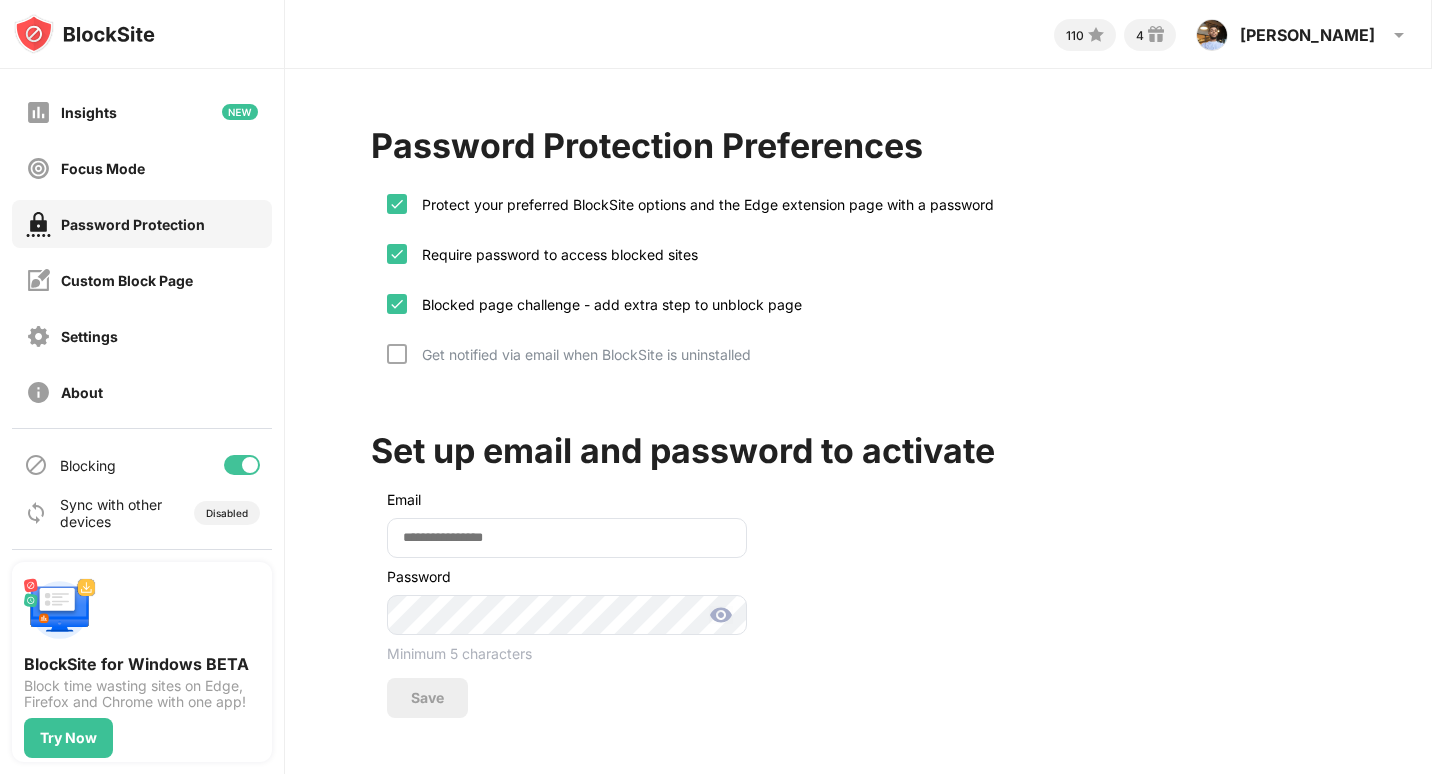 click on "Get notified via email when BlockSite is uninstalled" at bounding box center [579, 354] 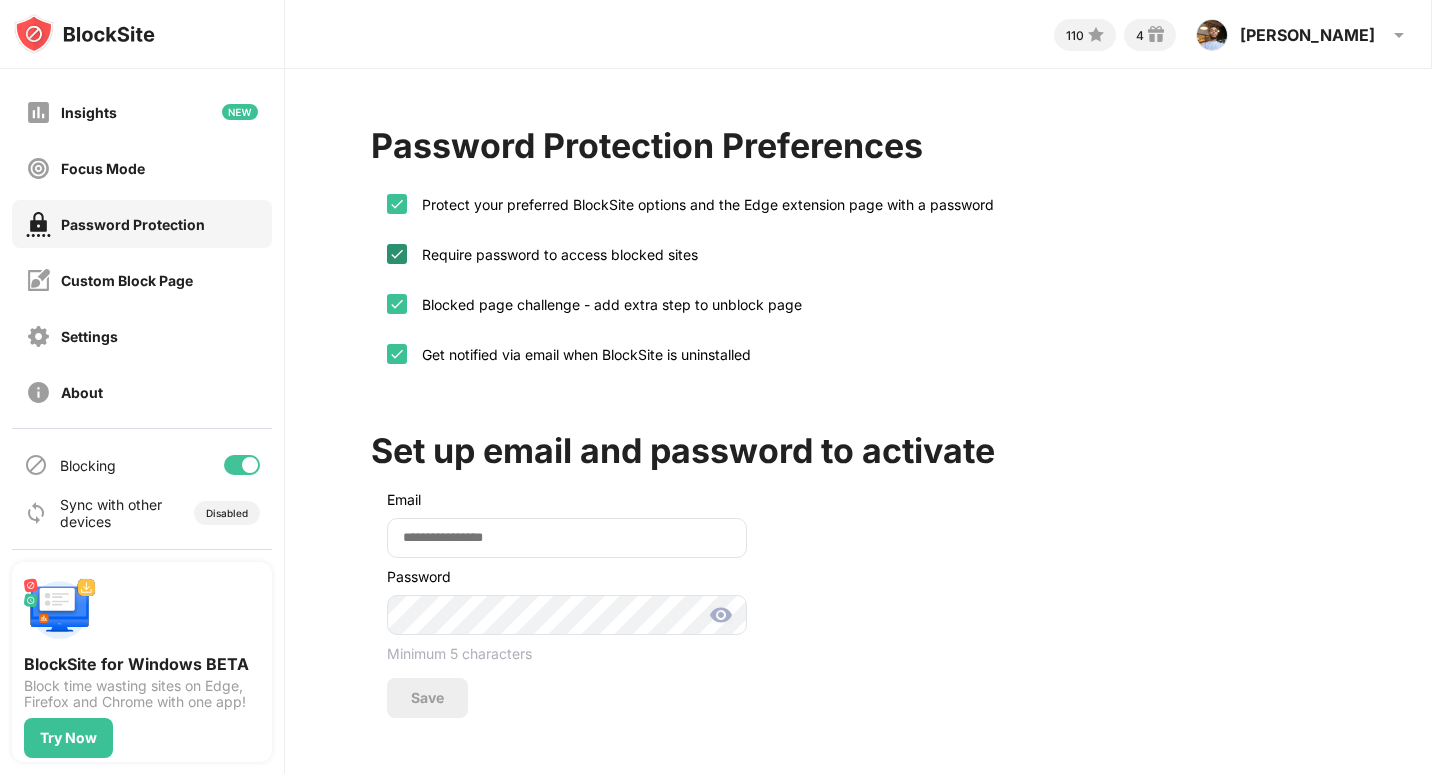 click at bounding box center (397, 254) 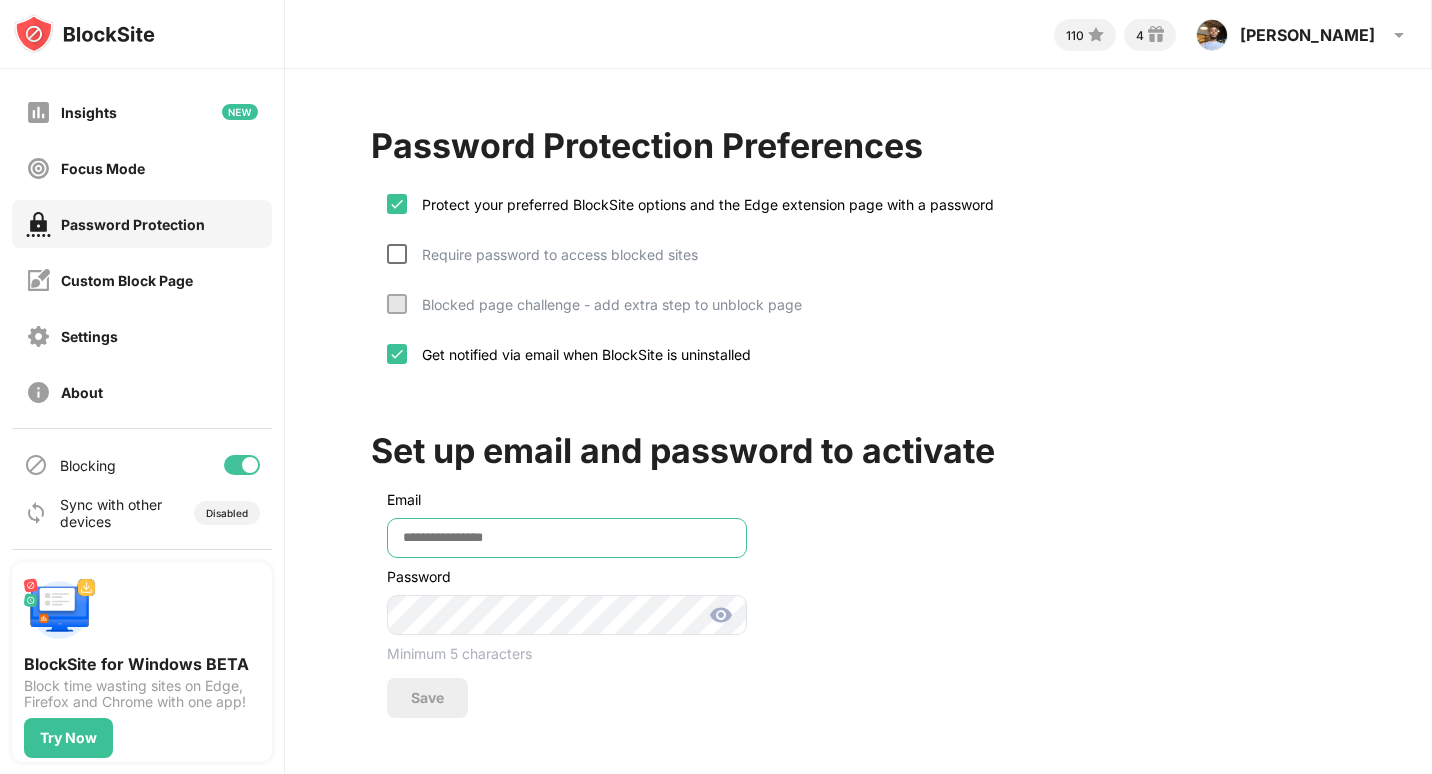 click at bounding box center (567, 538) 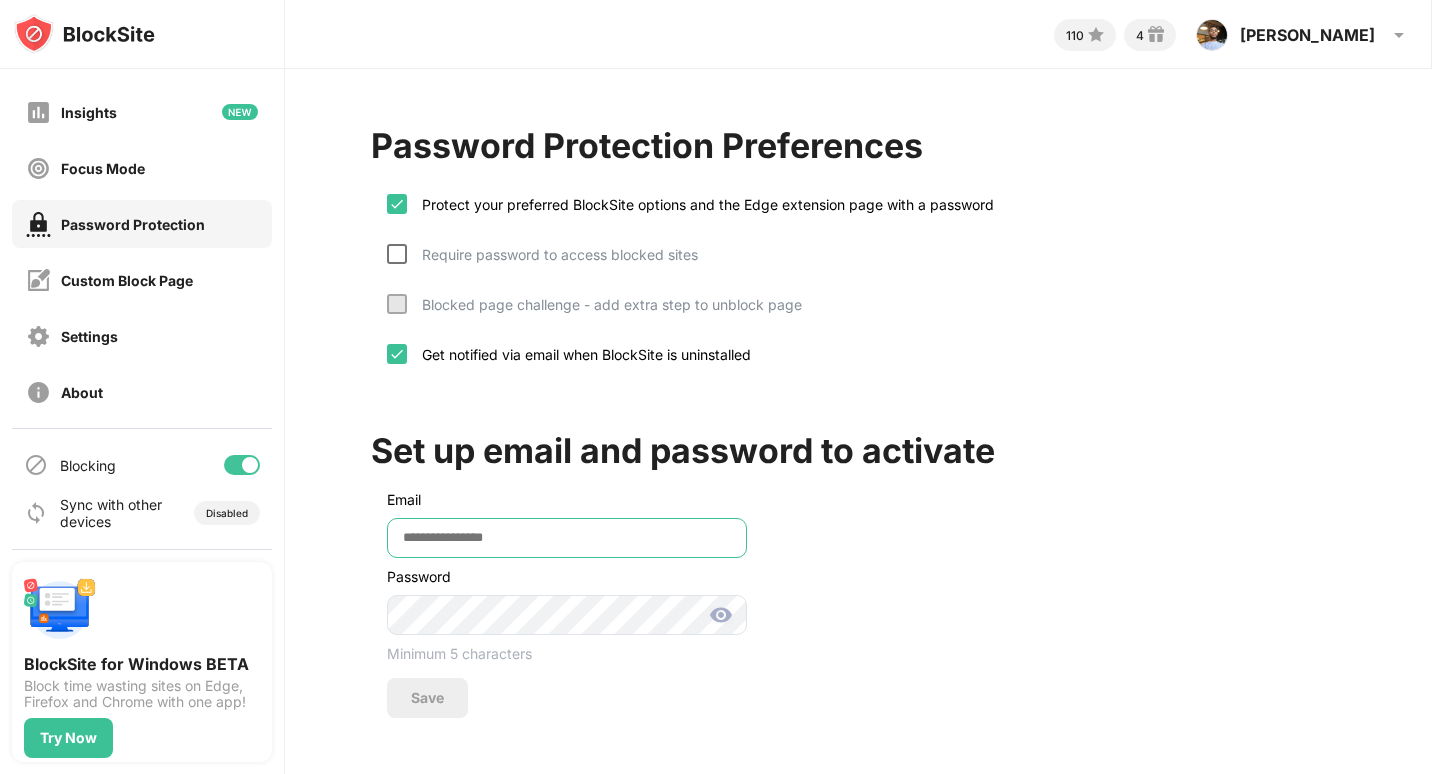 type on "**********" 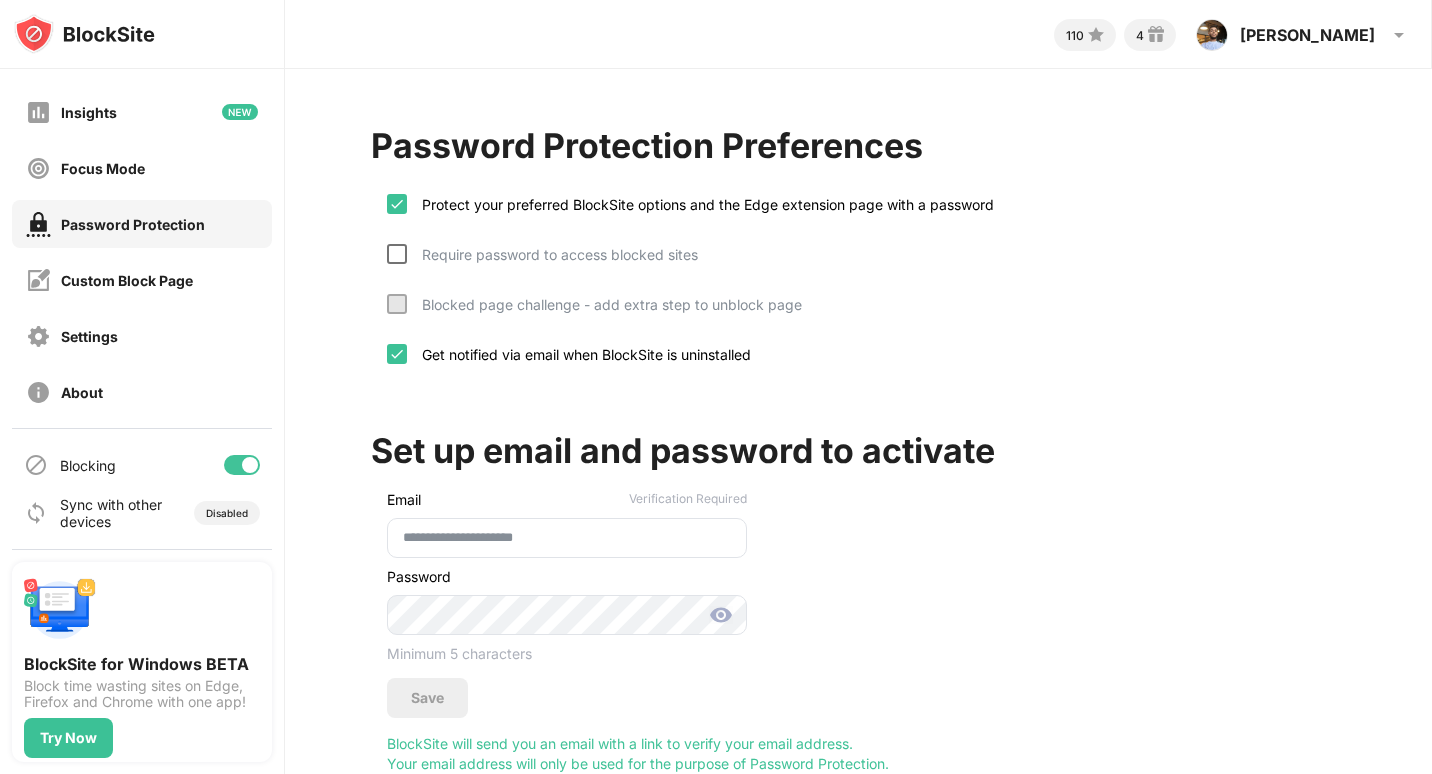 click at bounding box center (567, 615) 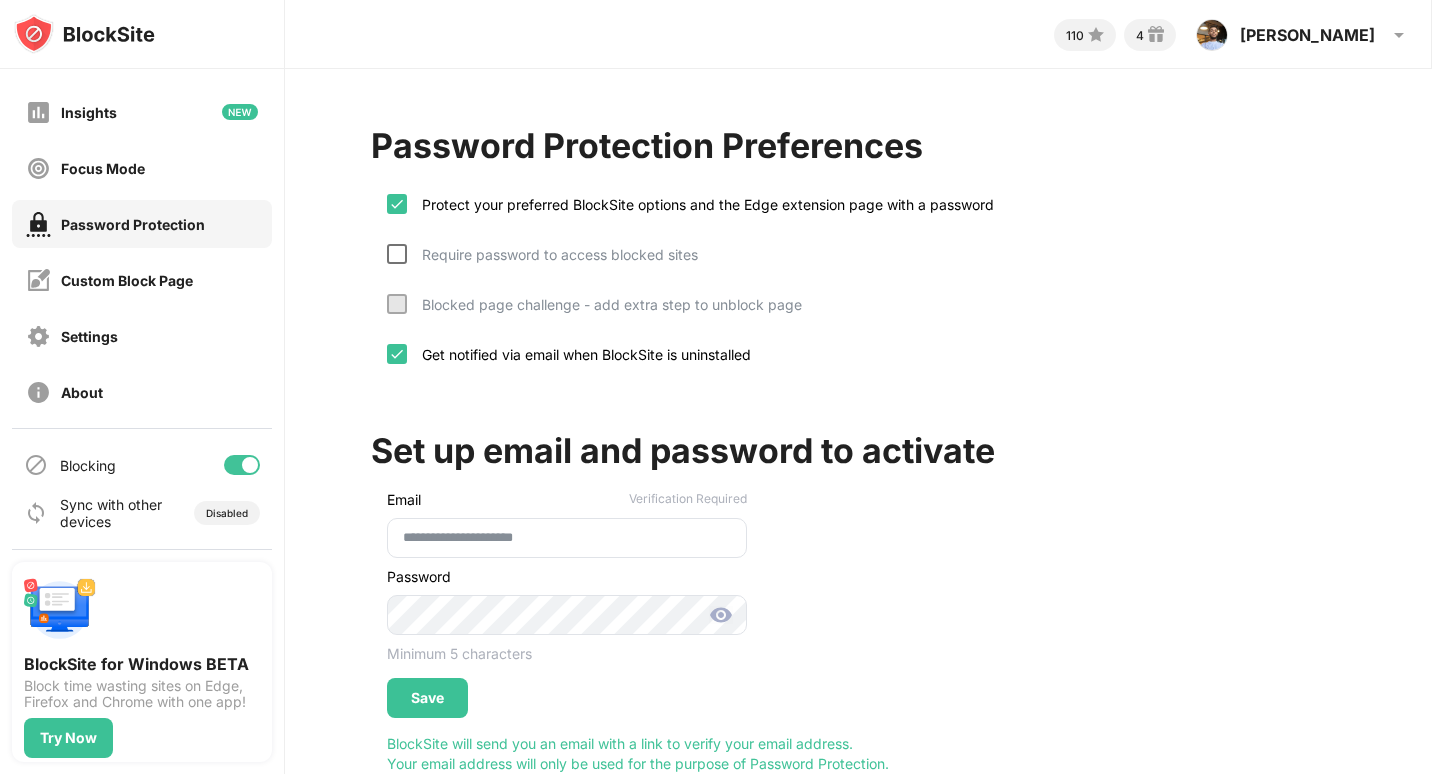 click at bounding box center (721, 615) 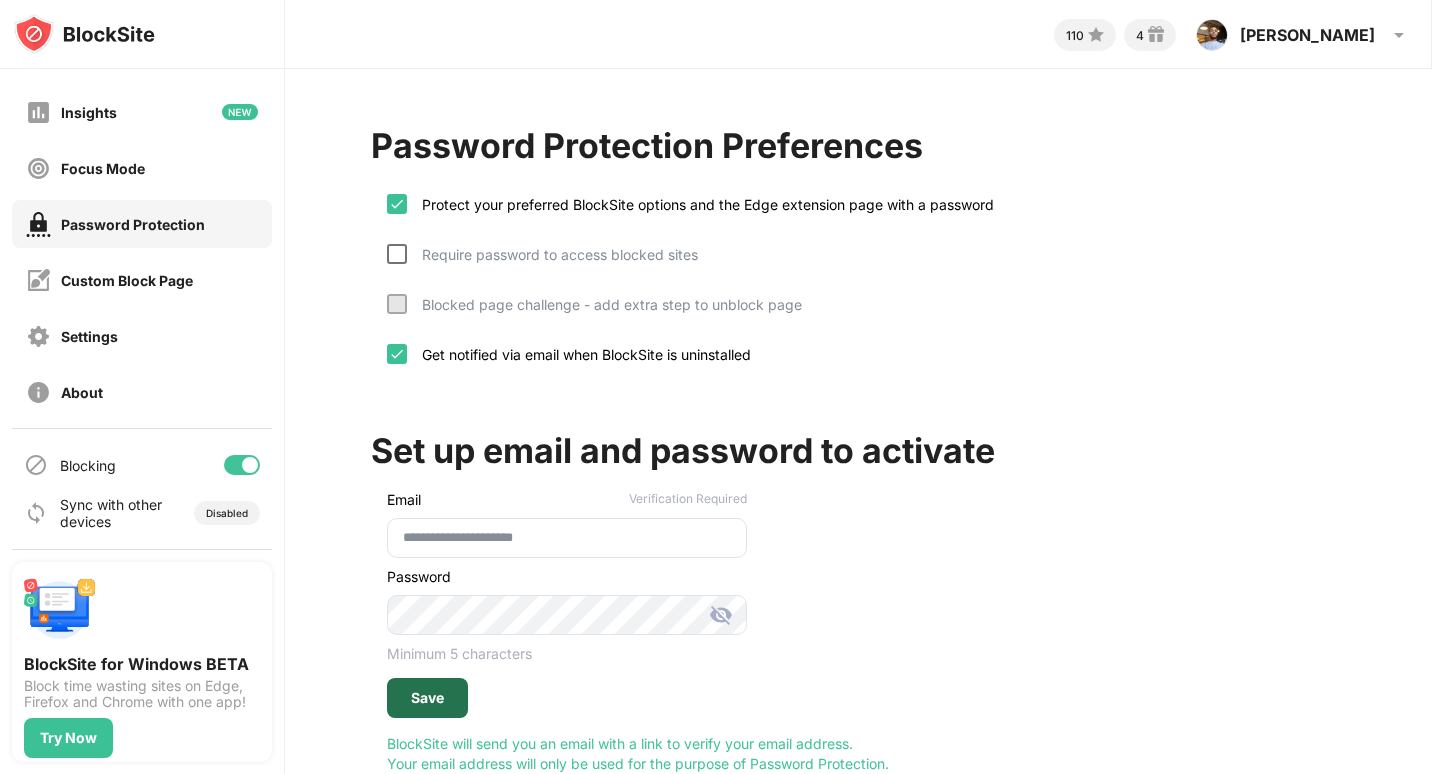 click on "Save" at bounding box center [427, 698] 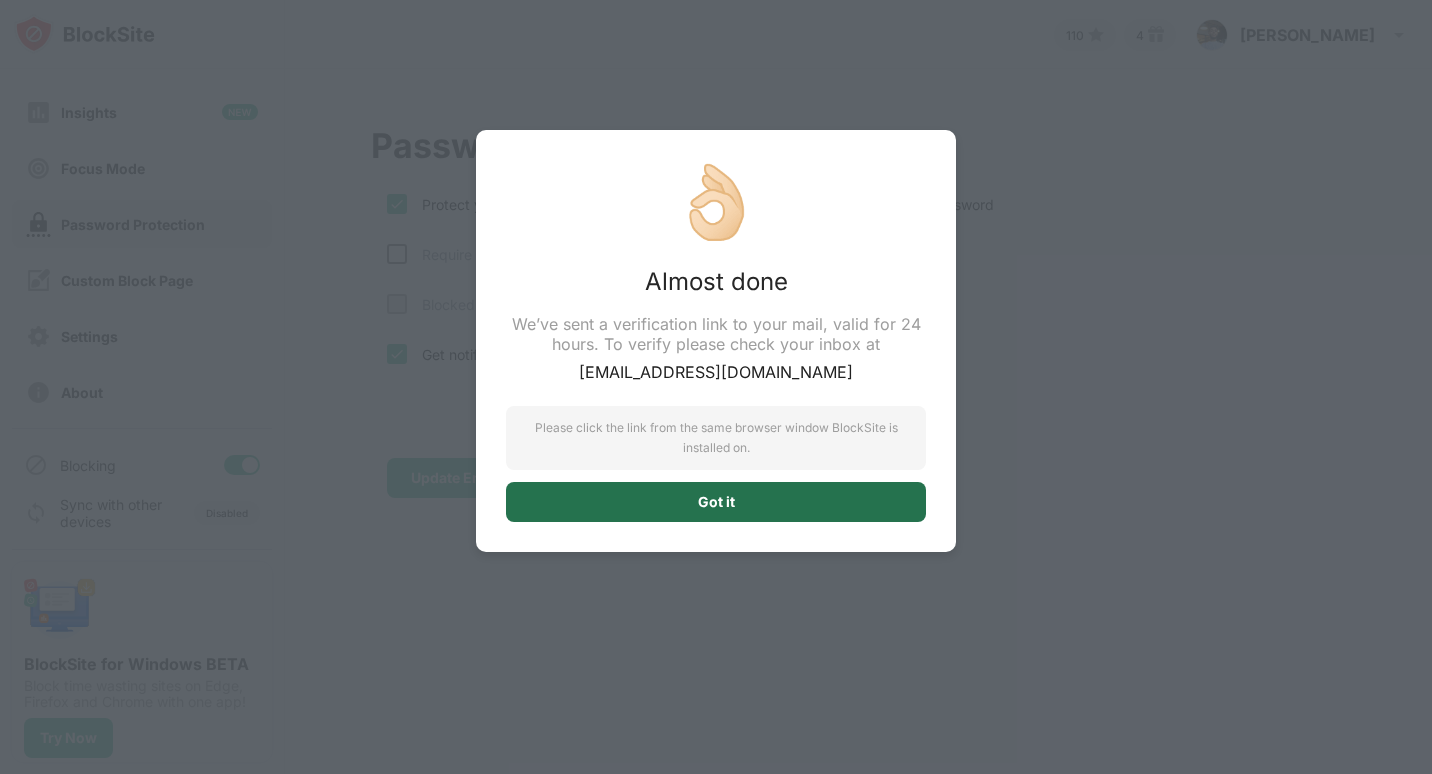 click on "Got it" at bounding box center [716, 502] 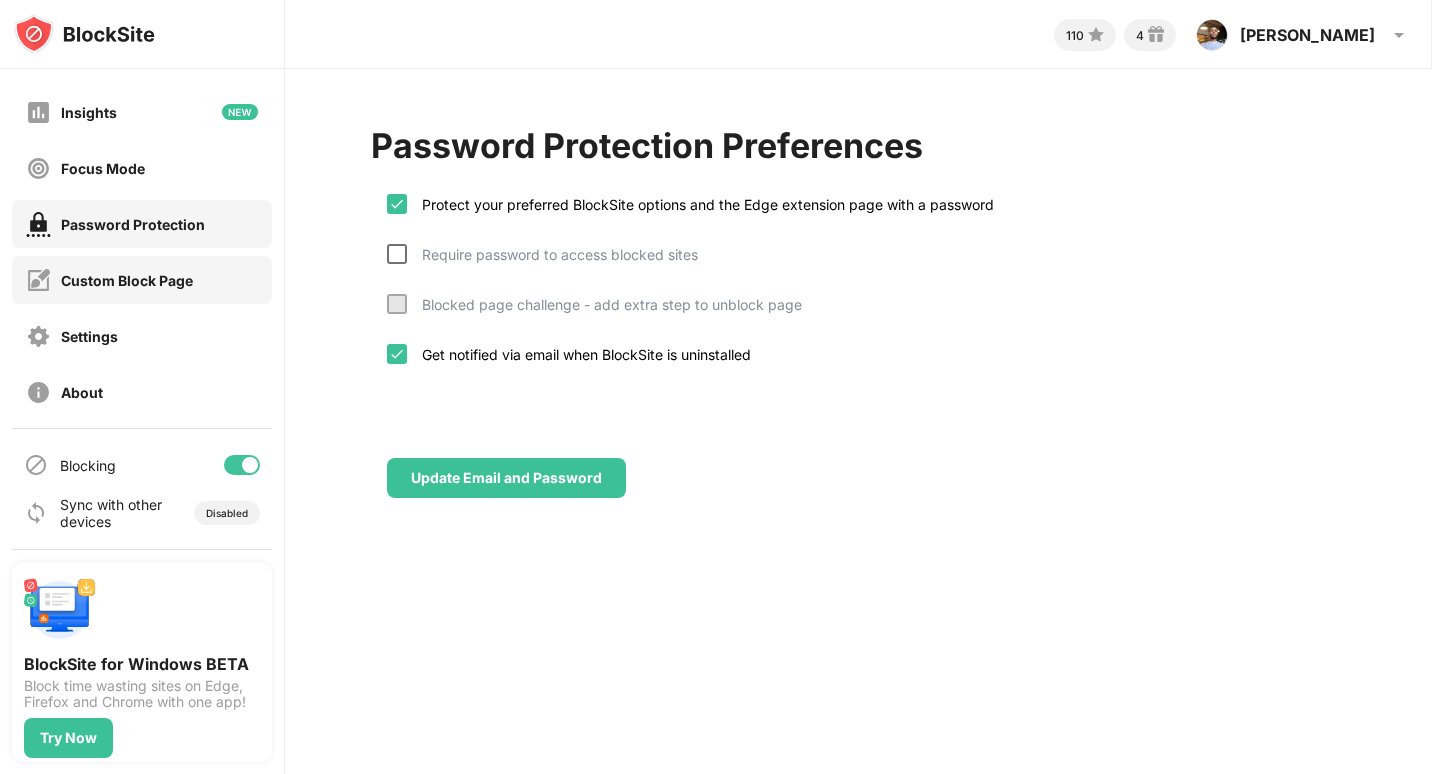 click on "Custom Block Page" at bounding box center (142, 280) 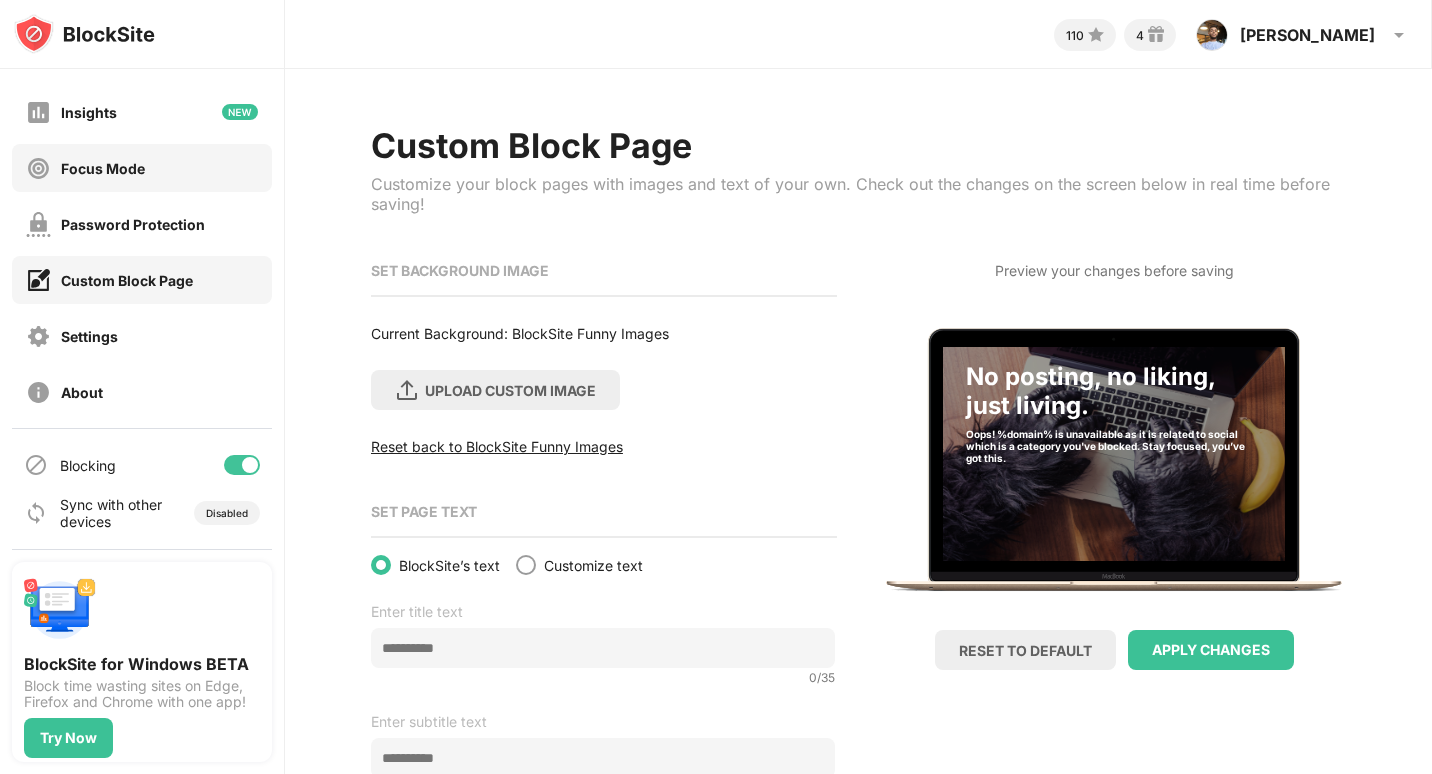 click on "Focus Mode" at bounding box center (142, 168) 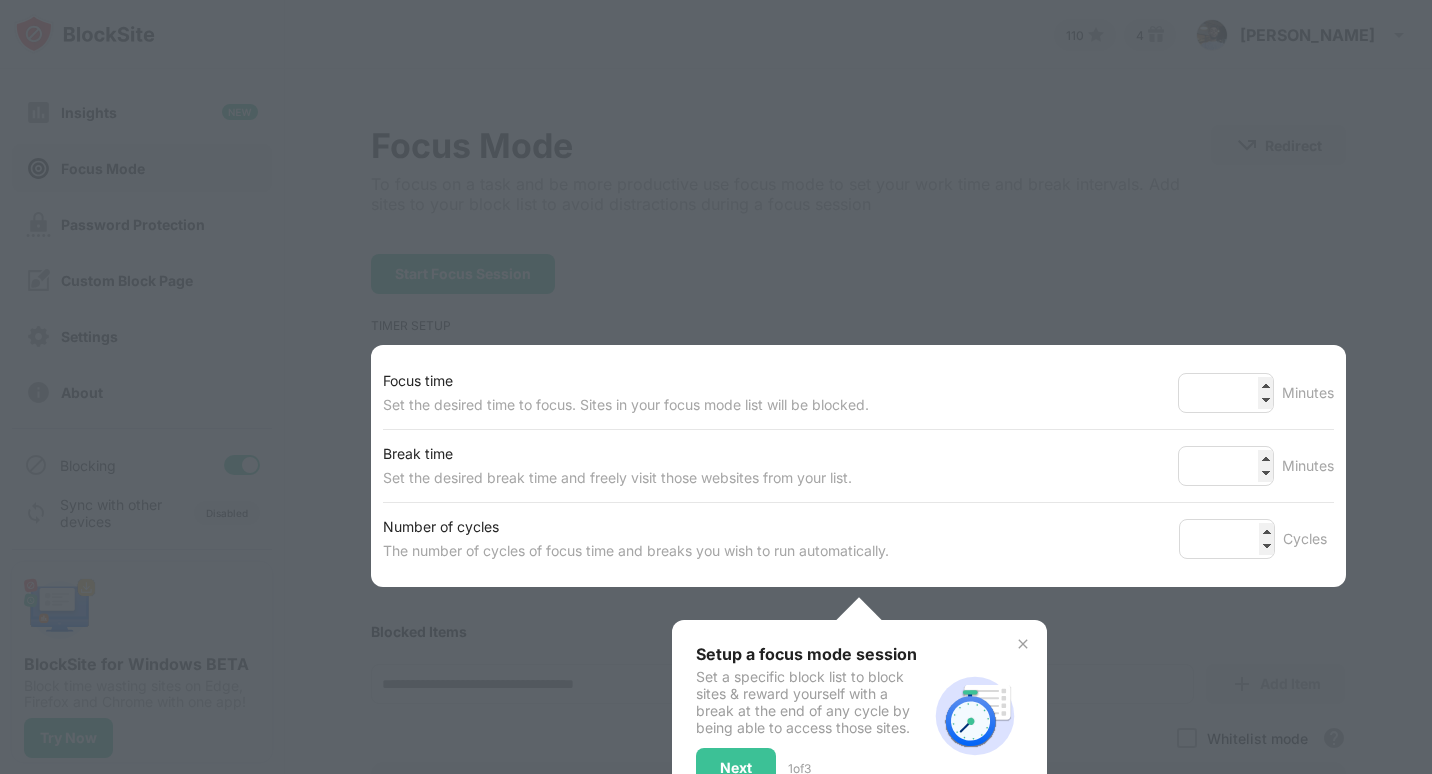 click at bounding box center (716, 387) 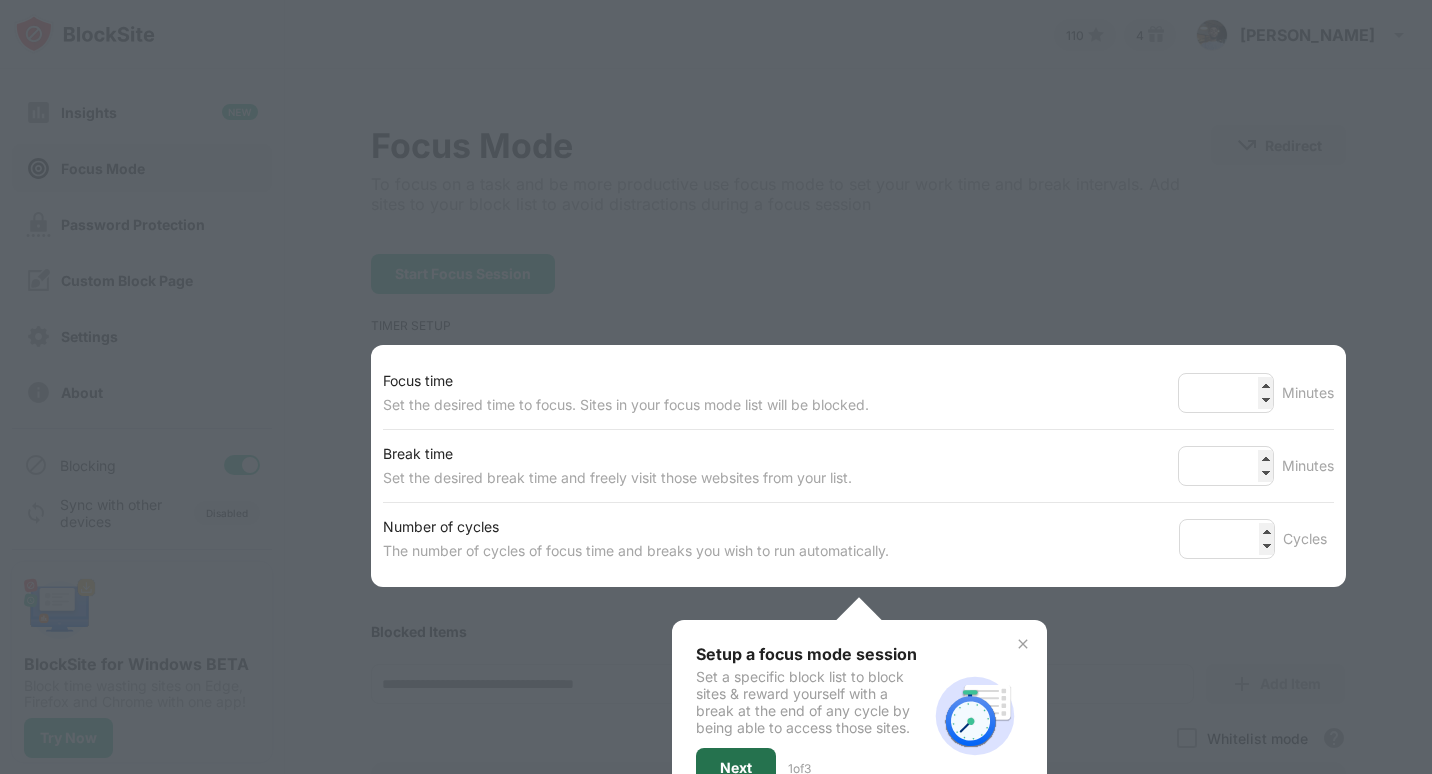 click on "Next" at bounding box center (736, 768) 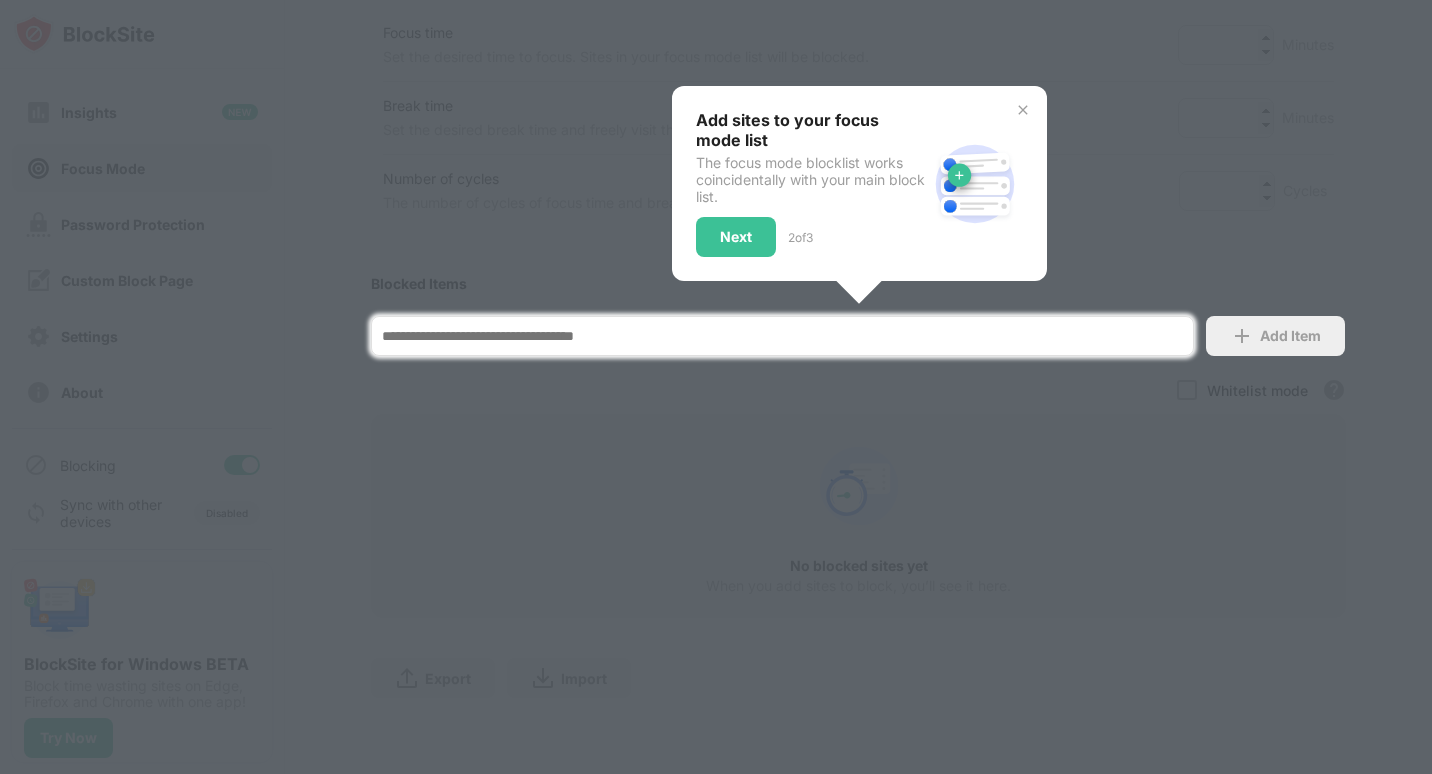scroll, scrollTop: 361, scrollLeft: 0, axis: vertical 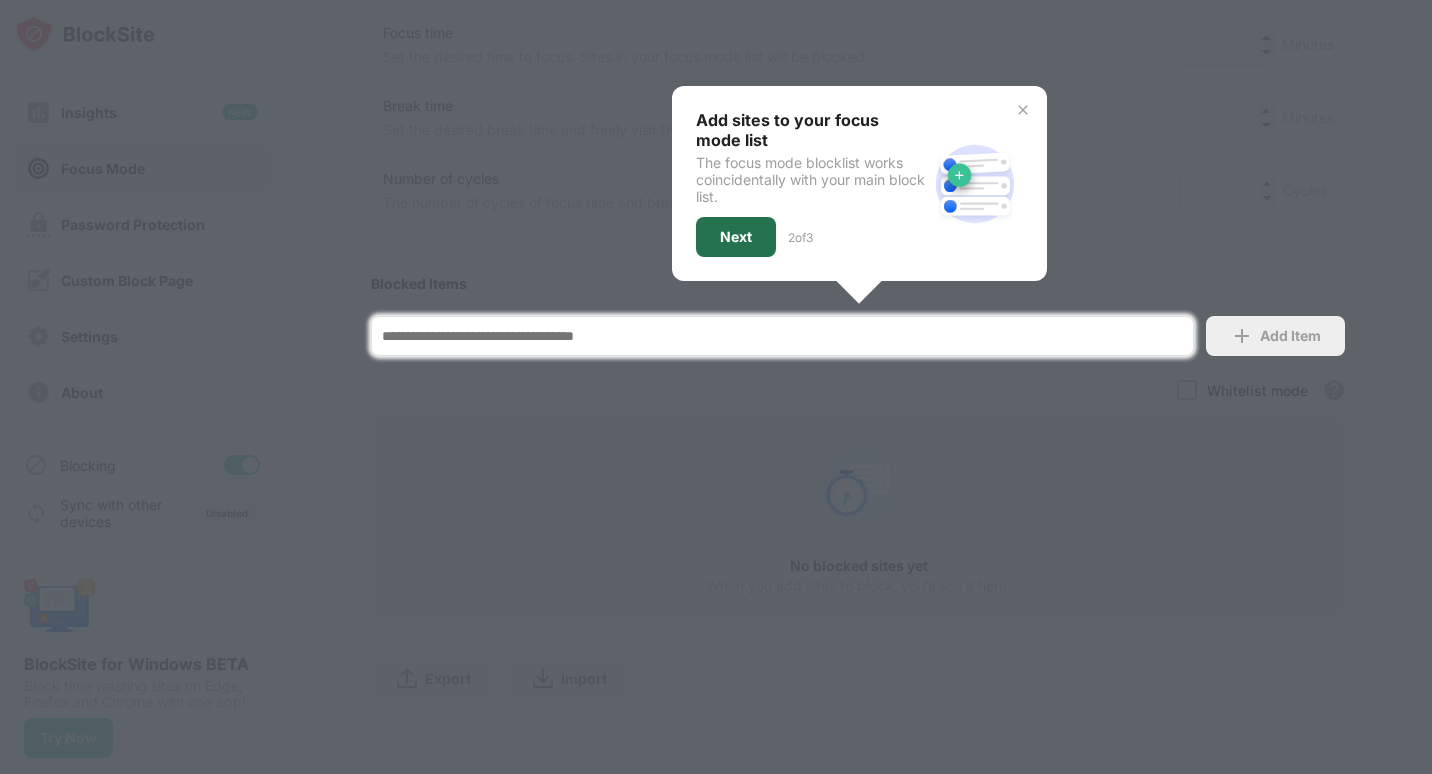 click on "Next" at bounding box center [736, 237] 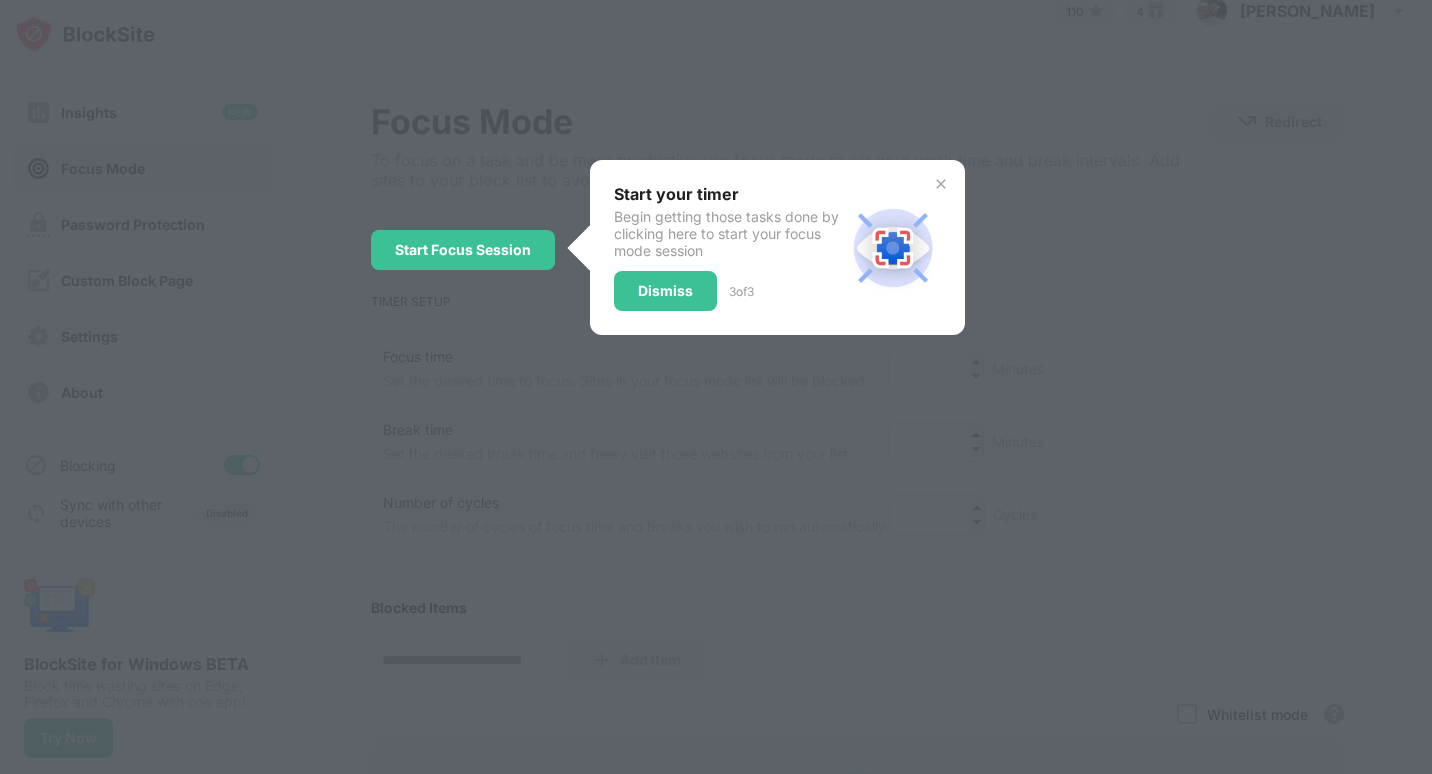 scroll, scrollTop: 0, scrollLeft: 0, axis: both 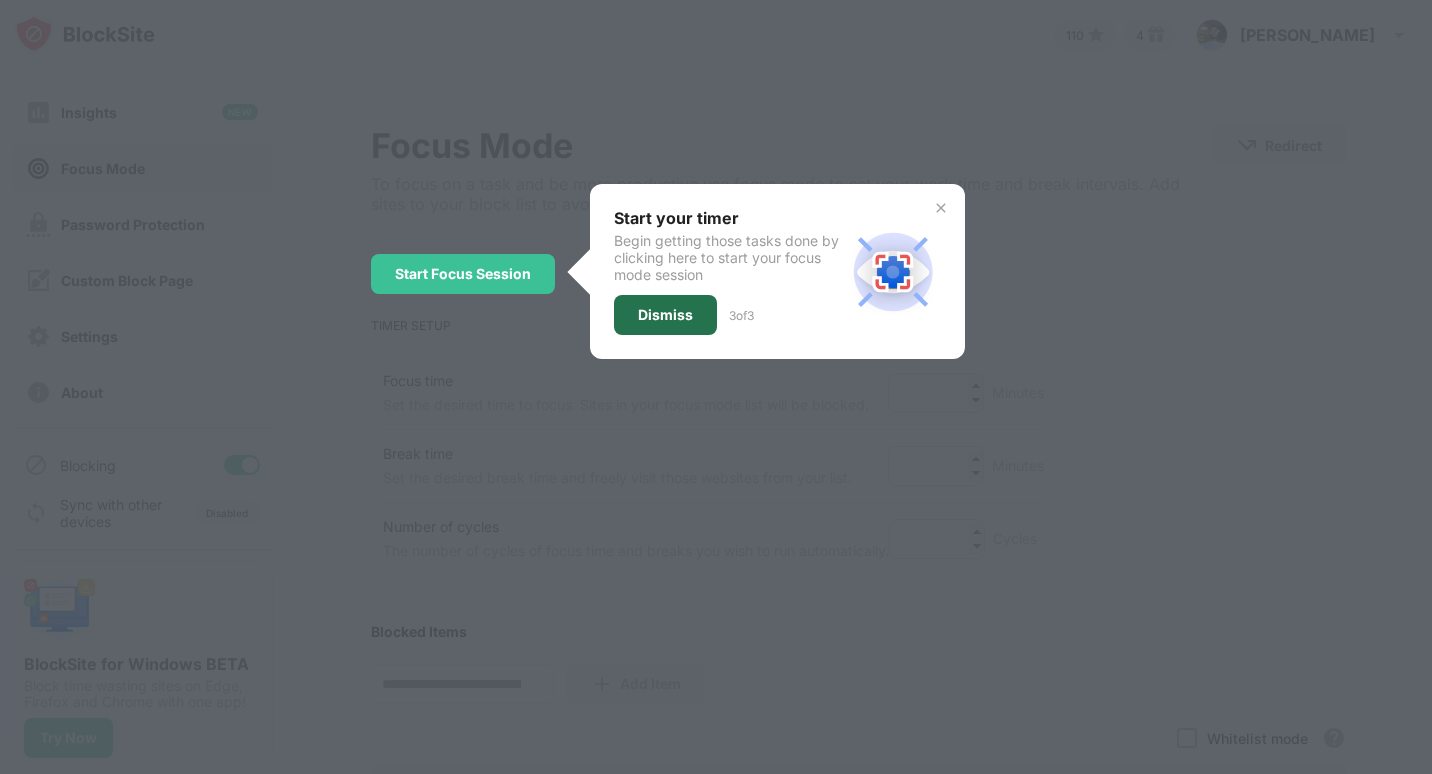 click on "Dismiss" at bounding box center [665, 315] 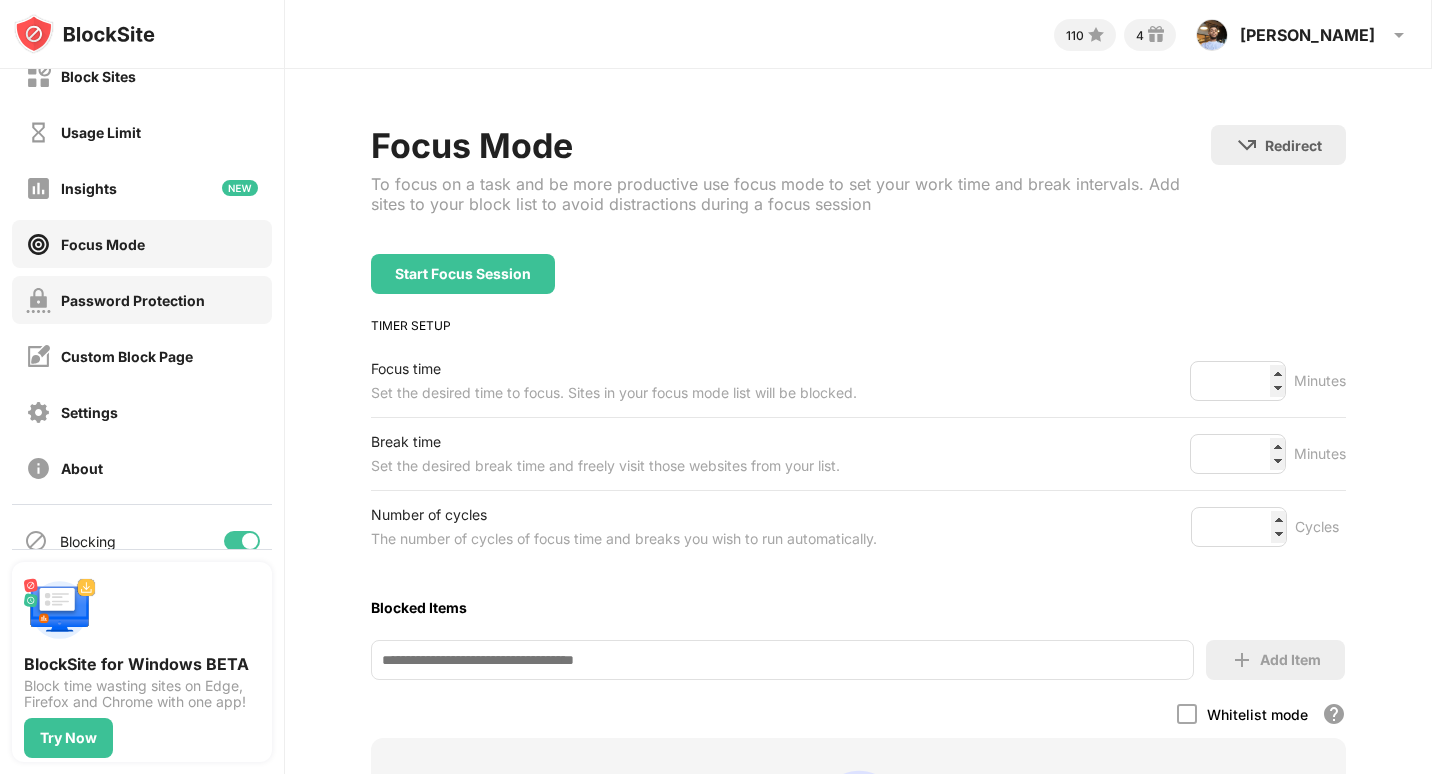 scroll, scrollTop: 27, scrollLeft: 0, axis: vertical 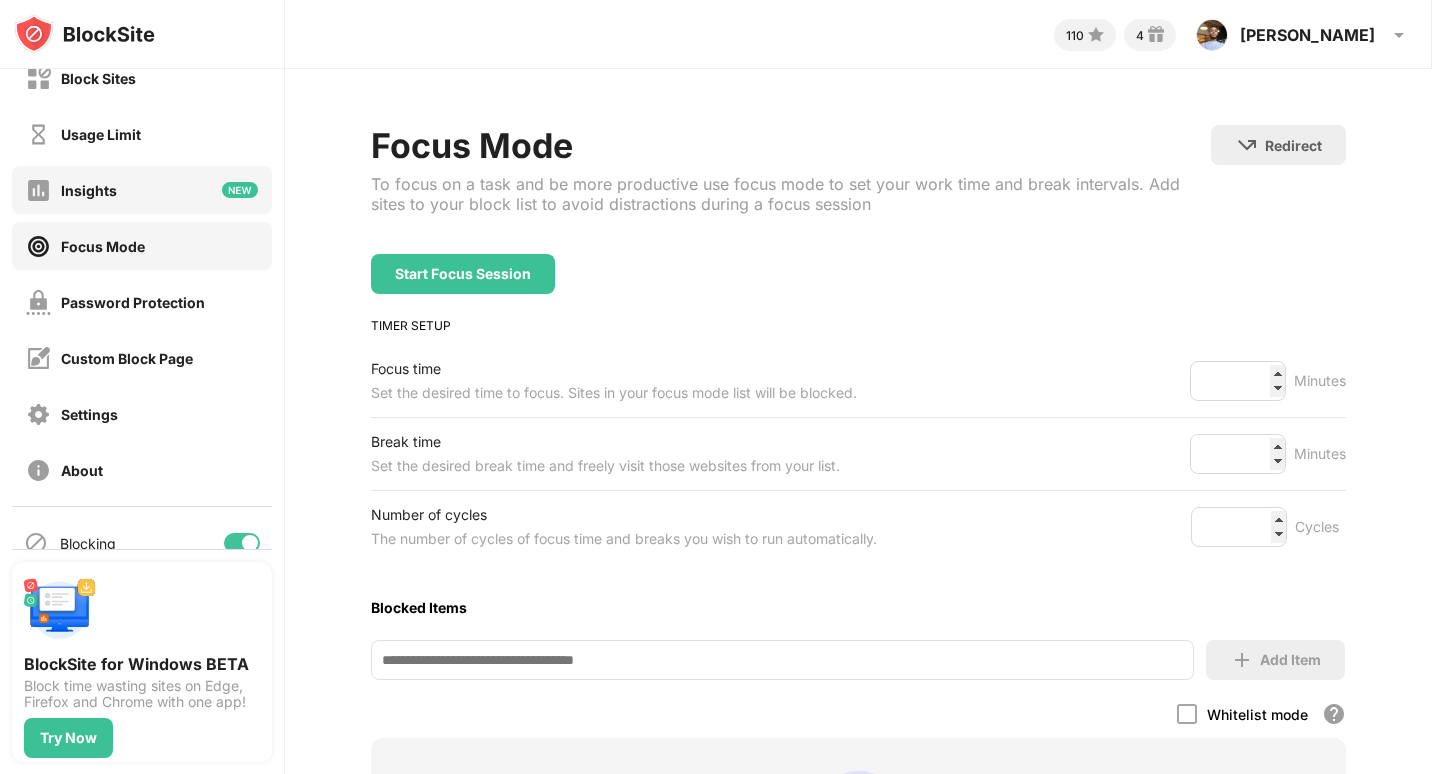 click on "Insights" at bounding box center [142, 190] 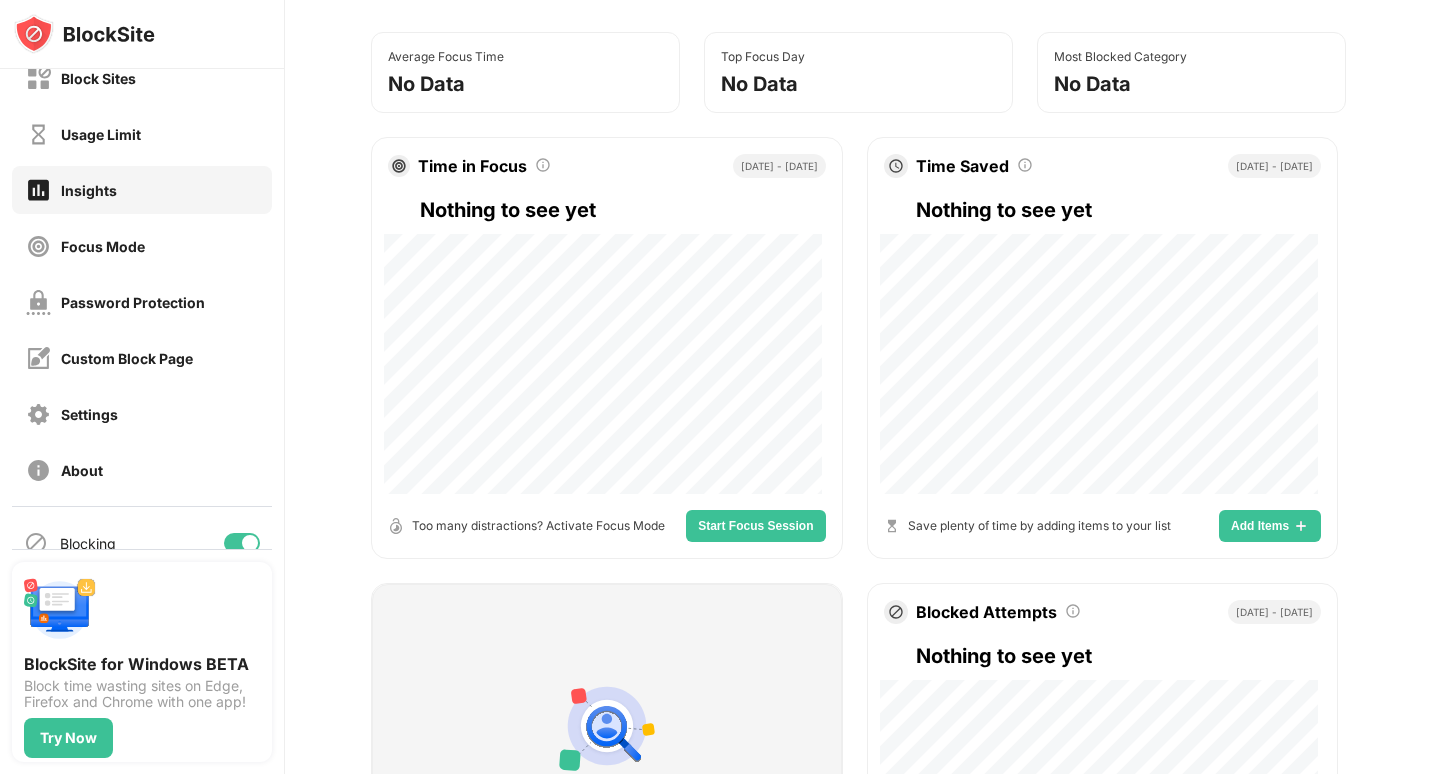 scroll, scrollTop: 0, scrollLeft: 0, axis: both 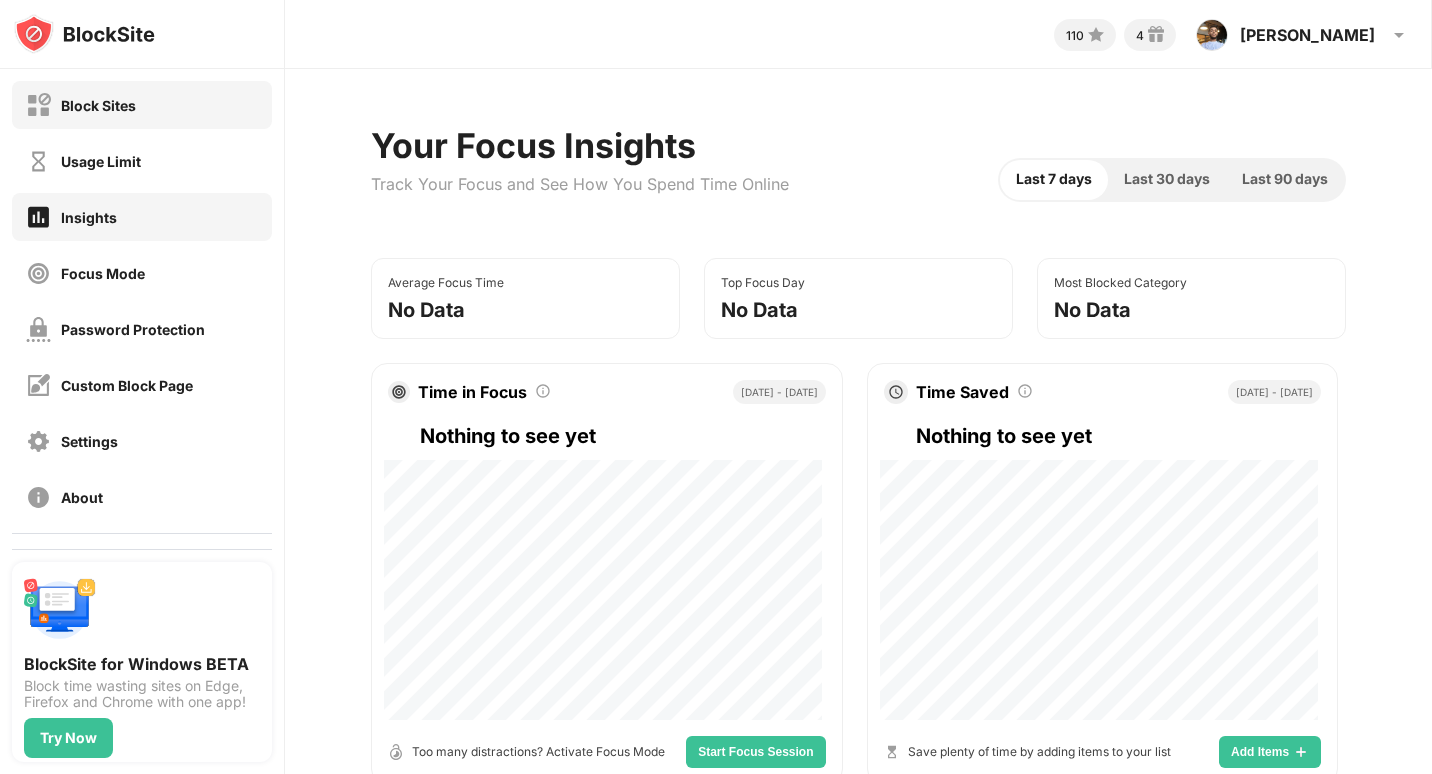 click on "Block Sites" at bounding box center (142, 105) 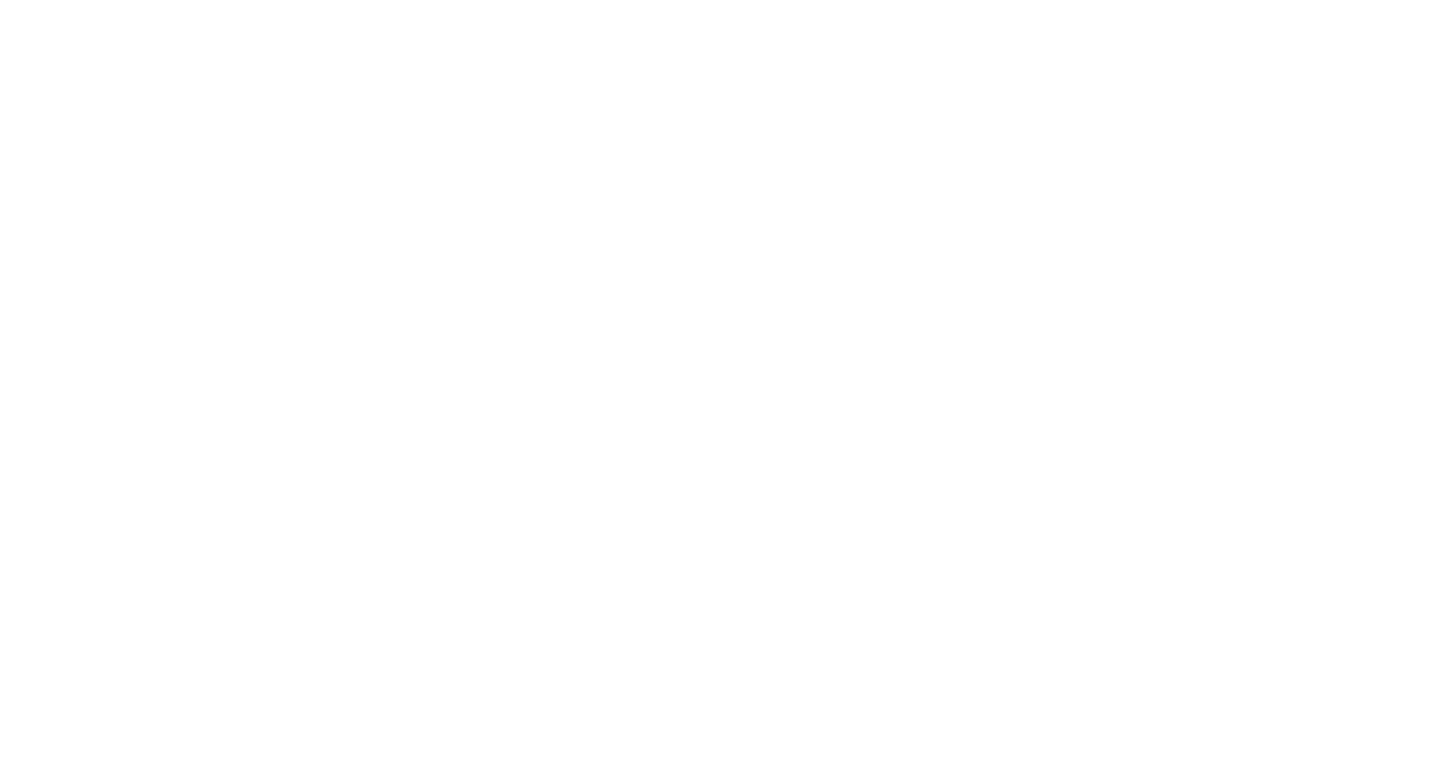 scroll, scrollTop: 0, scrollLeft: 0, axis: both 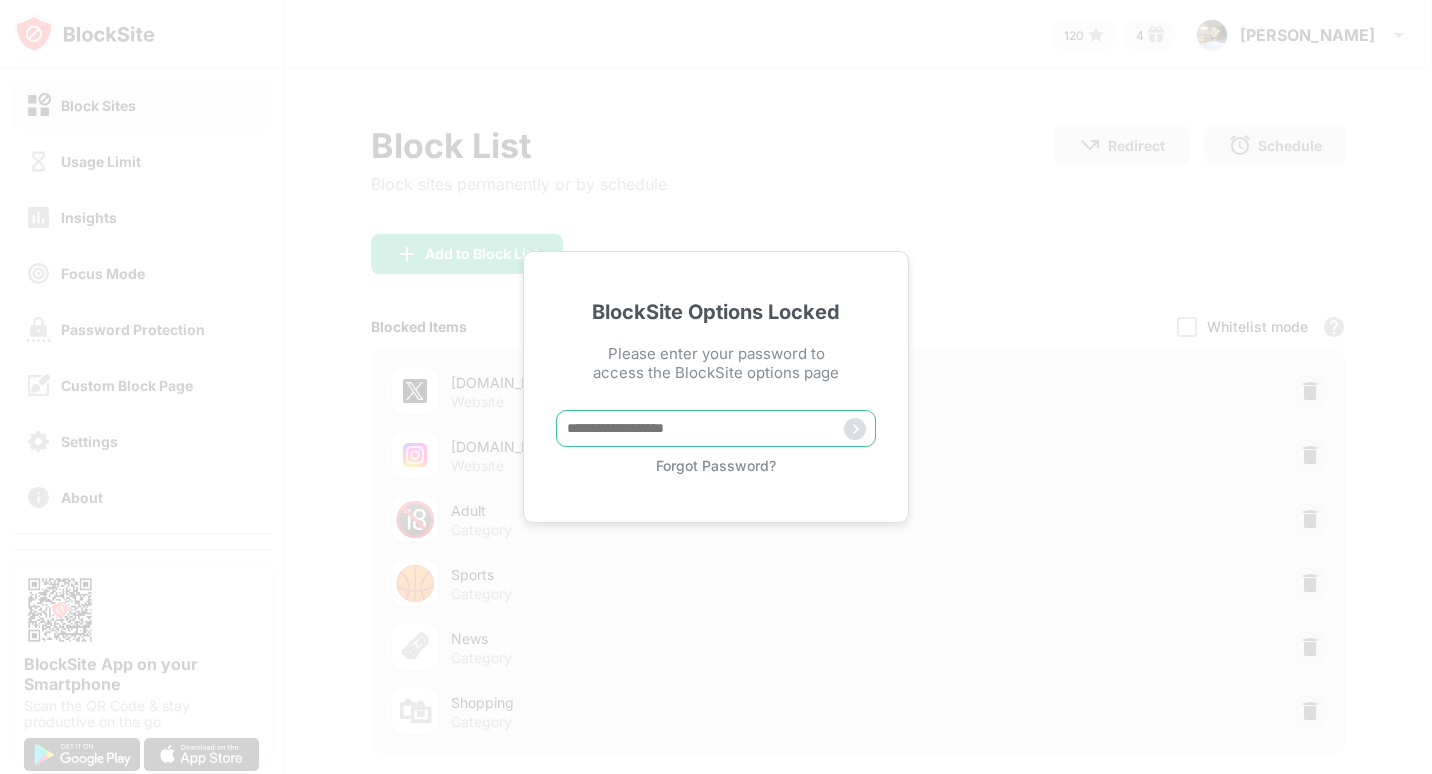 click at bounding box center [716, 428] 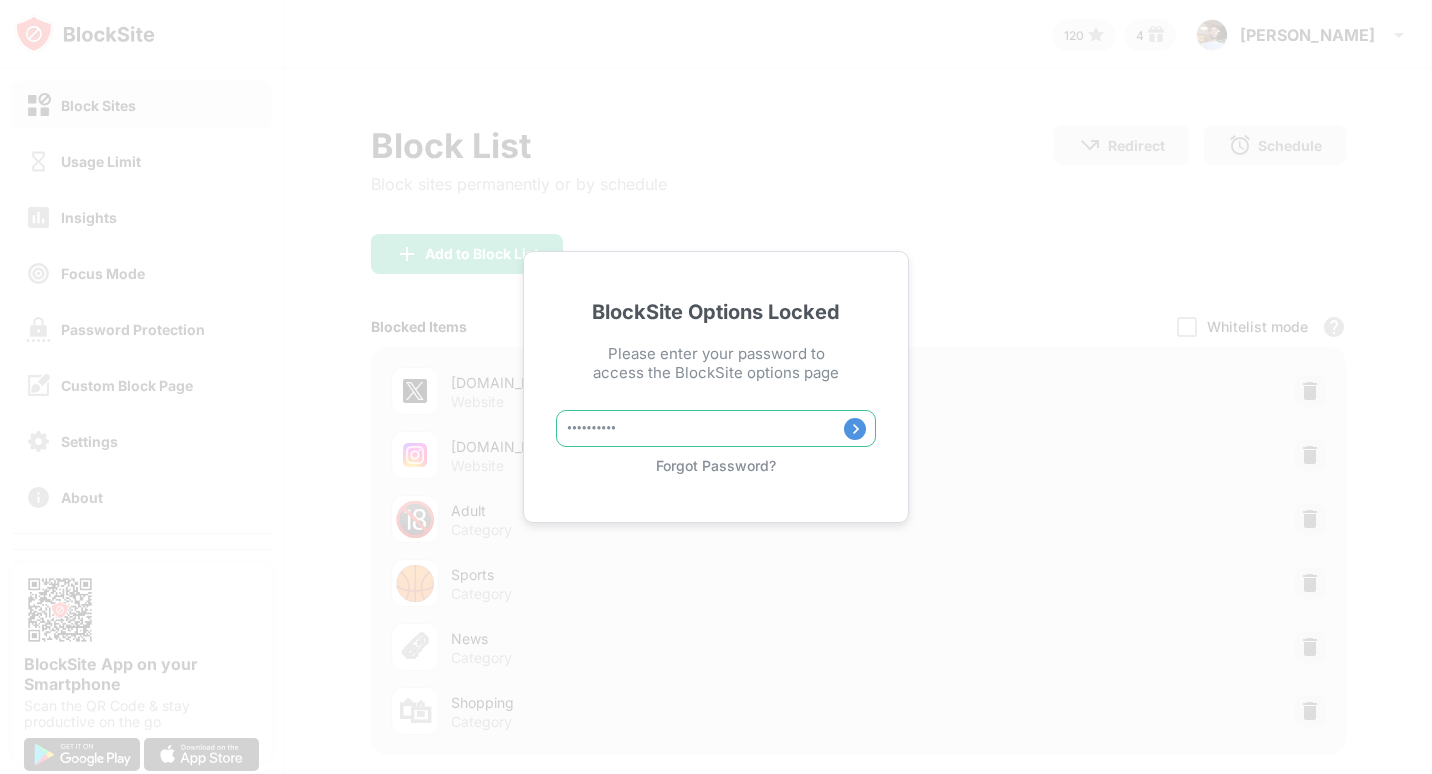 type on "**********" 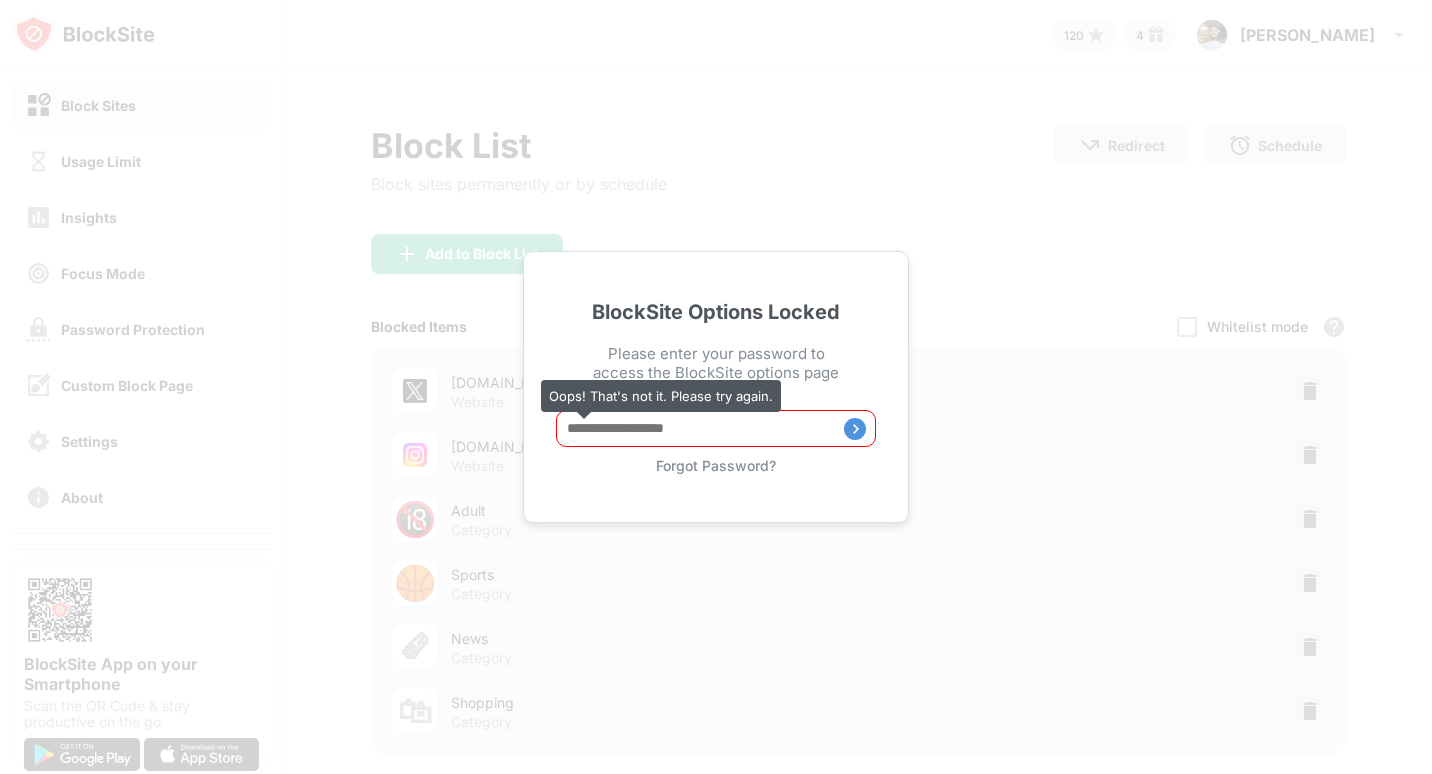 click at bounding box center (716, 428) 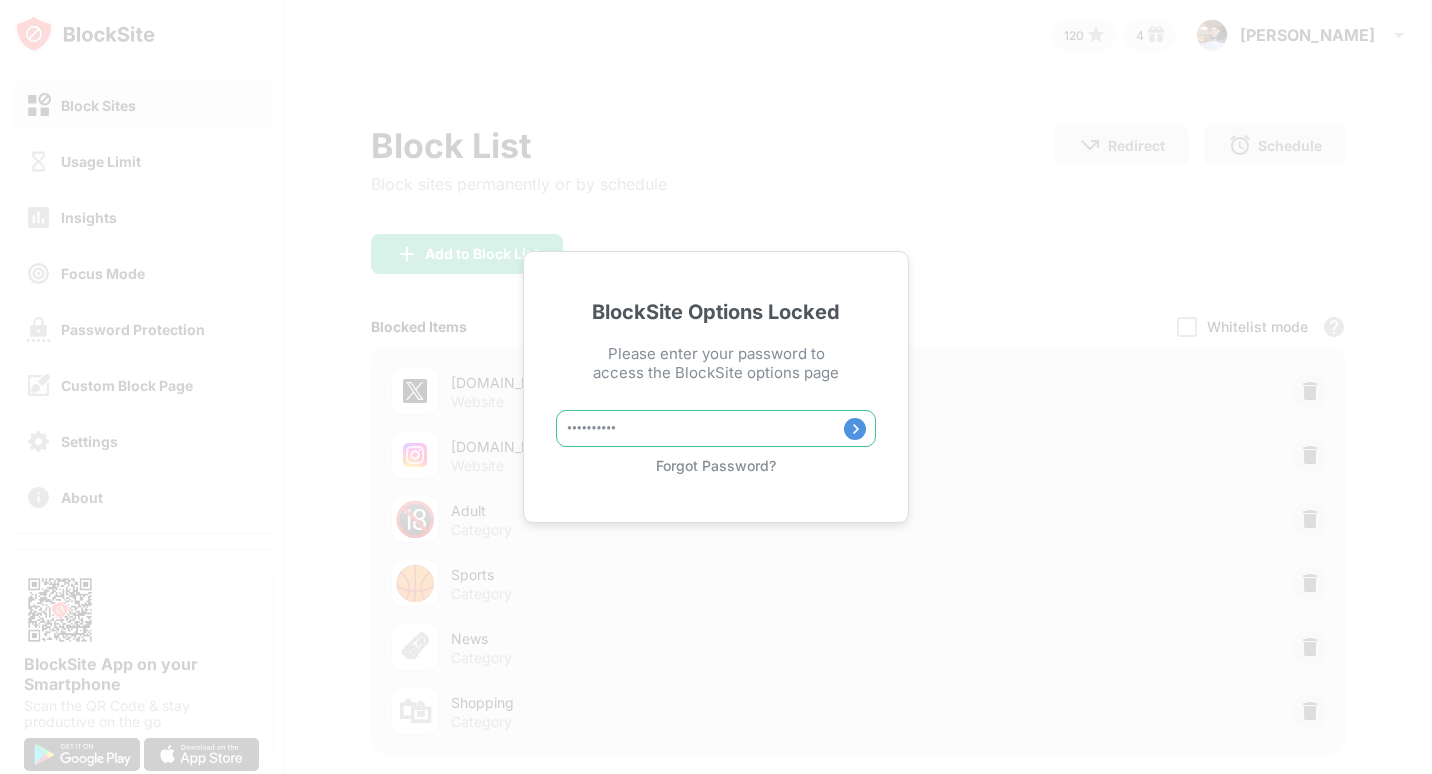 type on "**********" 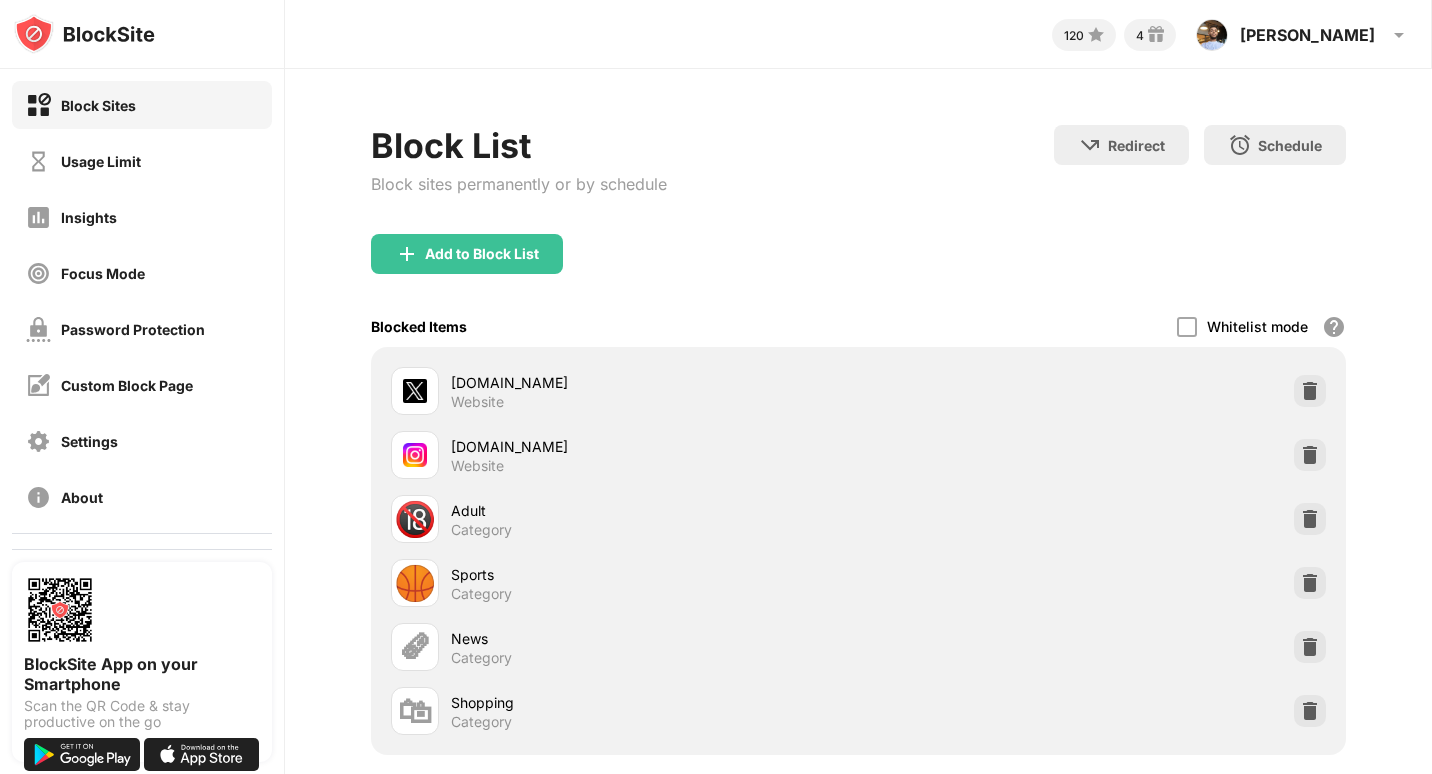 scroll, scrollTop: 151, scrollLeft: 0, axis: vertical 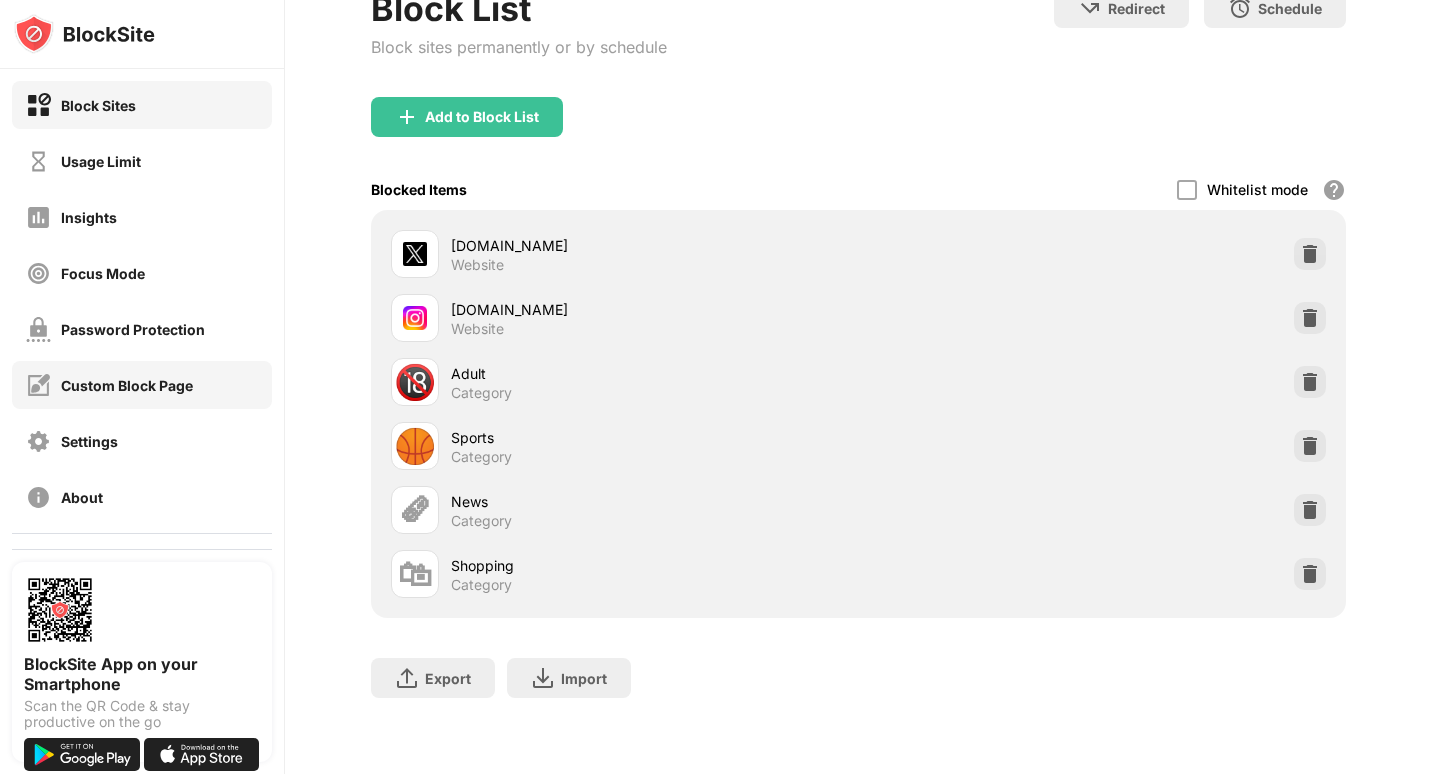 click on "Custom Block Page" at bounding box center (142, 385) 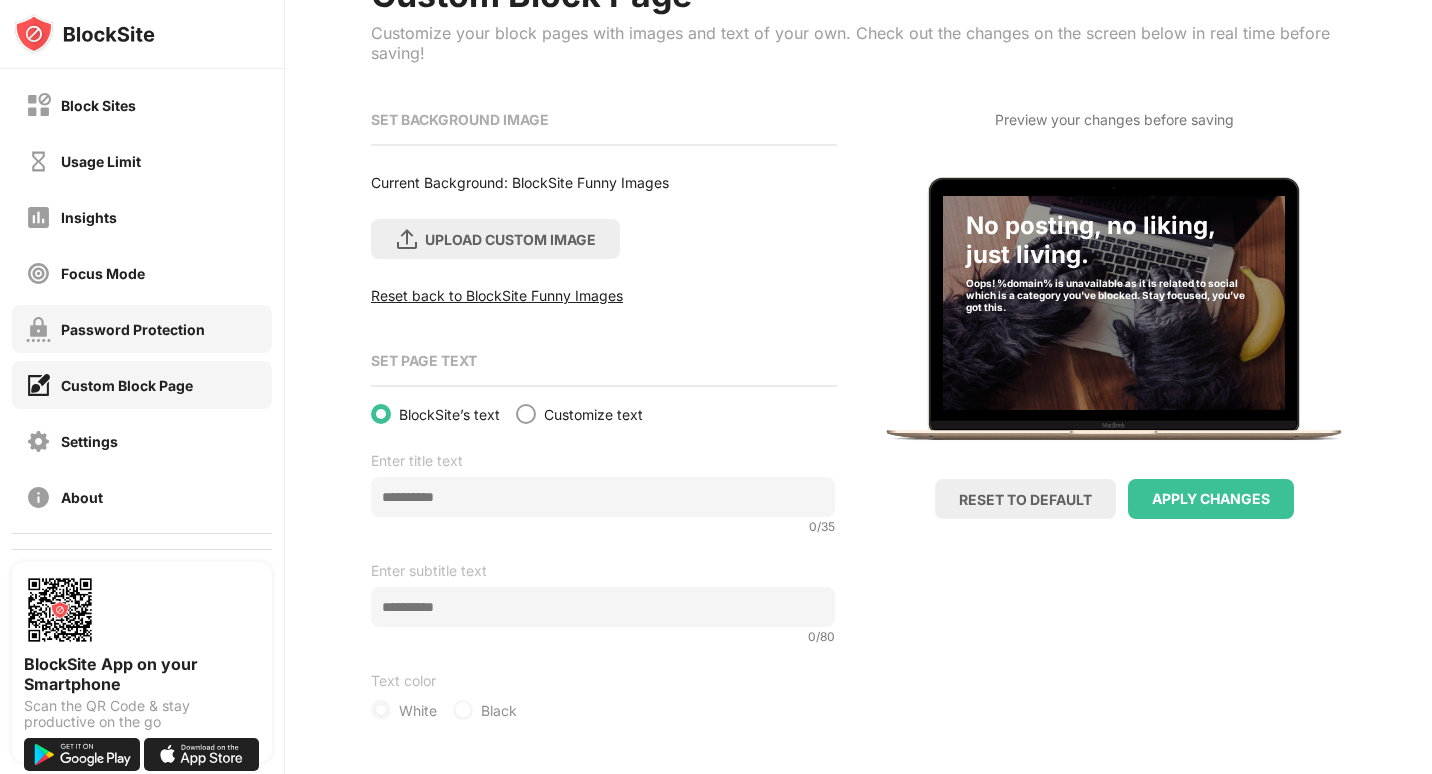 click on "Password Protection" at bounding box center [115, 329] 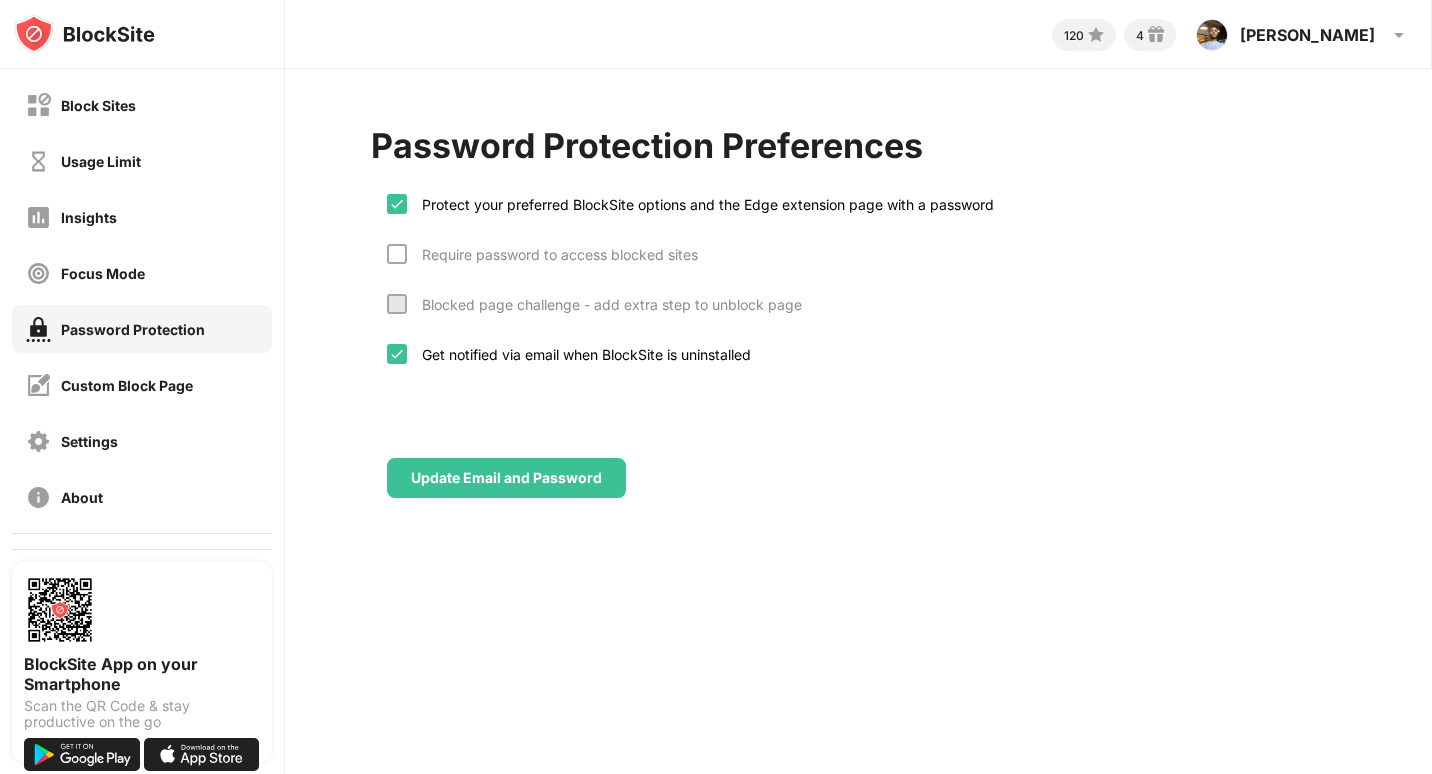 scroll, scrollTop: 0, scrollLeft: 0, axis: both 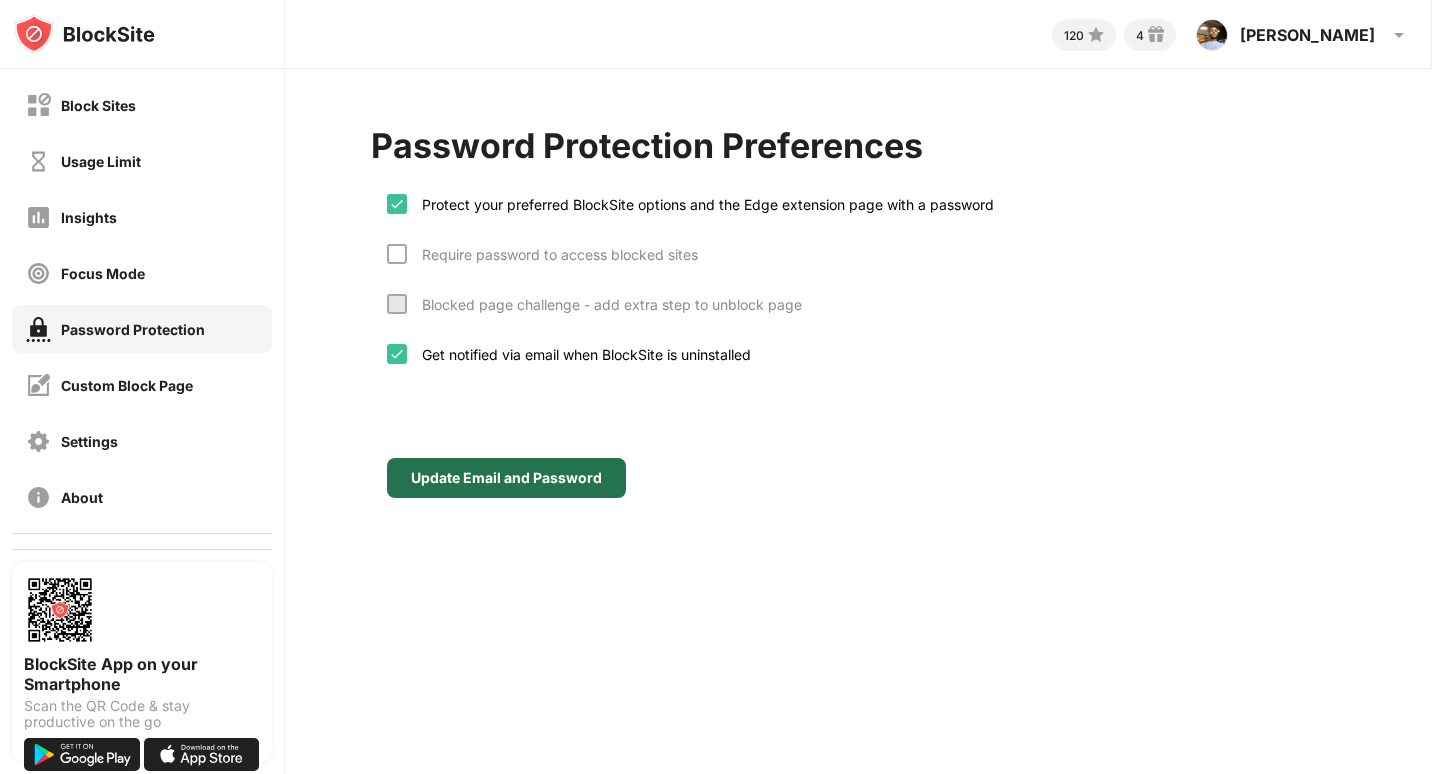 click on "Update Email and Password" at bounding box center (506, 478) 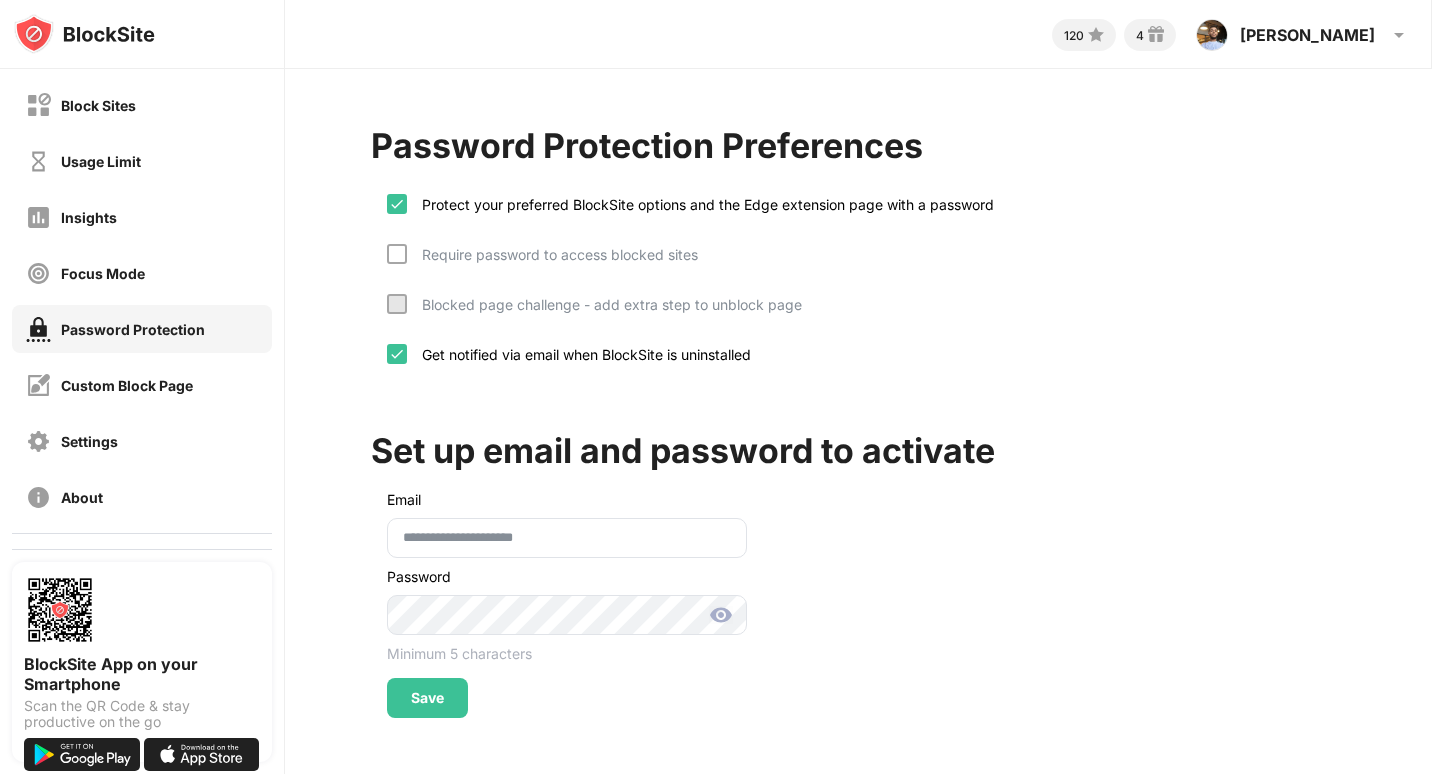 click at bounding box center [721, 615] 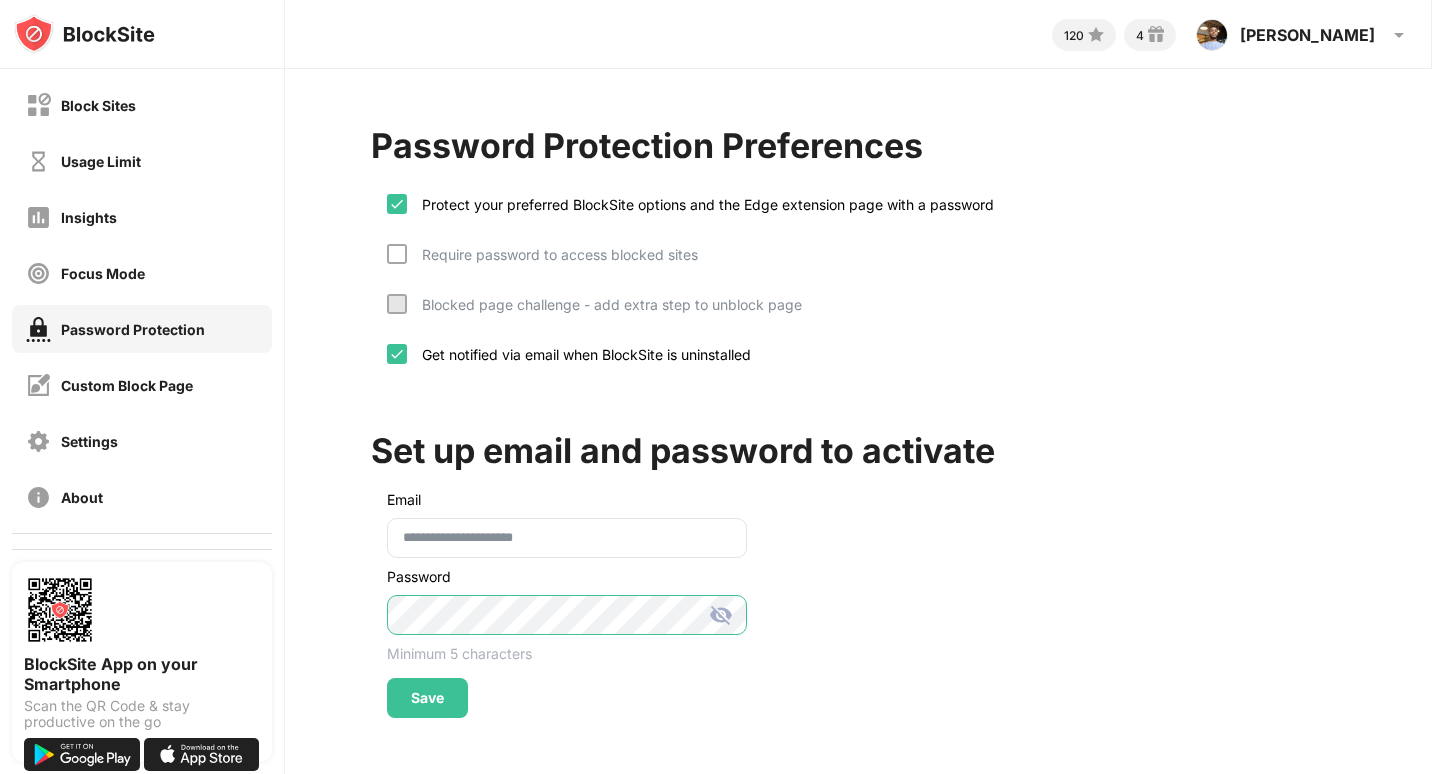scroll, scrollTop: 105, scrollLeft: 0, axis: vertical 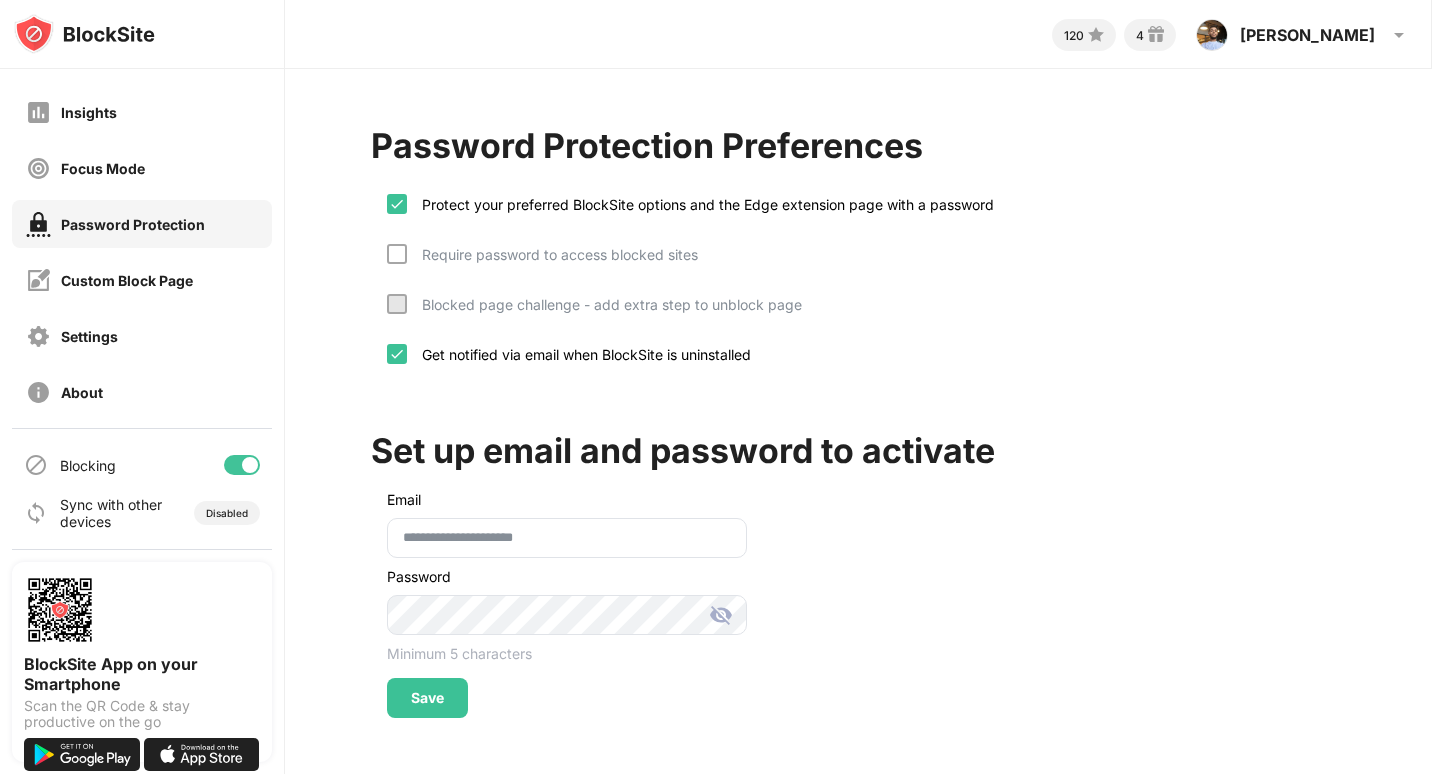 click on "Sync with other devices" at bounding box center (111, 513) 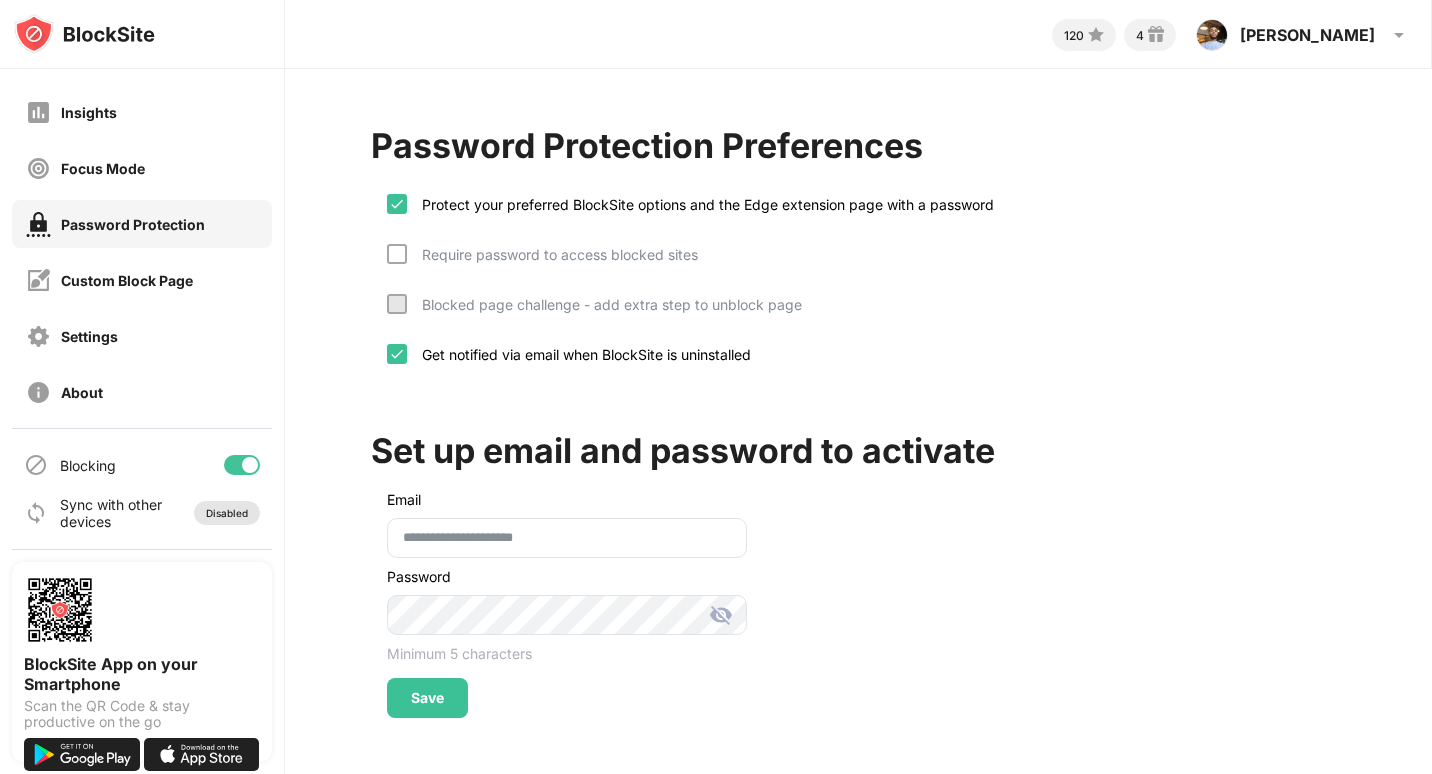 click on "Disabled" at bounding box center (227, 513) 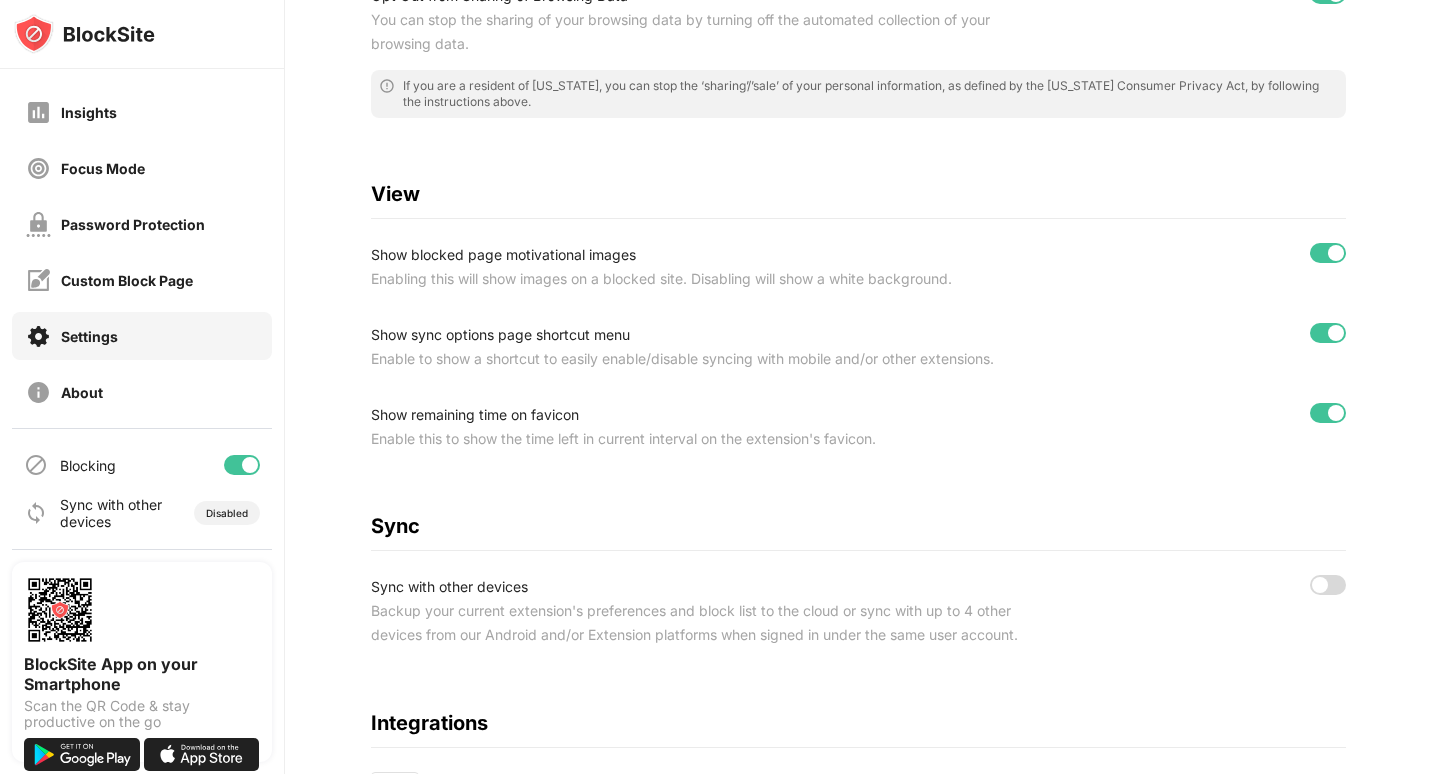 scroll, scrollTop: 822, scrollLeft: 0, axis: vertical 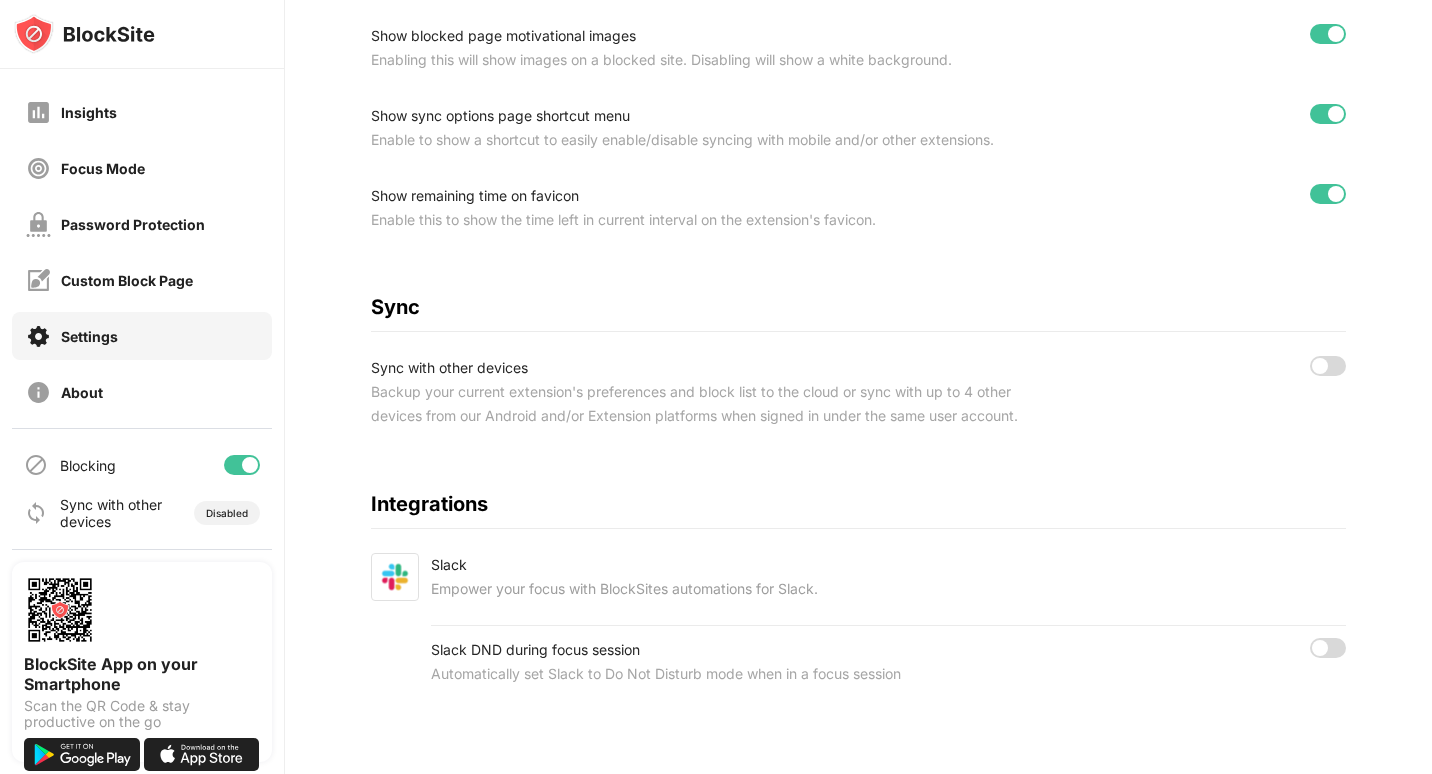 click at bounding box center (1320, 366) 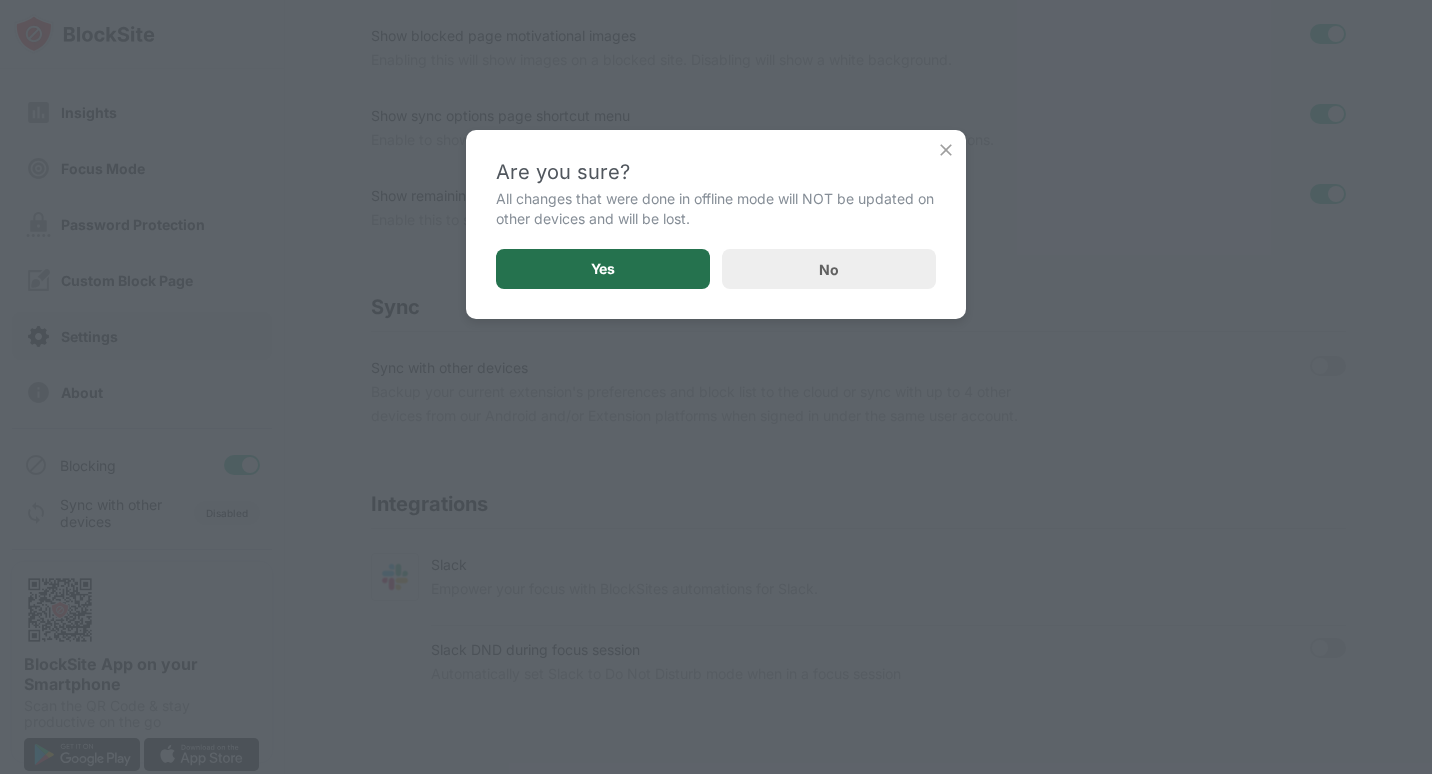 click on "Yes" at bounding box center [603, 269] 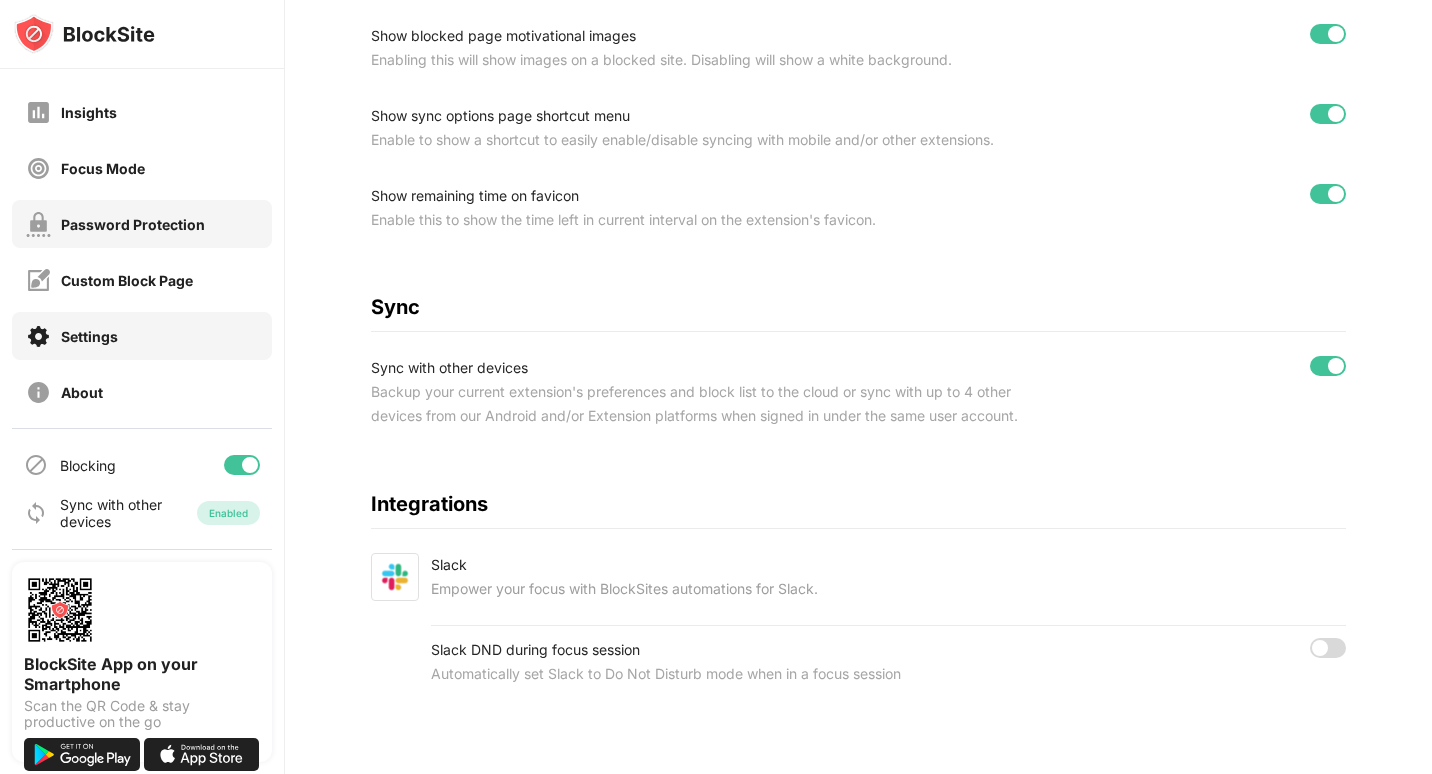 click on "Password Protection" at bounding box center [133, 224] 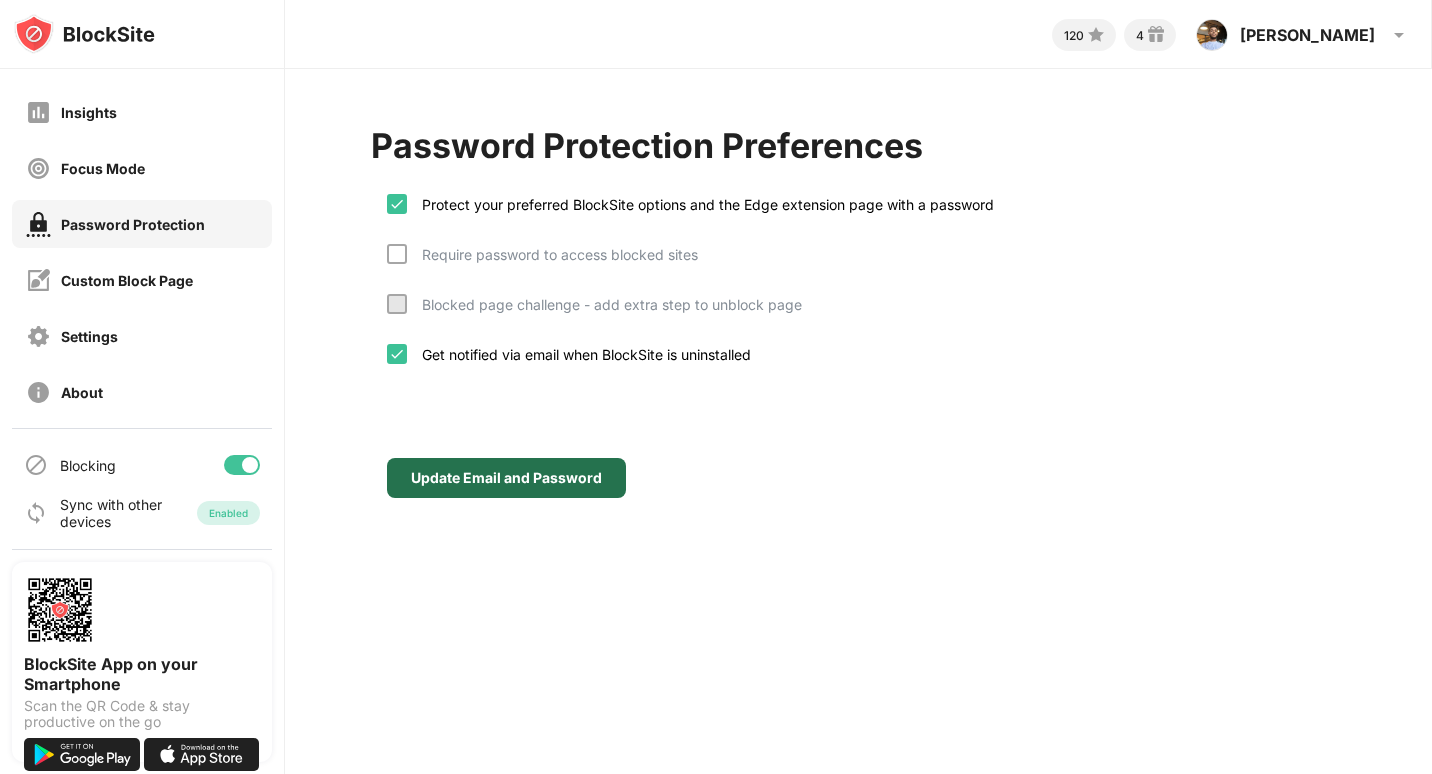 click on "Update Email and Password" at bounding box center (506, 478) 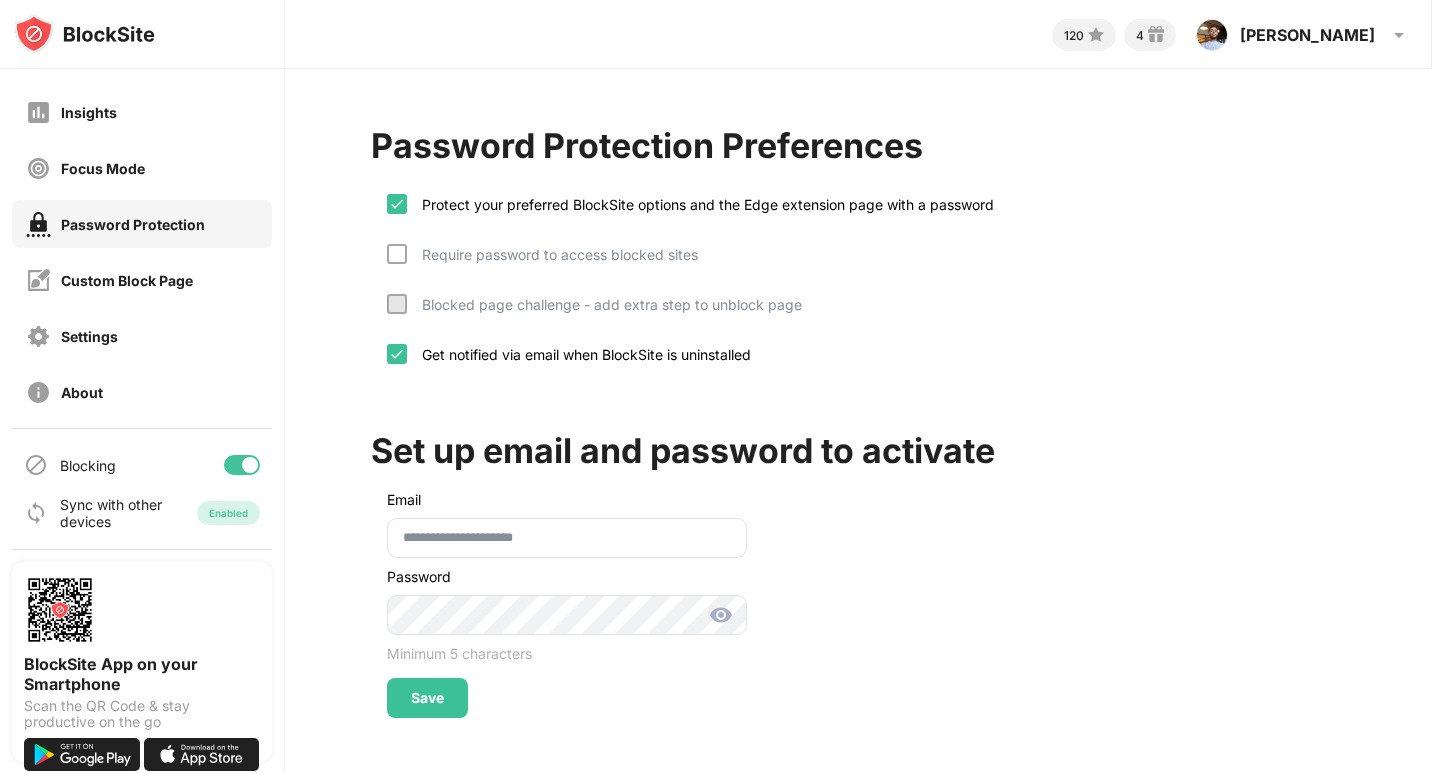 click at bounding box center (721, 615) 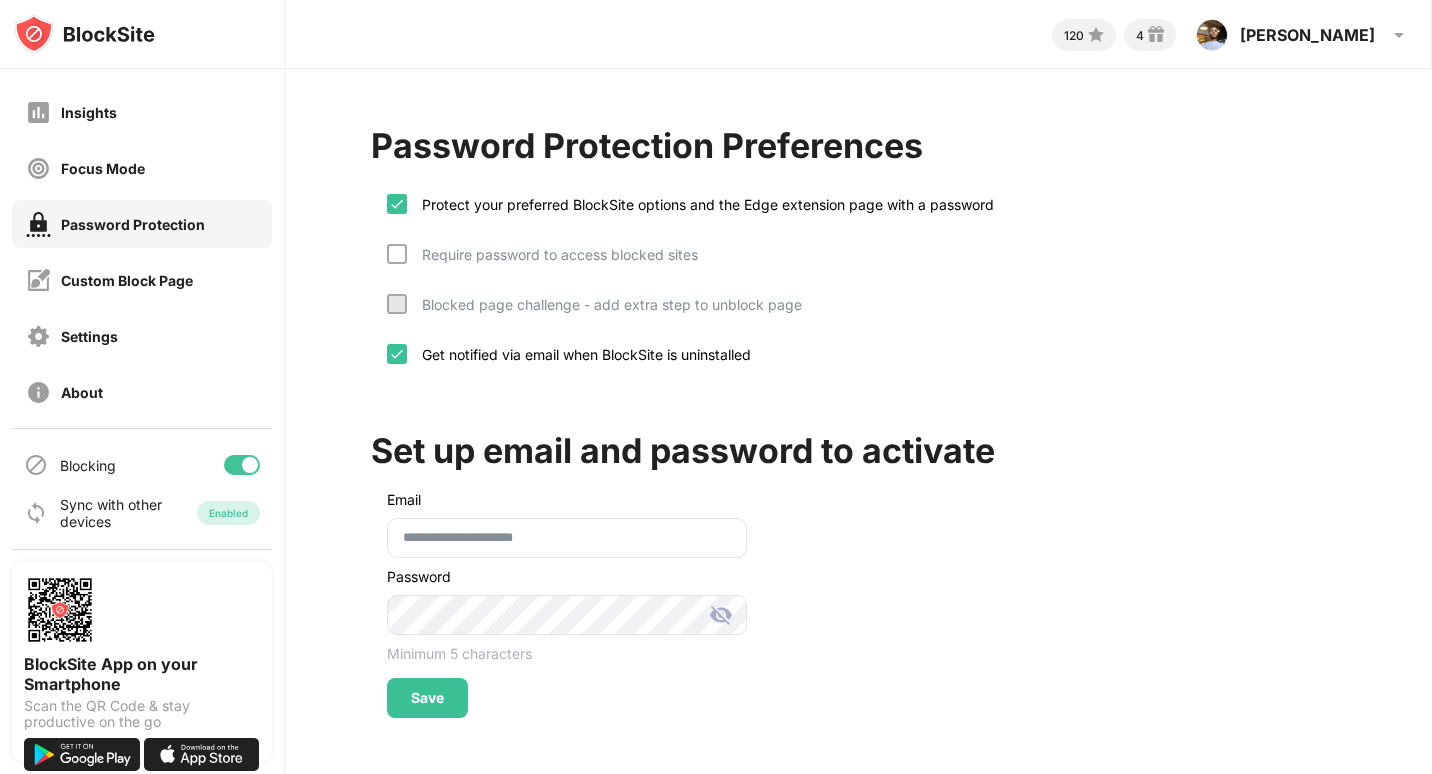 click at bounding box center (721, 615) 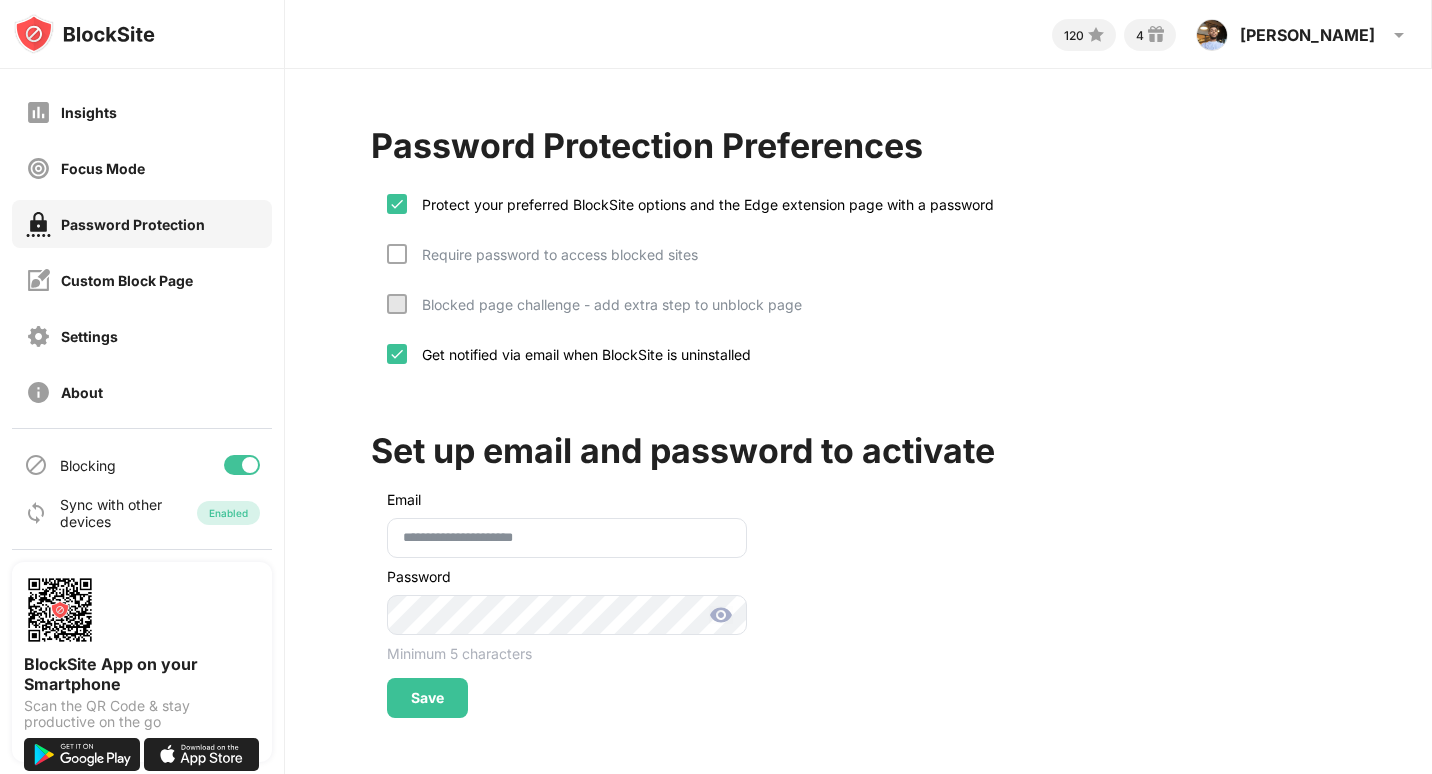 click on "Sync with other devices" at bounding box center [111, 513] 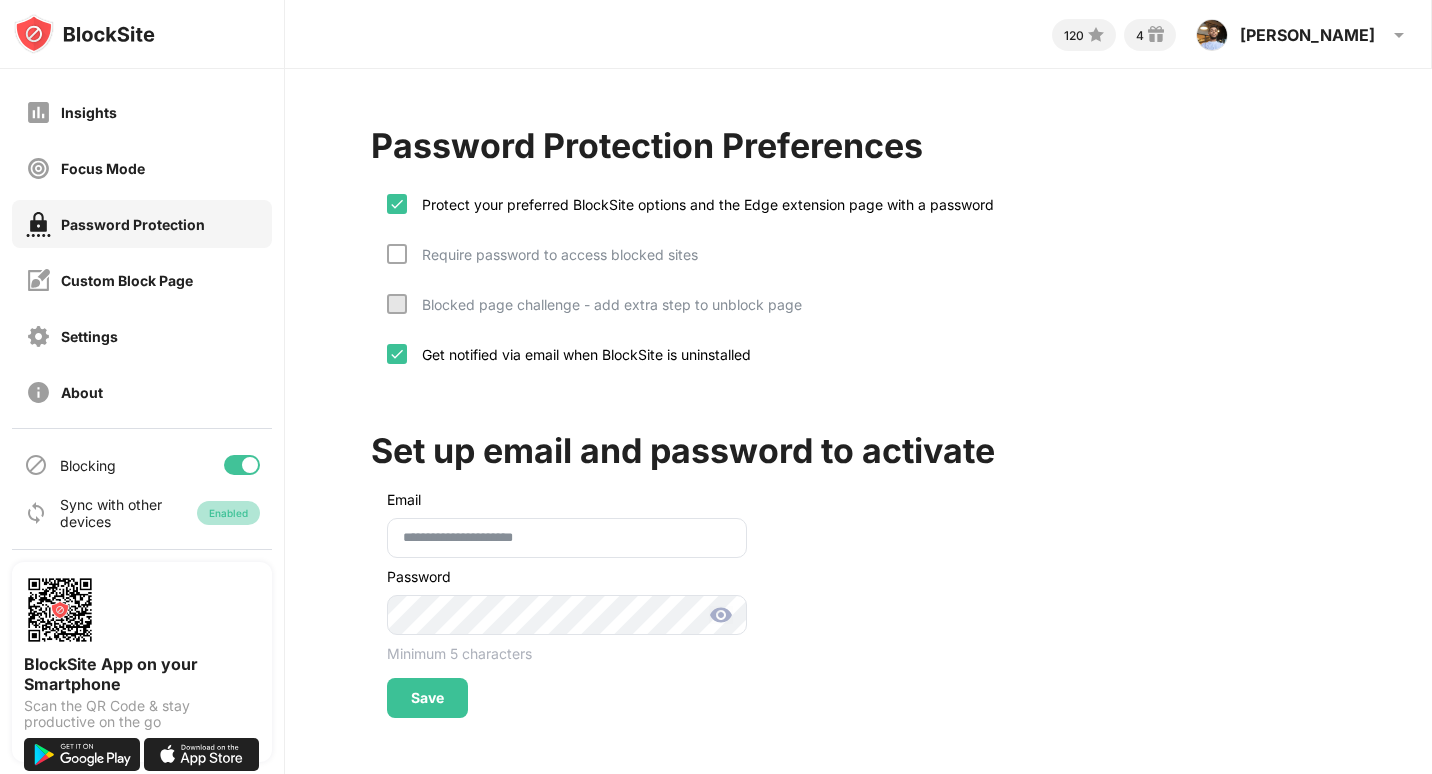 click on "Enabled" at bounding box center (228, 513) 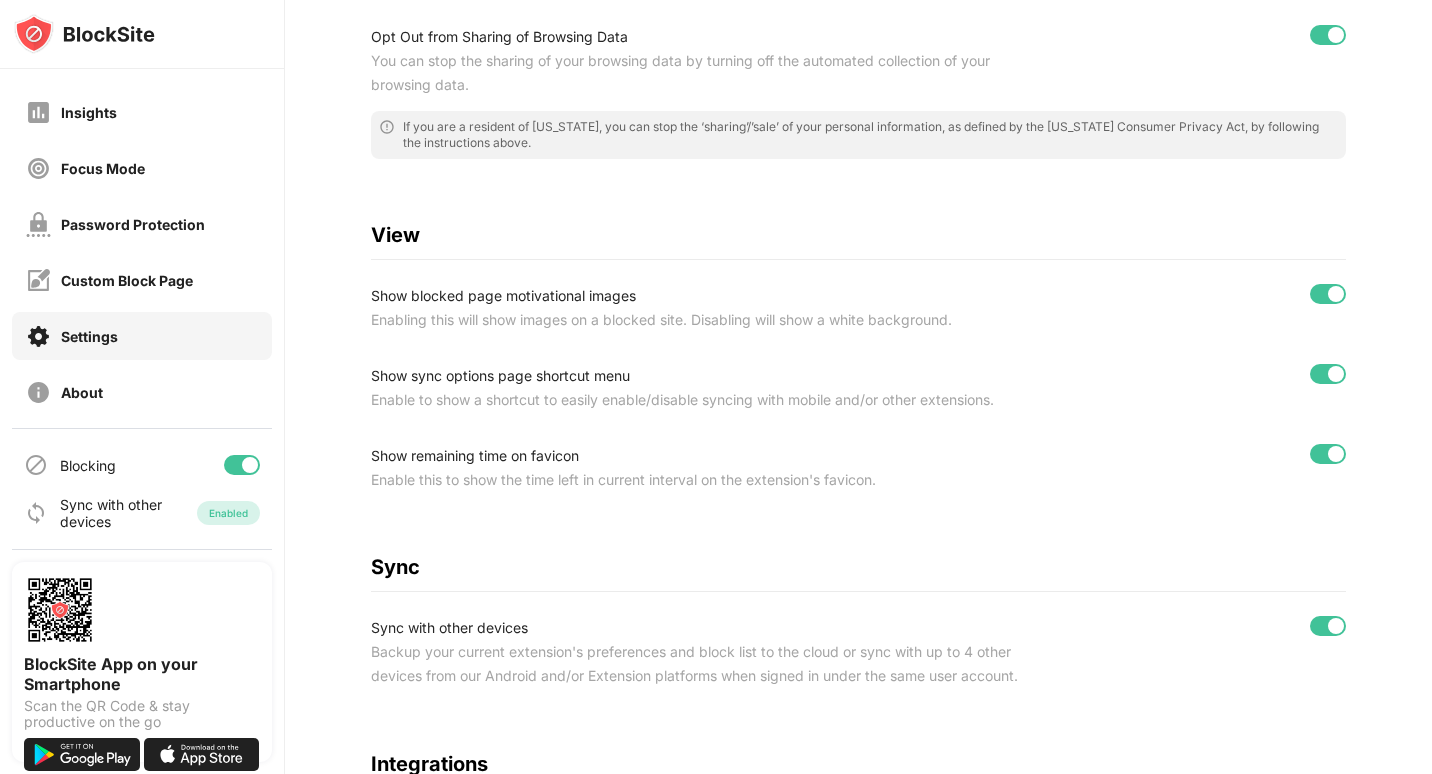 scroll, scrollTop: 747, scrollLeft: 0, axis: vertical 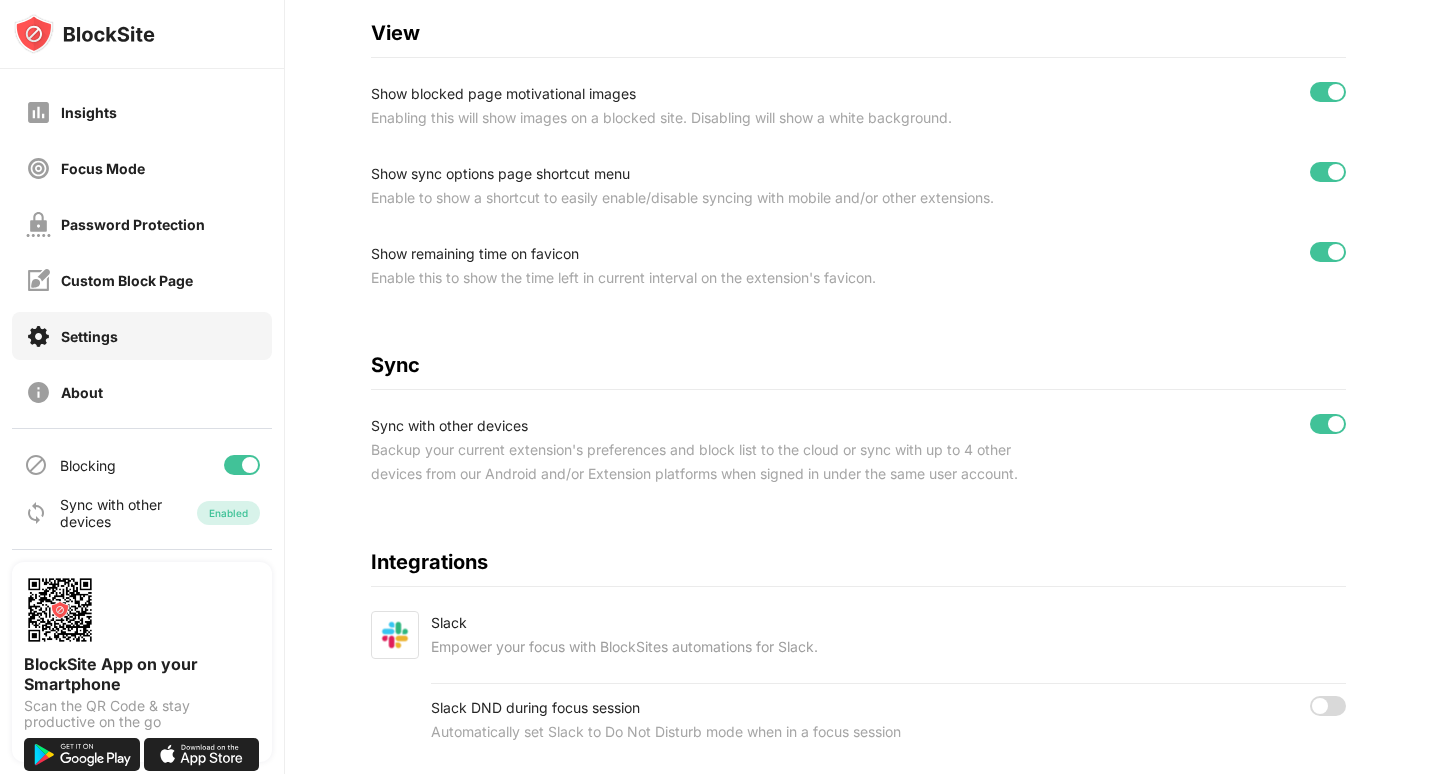click on "Backup your current extension's preferences and block list to the cloud or sync with up to 4 other devices from our Android and/or Extension platforms when signed in under the same user account." at bounding box center (712, 462) 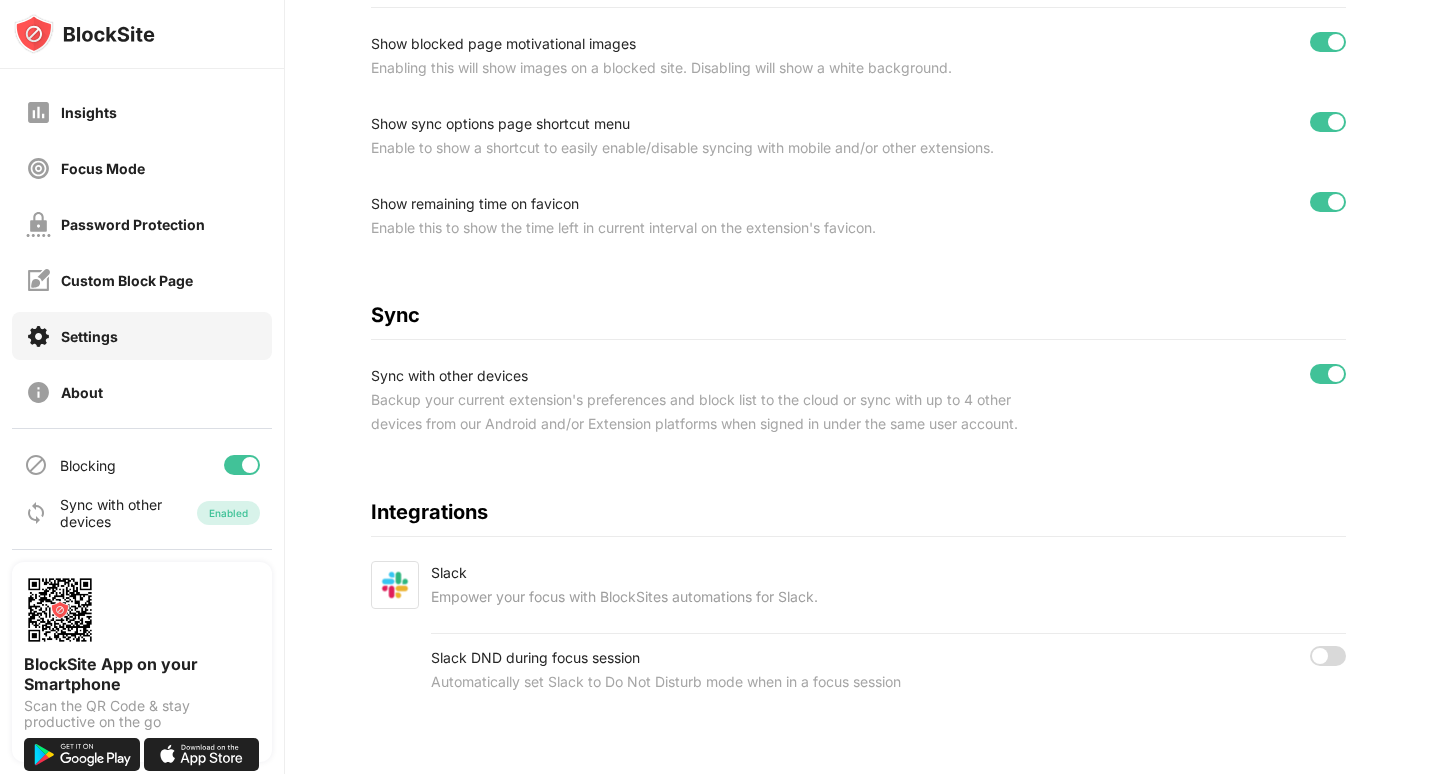 scroll, scrollTop: 767, scrollLeft: 0, axis: vertical 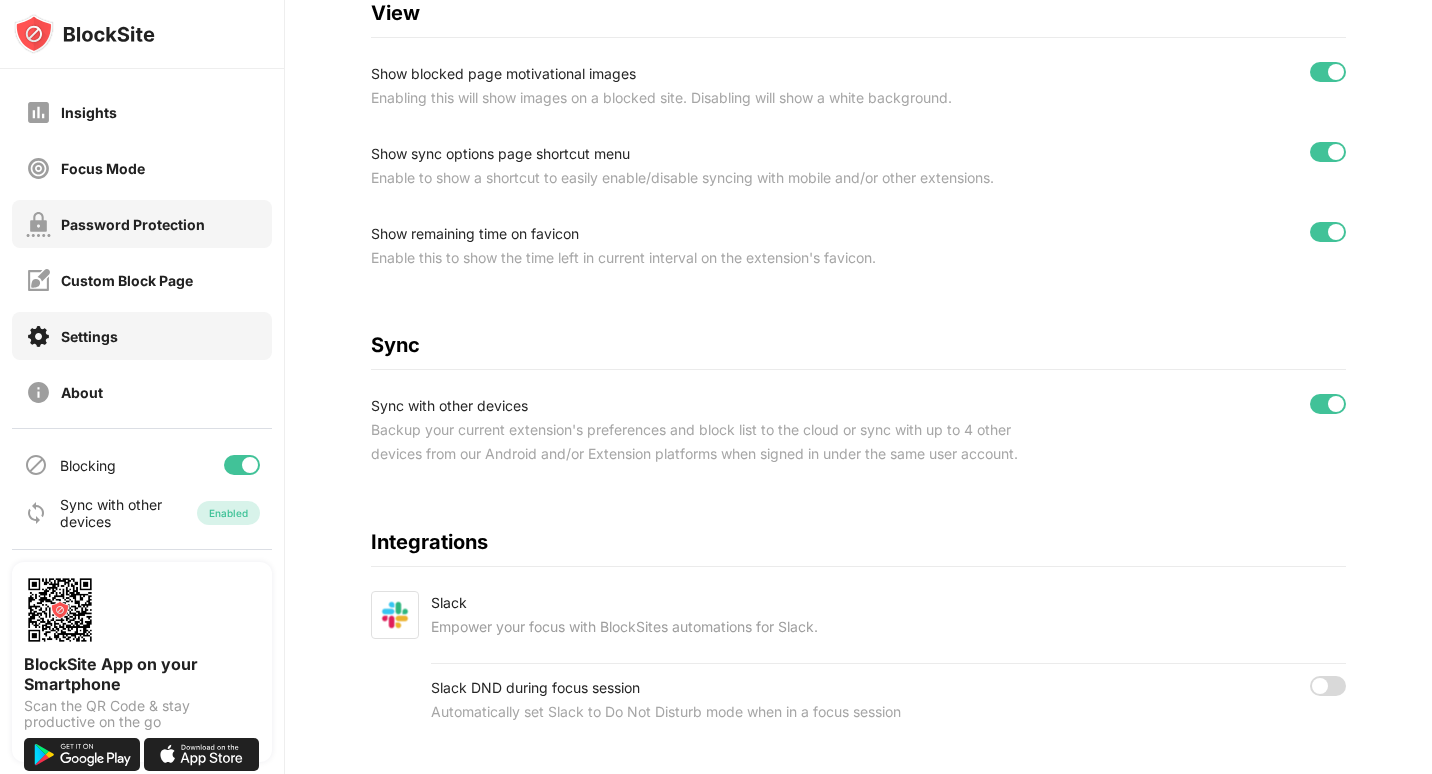 drag, startPoint x: 167, startPoint y: 259, endPoint x: 155, endPoint y: 241, distance: 21.633308 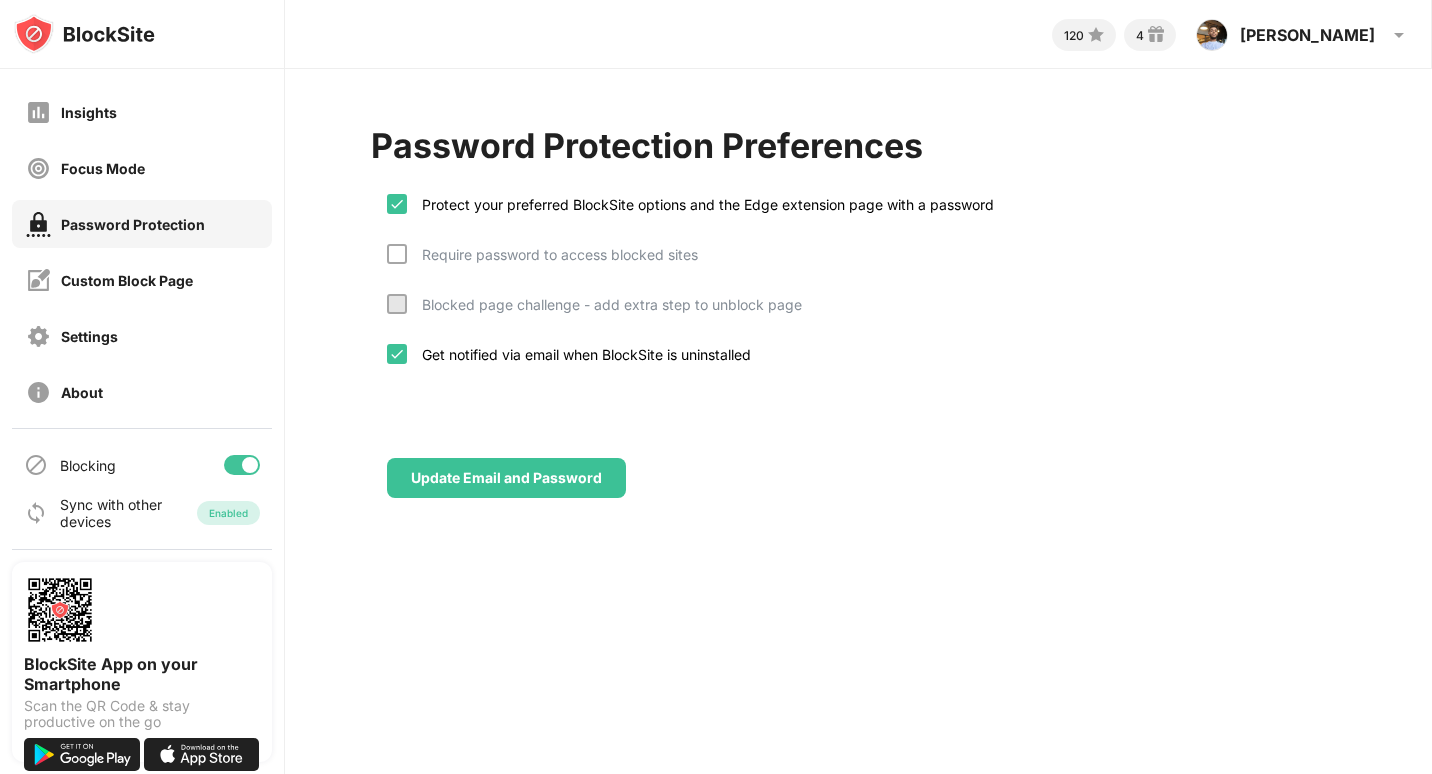 click on "Sync with other devices" at bounding box center (111, 513) 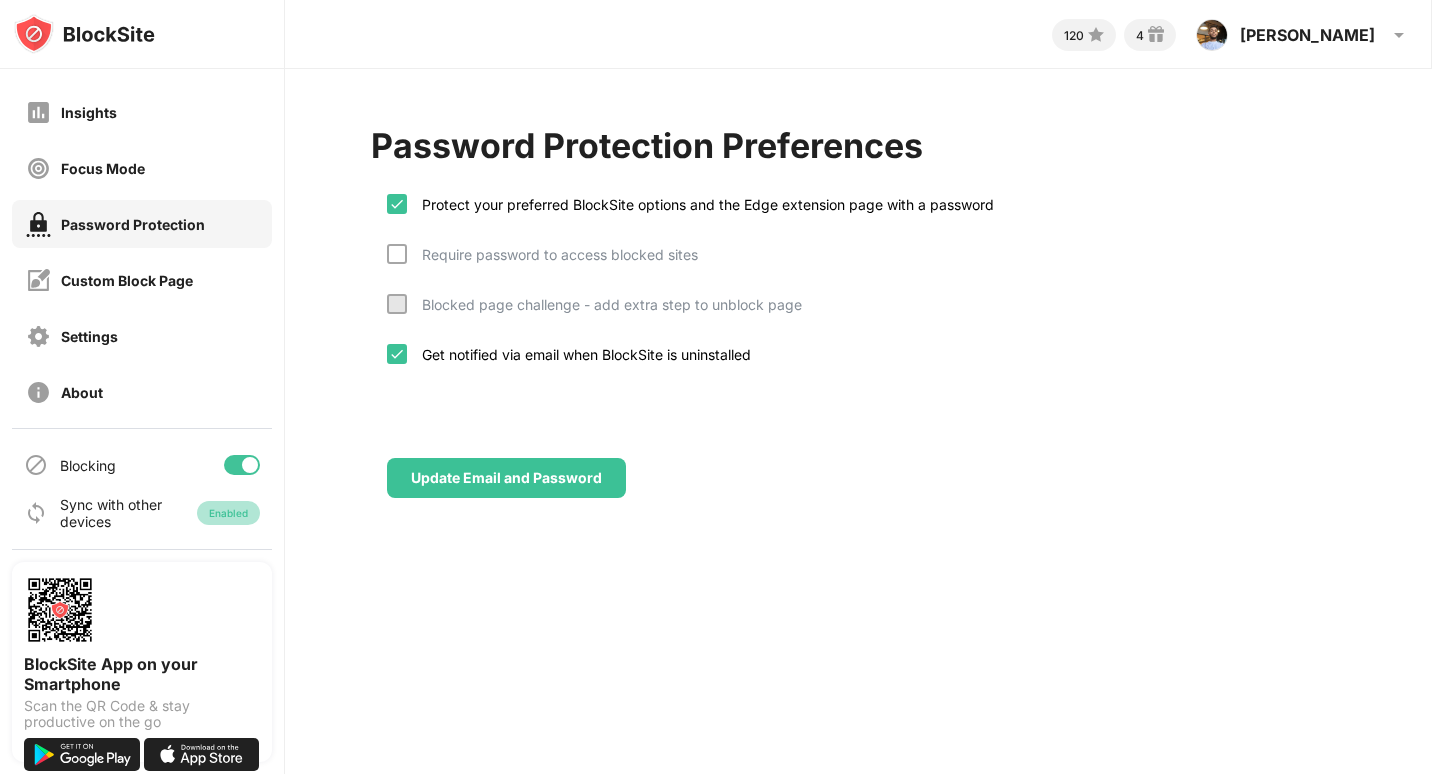 drag, startPoint x: 175, startPoint y: 465, endPoint x: 196, endPoint y: 519, distance: 57.939625 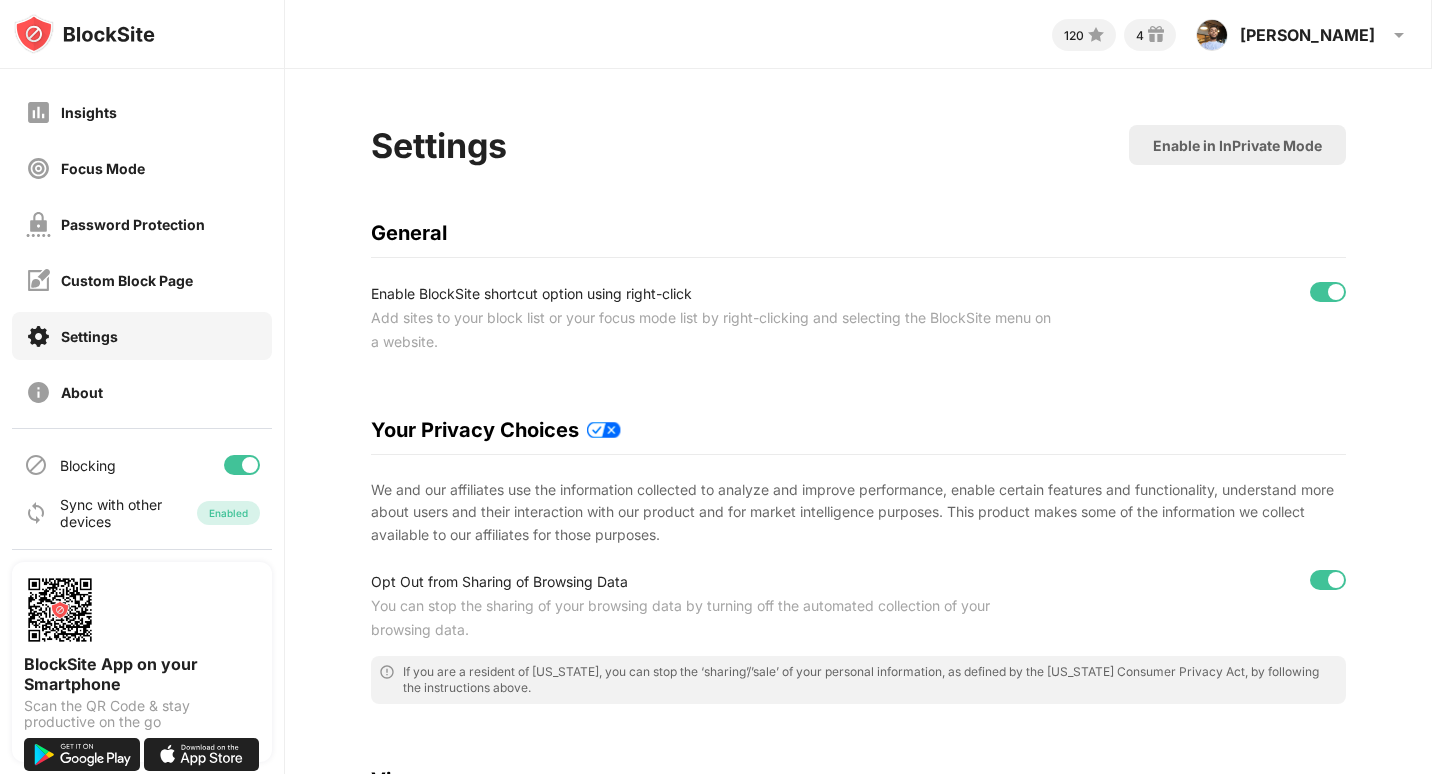 click on "We and our affiliates use the information collected to analyze and improve performance, enable certain features and functionality, understand more about users and their interaction with our product and for market intelligence purposes. This product makes some of the information we collect available to our affiliates for those purposes." at bounding box center [858, 512] 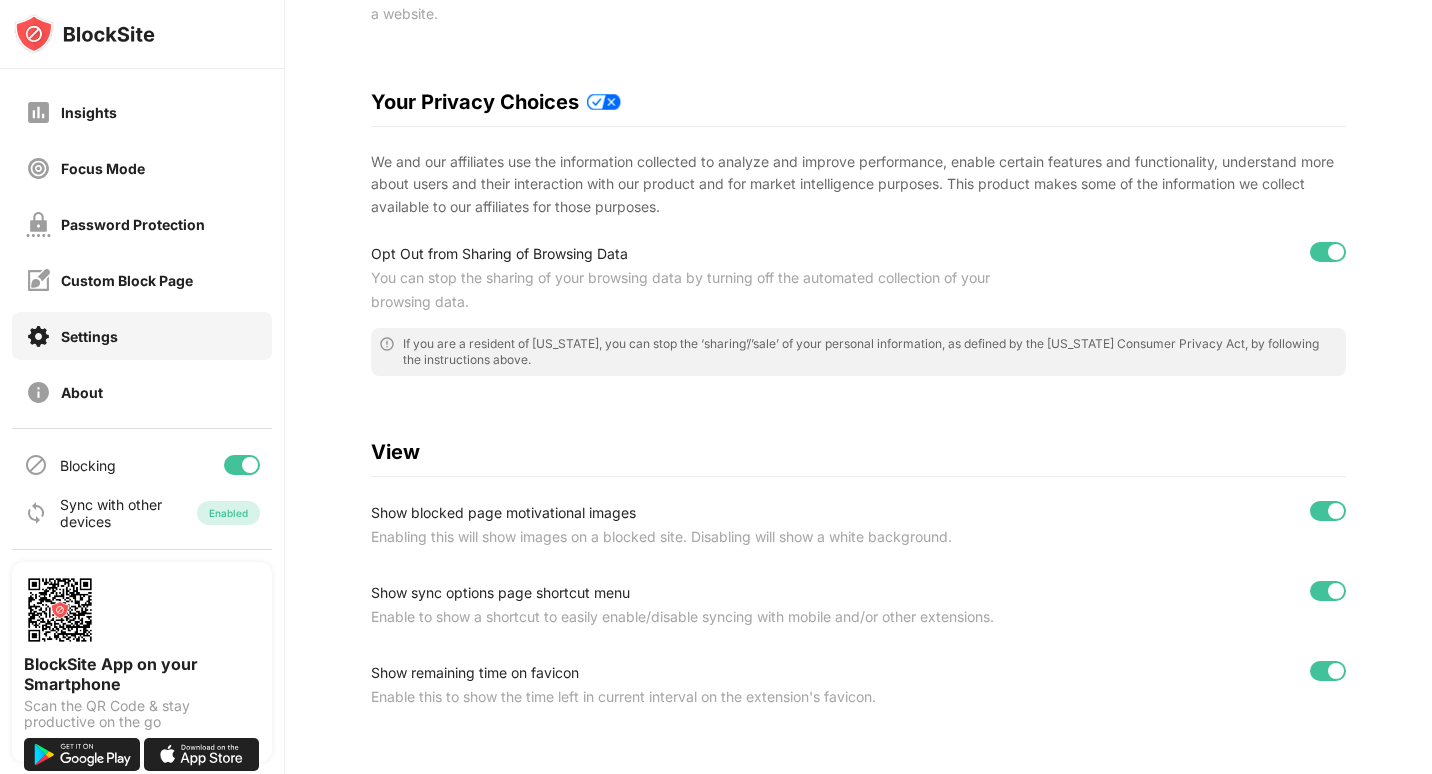 scroll, scrollTop: 316, scrollLeft: 0, axis: vertical 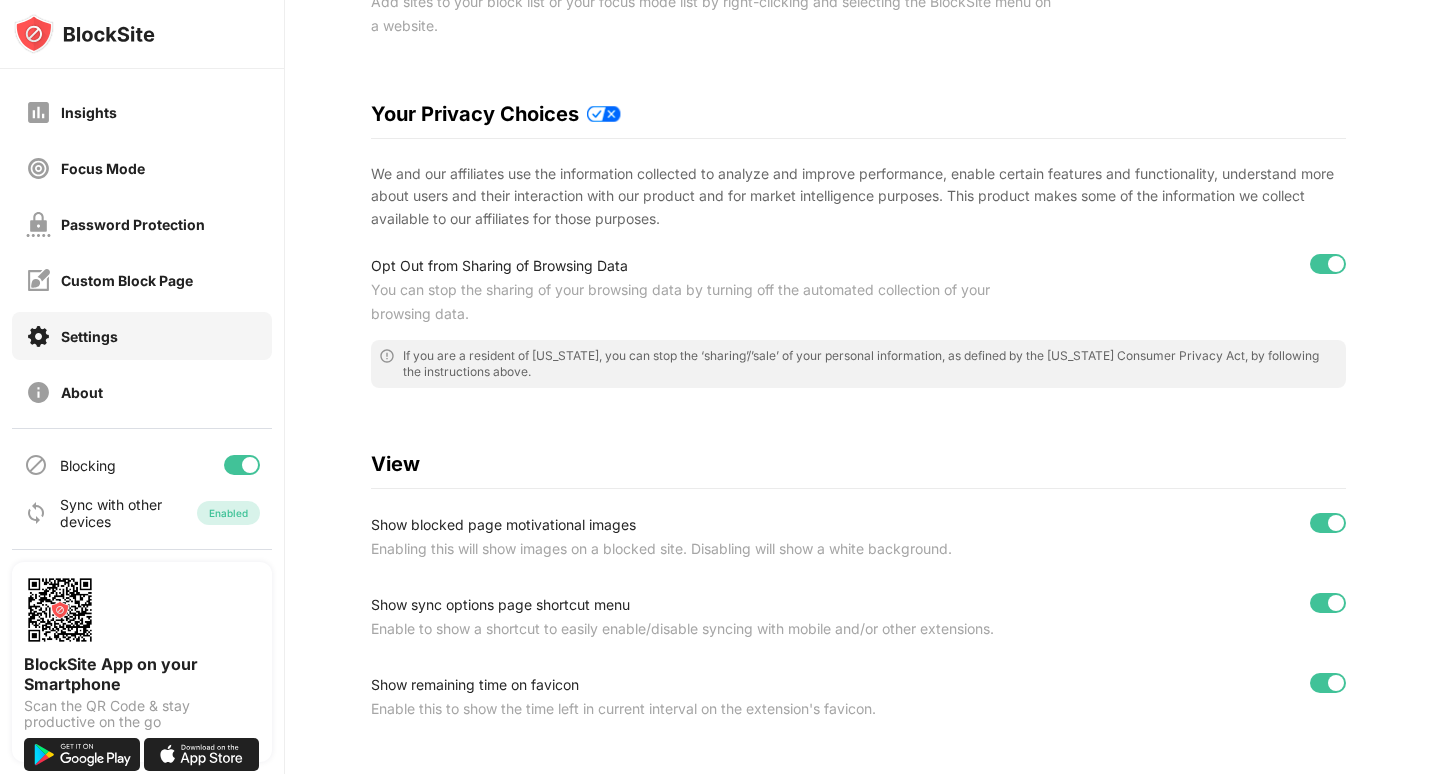 click on "If you are a resident of California, you can stop the ‘sharing’/’sale’ of your personal information, as defined by the California Consumer Privacy Act, by following the instructions above." at bounding box center (870, 364) 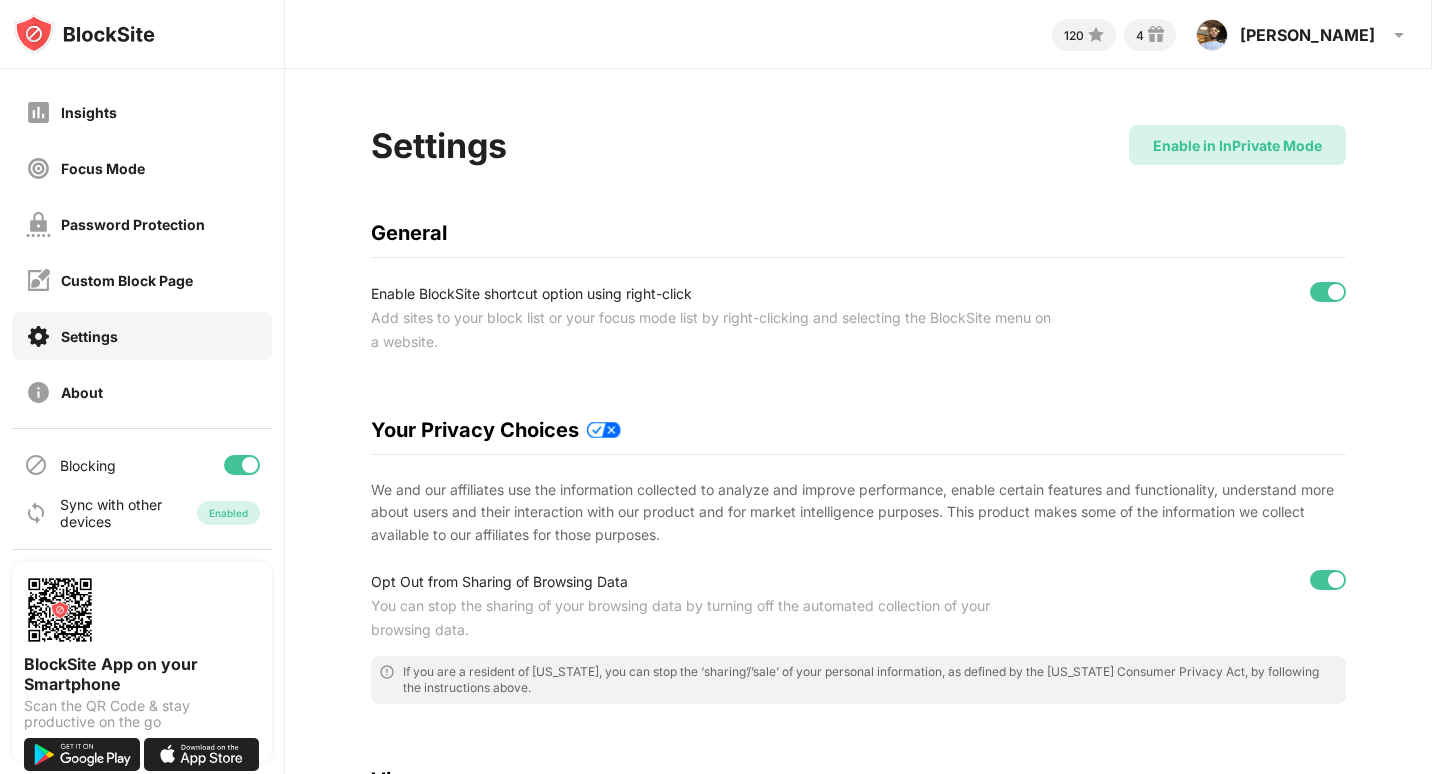 click on "Enable in InPrivate Mode" at bounding box center [1237, 145] 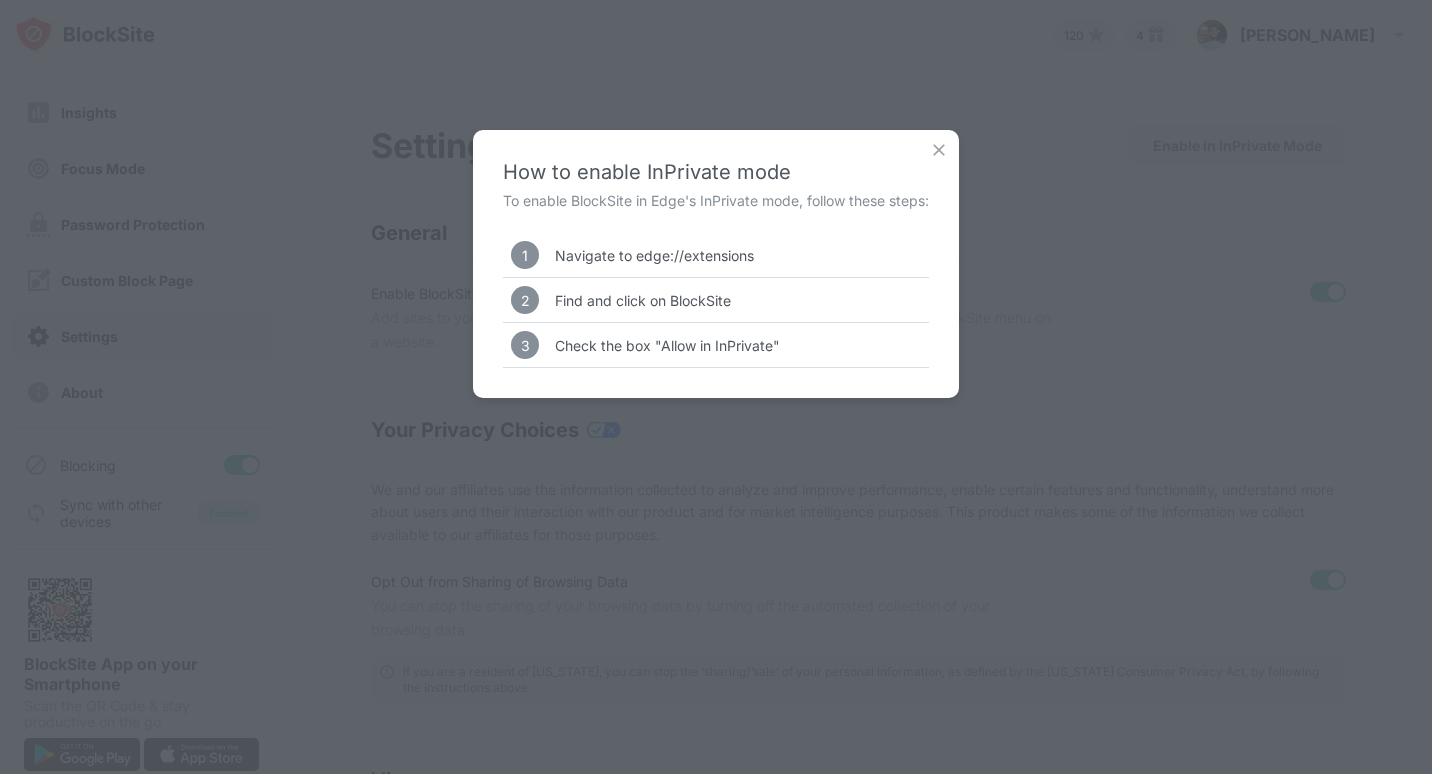 click at bounding box center (939, 150) 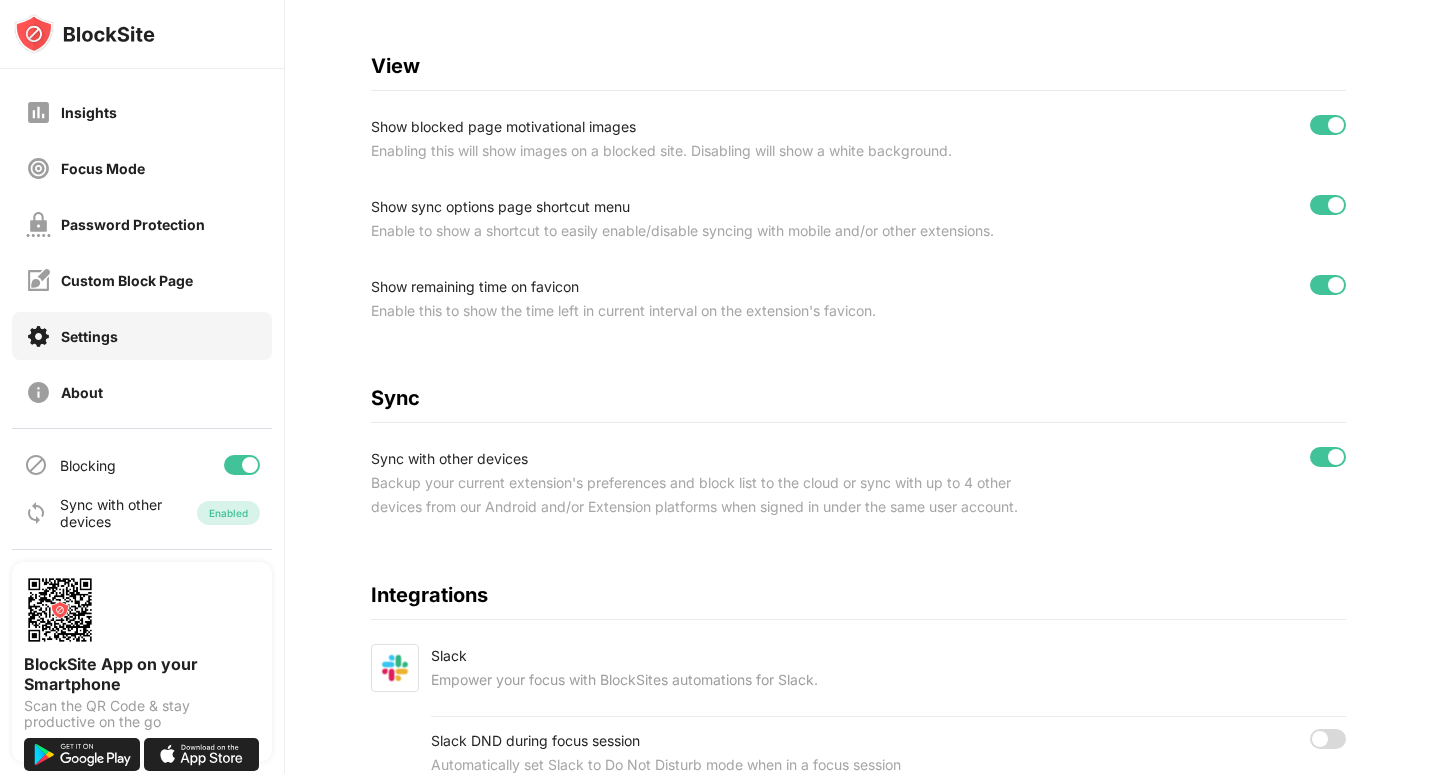 scroll, scrollTop: 822, scrollLeft: 0, axis: vertical 